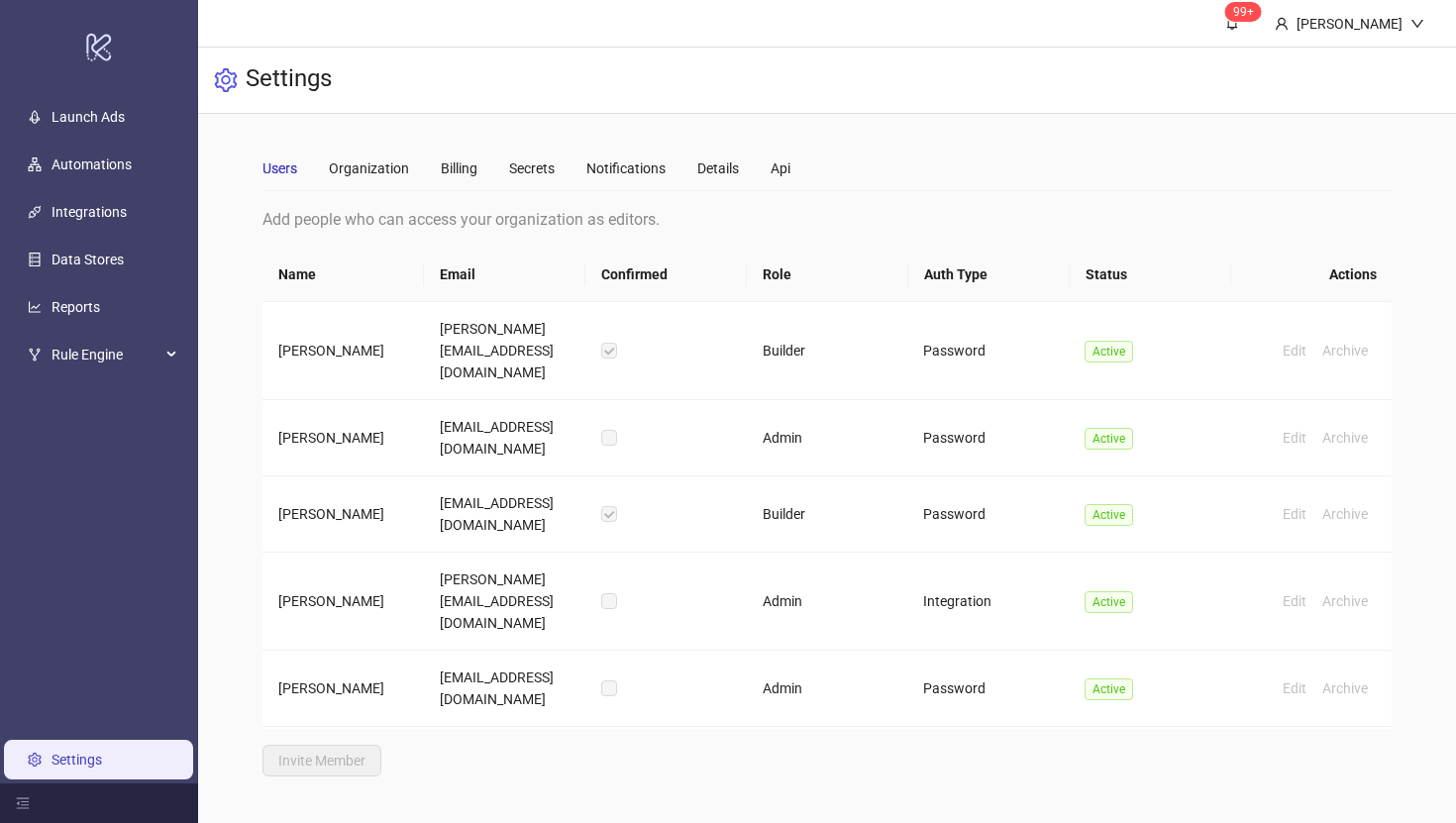 scroll, scrollTop: 0, scrollLeft: 0, axis: both 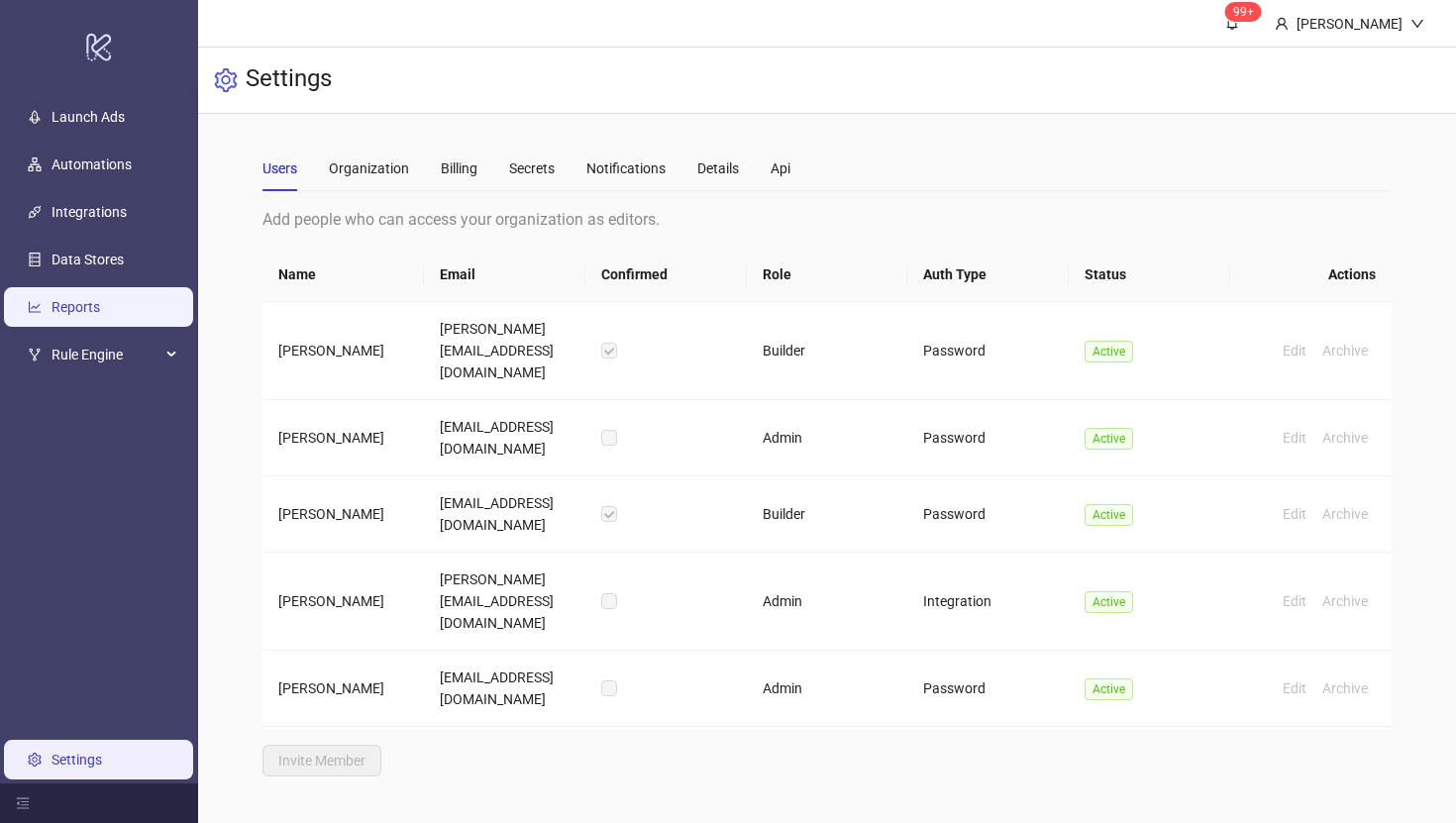 click on "Reports" at bounding box center [75, 307] 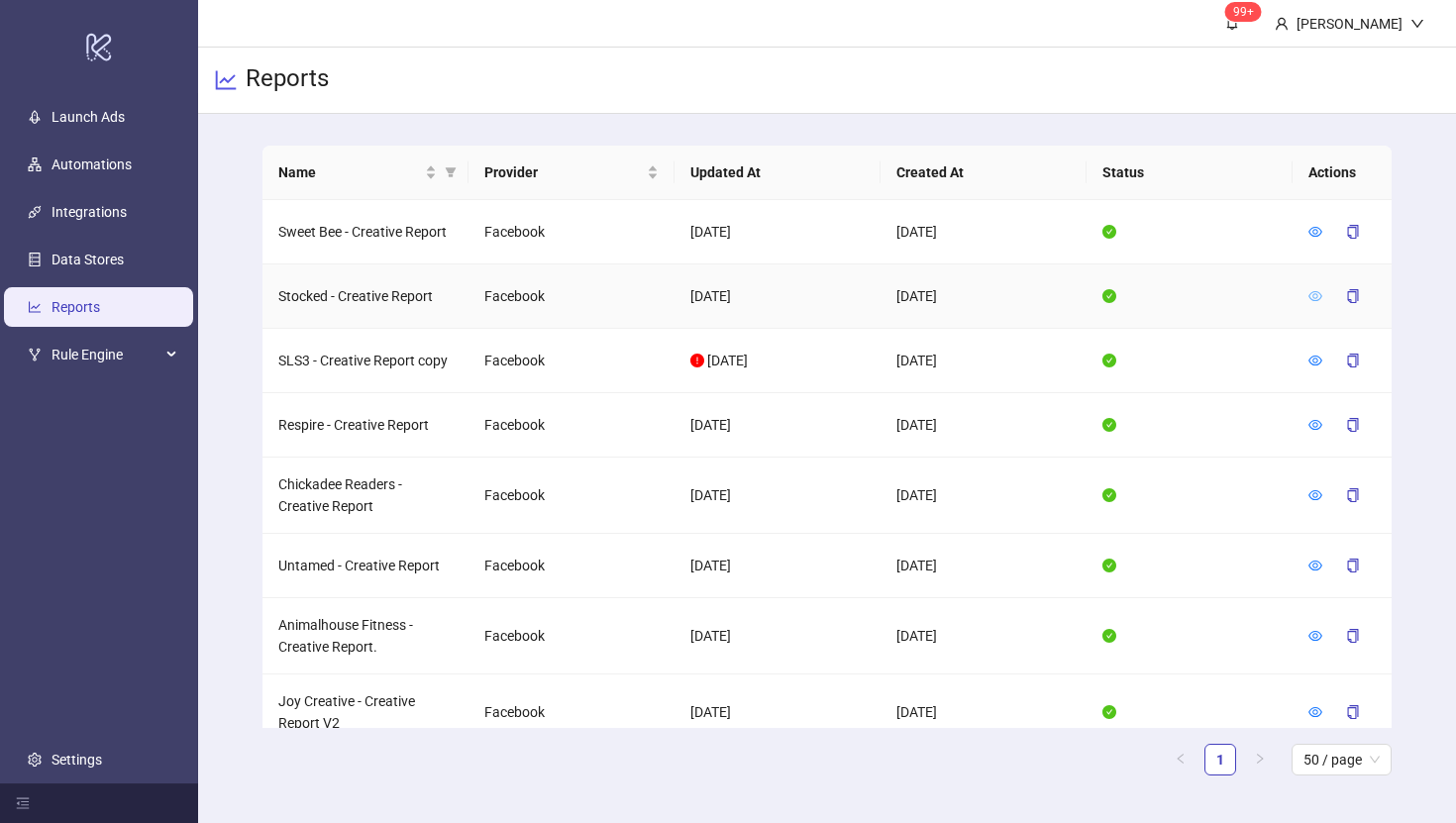 click at bounding box center (1315, 296) 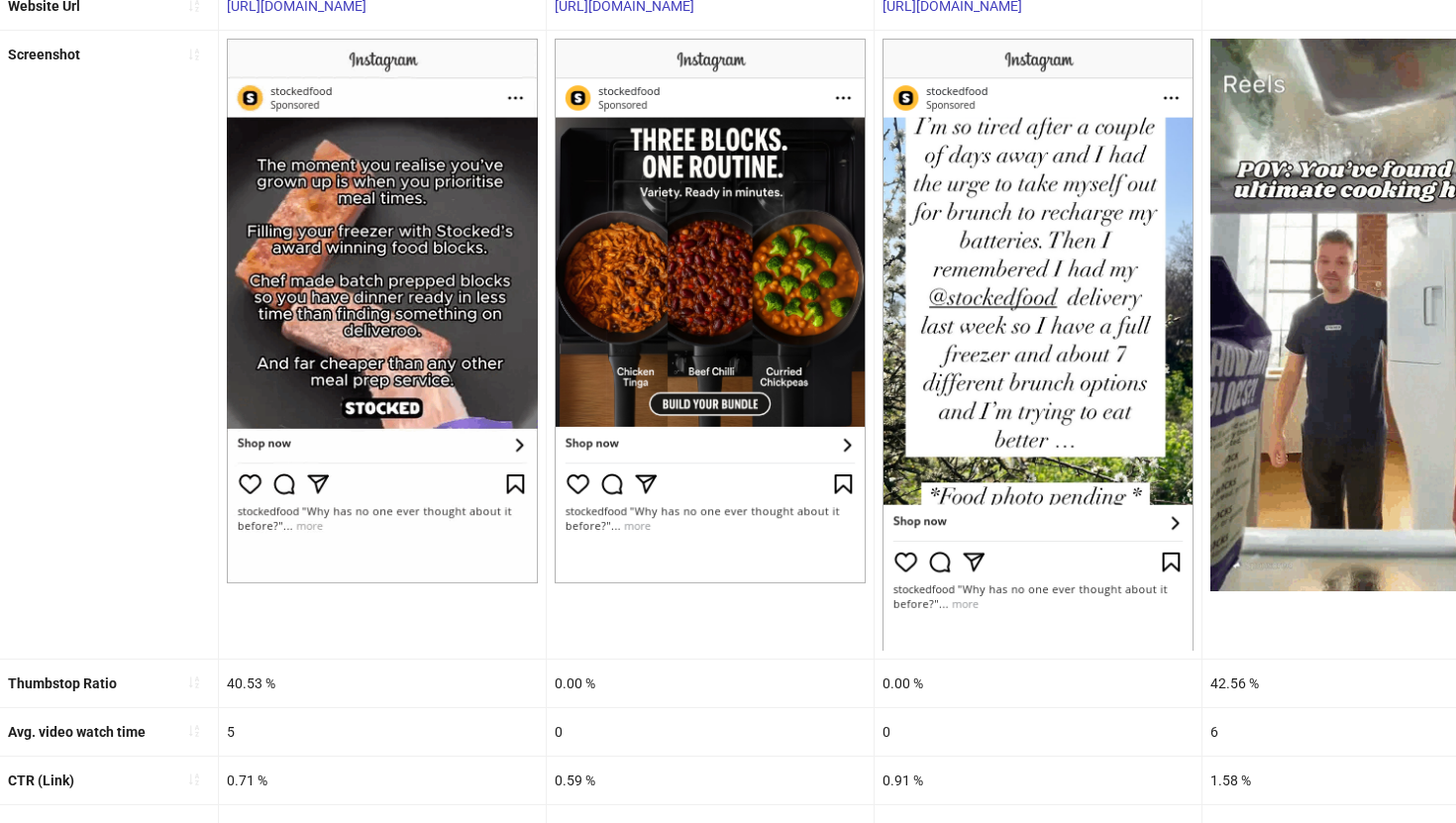 scroll, scrollTop: 416, scrollLeft: 0, axis: vertical 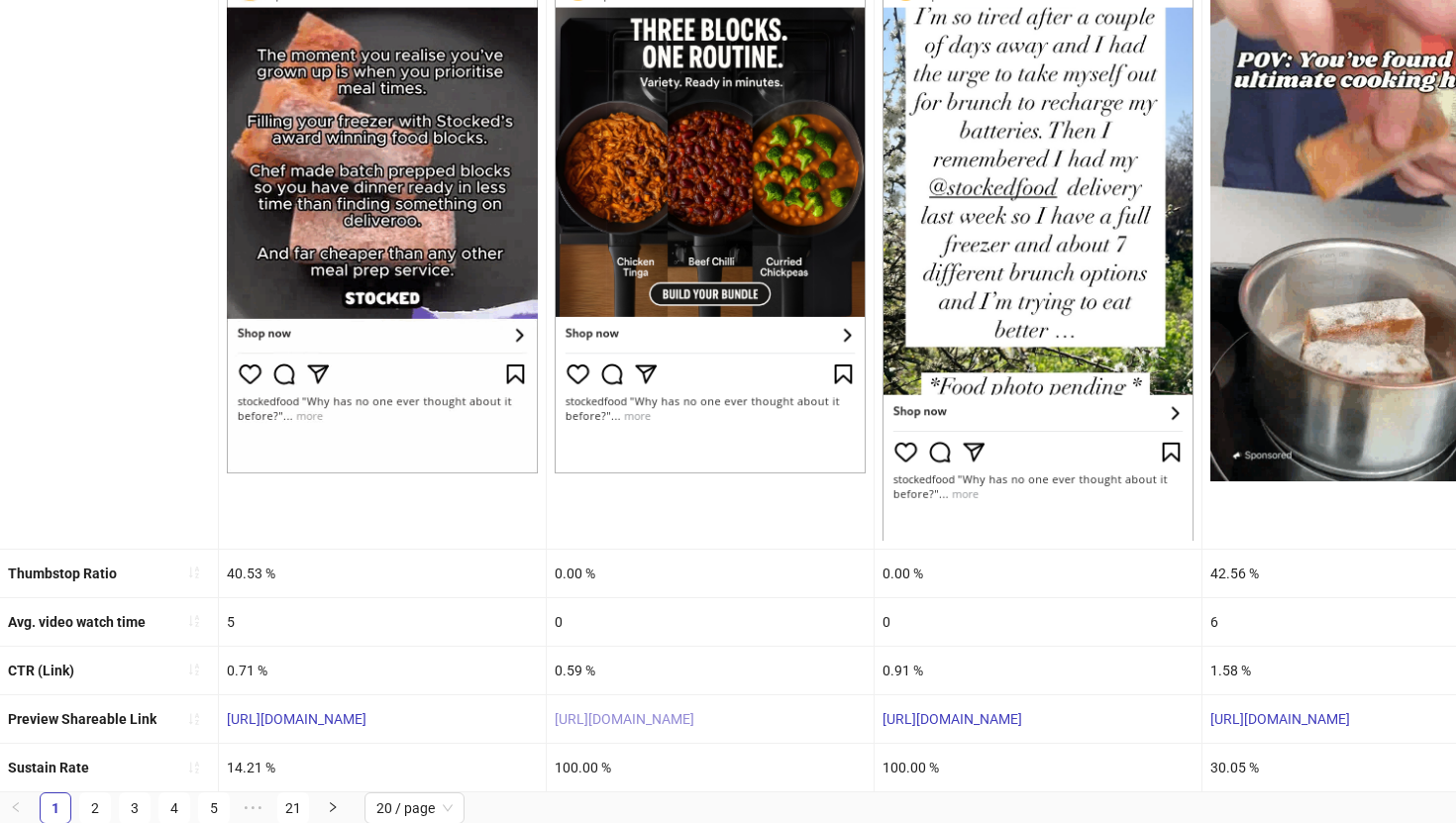 click on "https://fb.me/1L3LZ9ulBrua6S9" at bounding box center [624, 719] 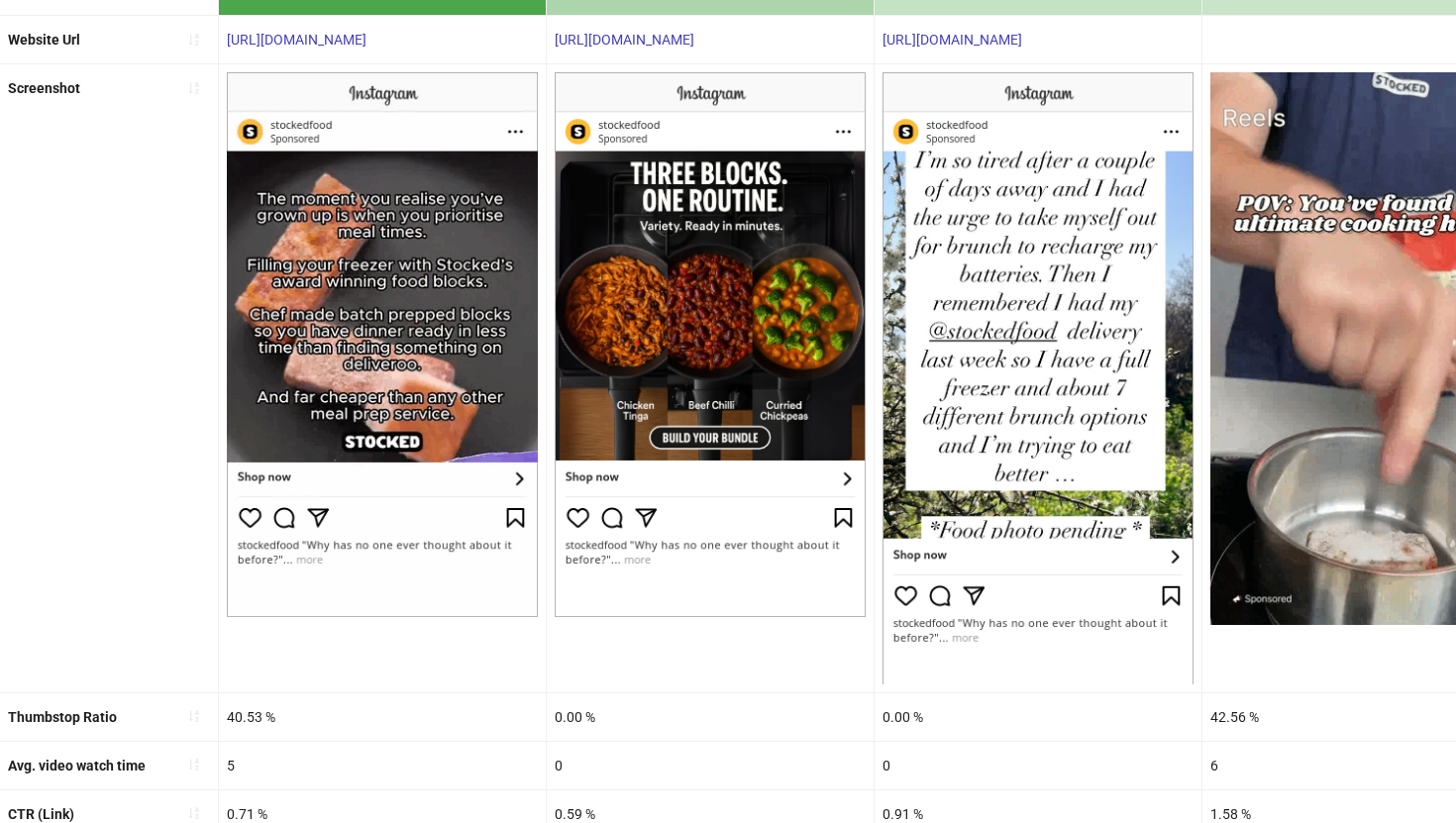 scroll, scrollTop: 252, scrollLeft: 0, axis: vertical 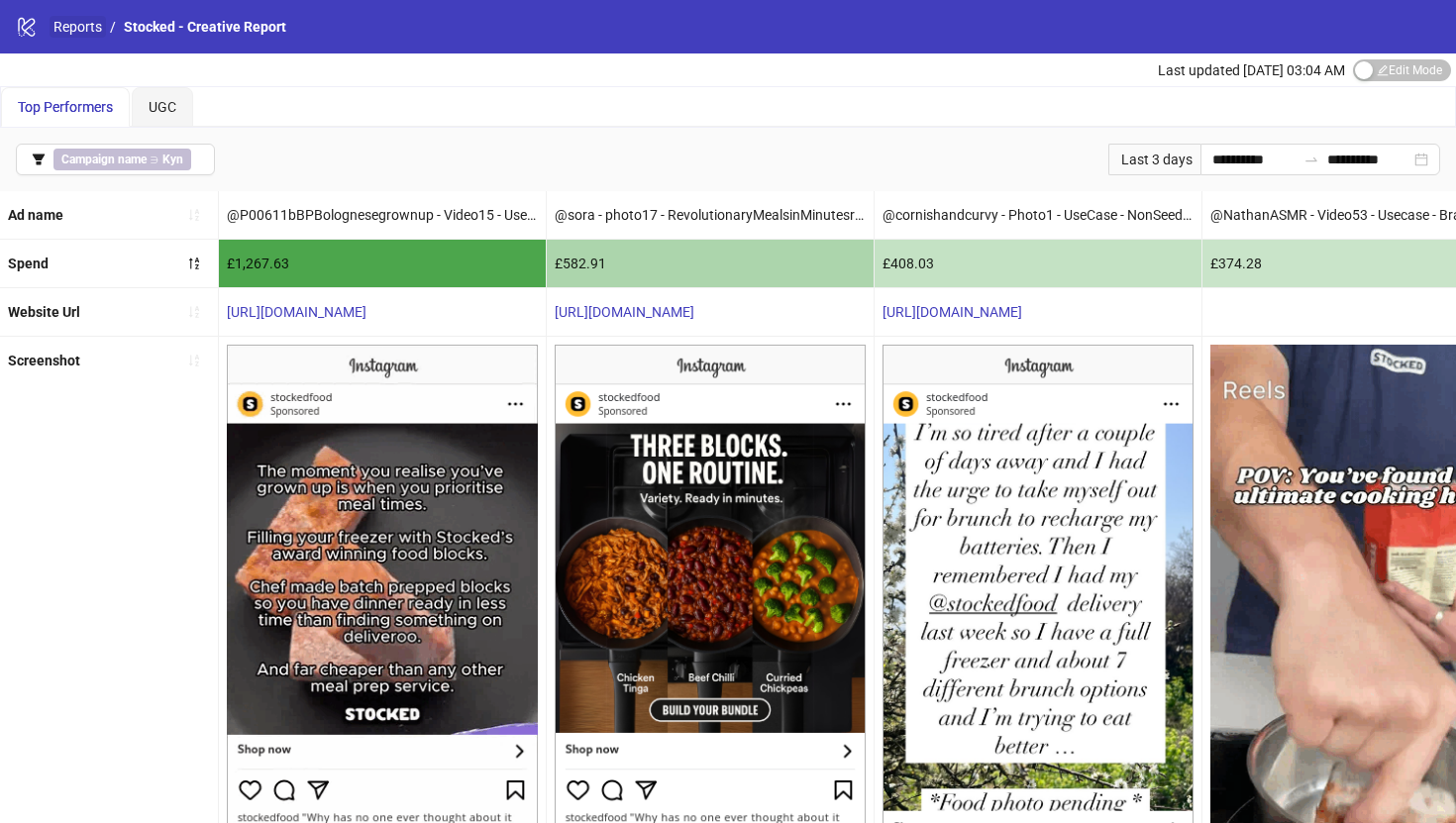 click on "Reports" at bounding box center [77, 27] 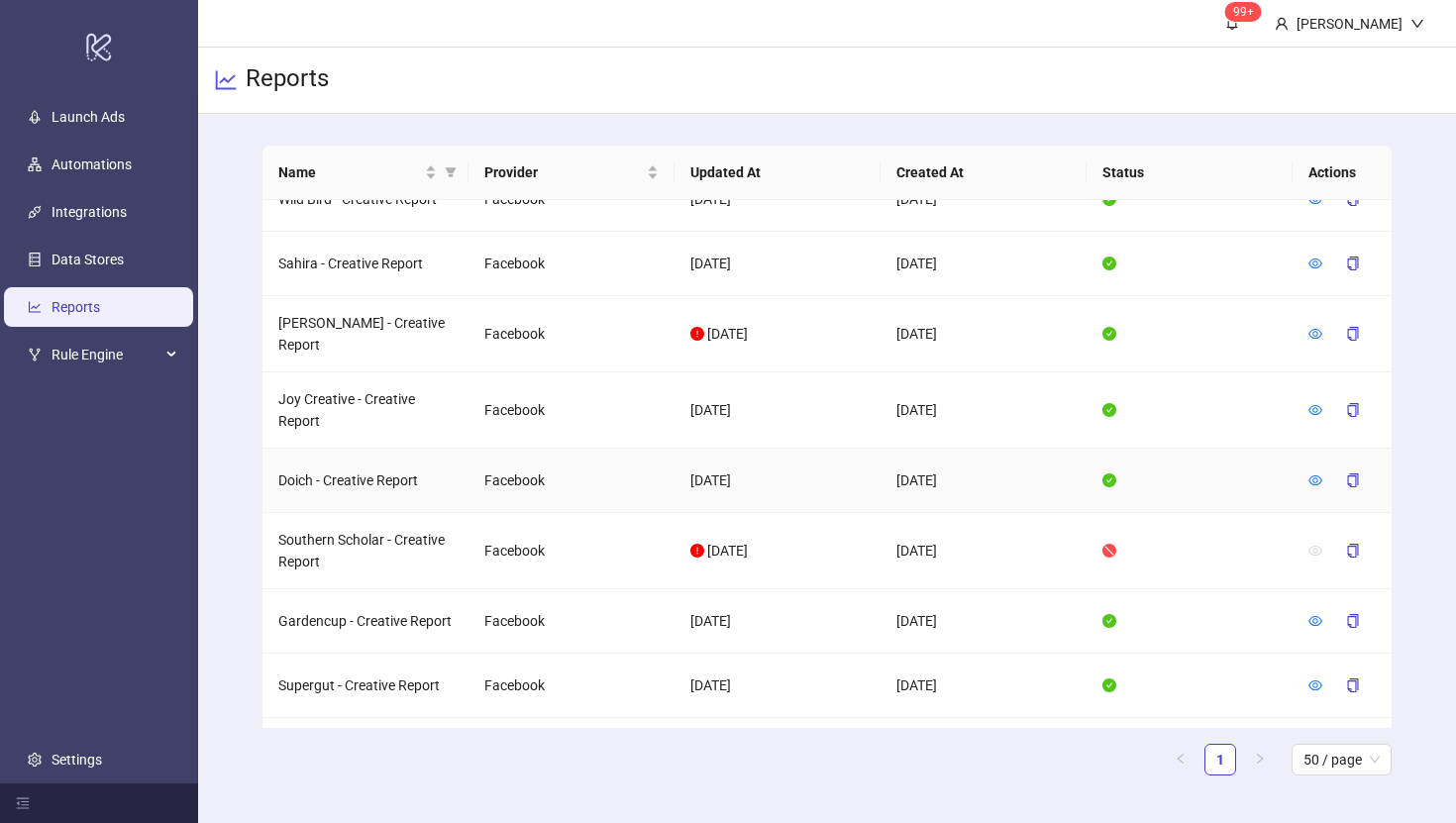 scroll, scrollTop: 1200, scrollLeft: 0, axis: vertical 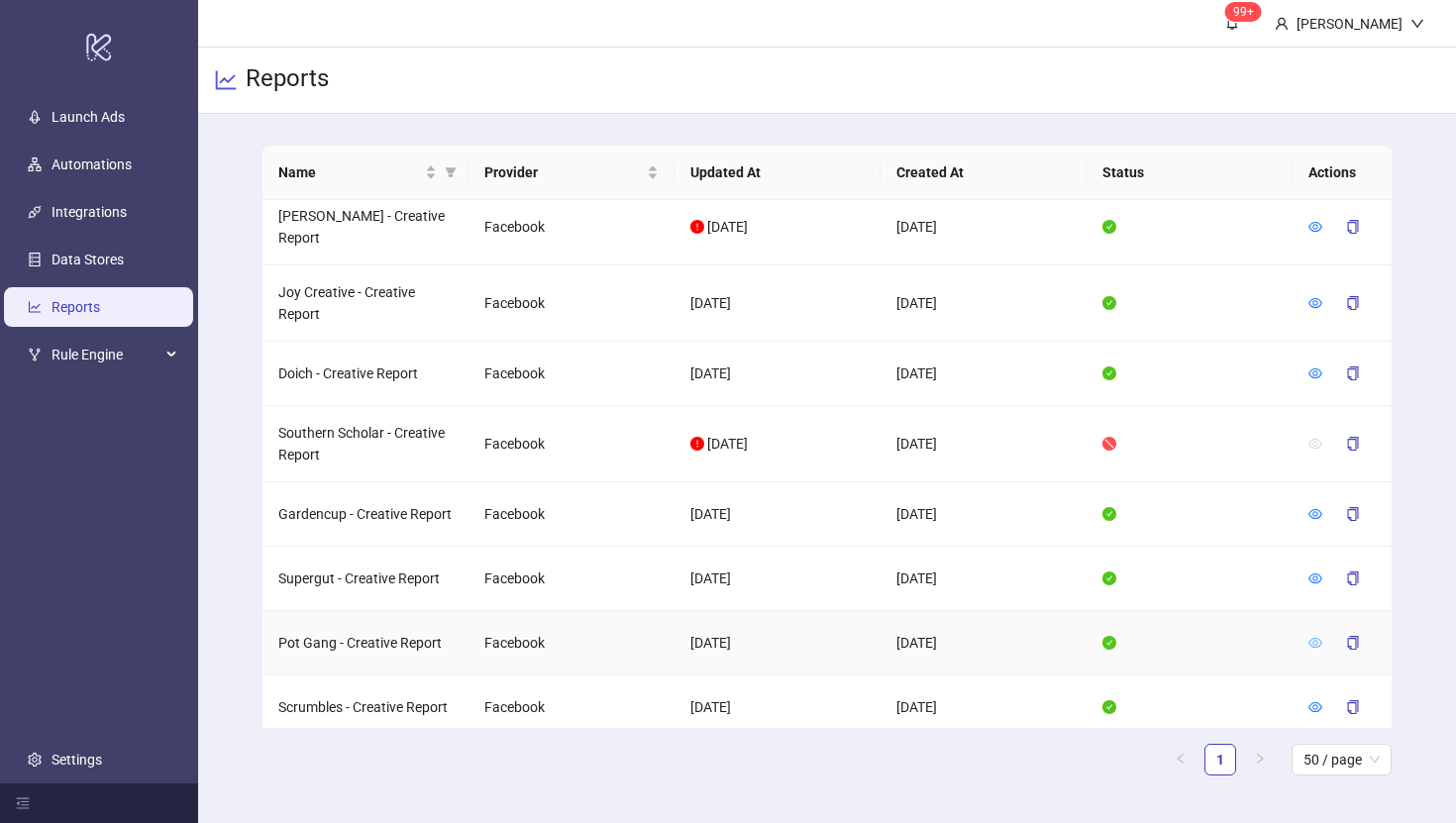 click 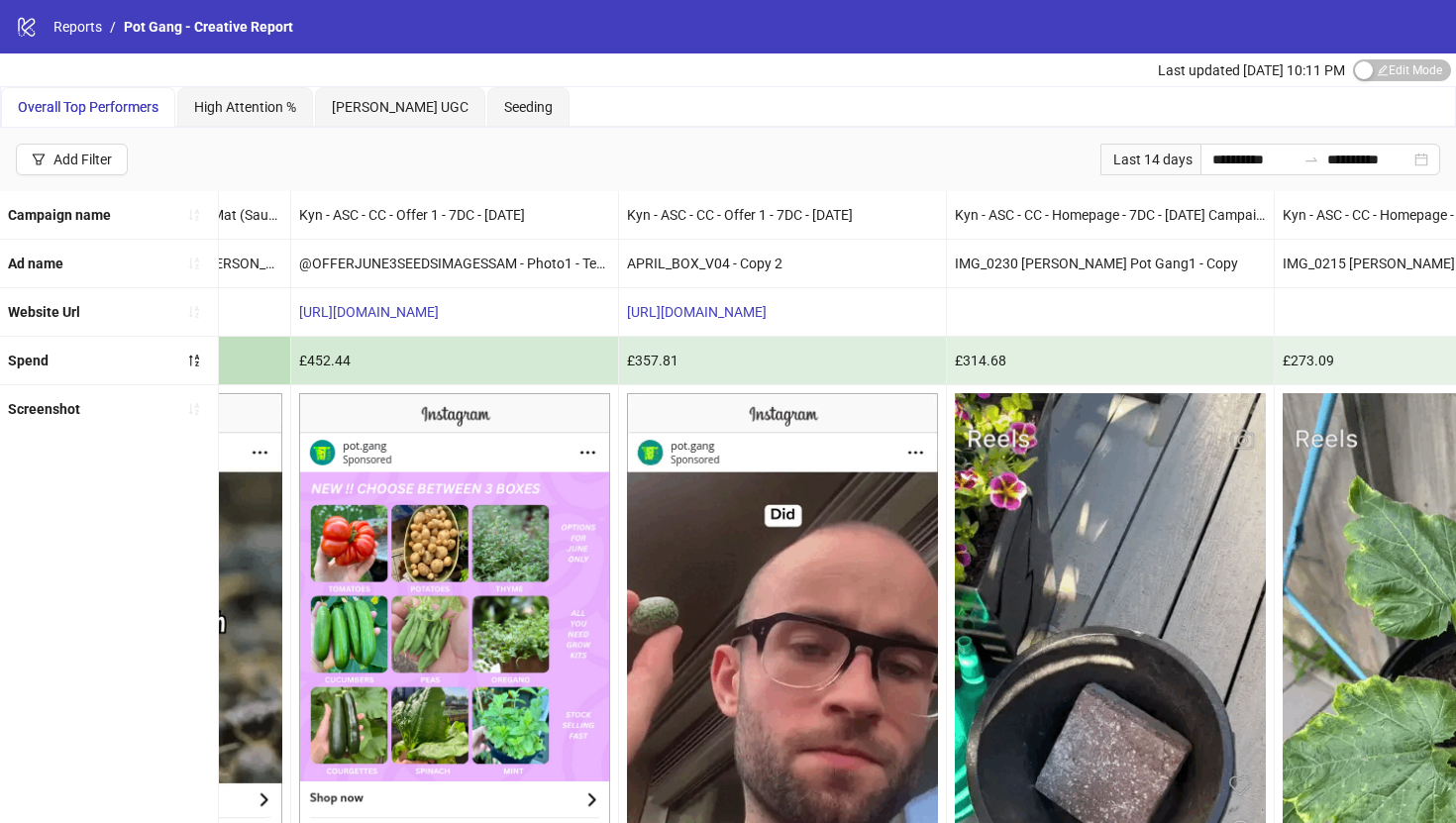 scroll, scrollTop: 0, scrollLeft: 1615, axis: horizontal 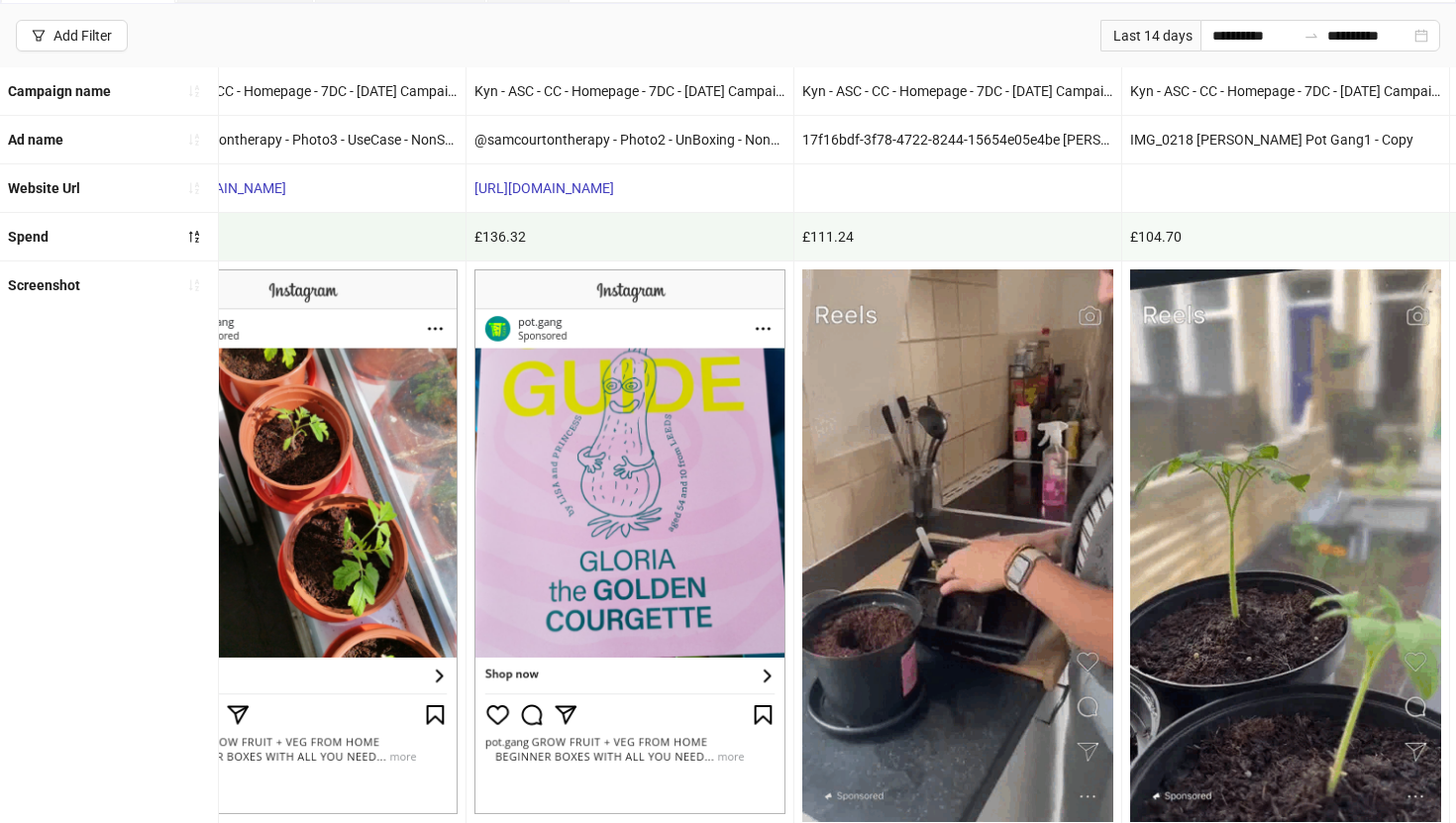 click on "Last 14 days" at bounding box center [1150, 36] 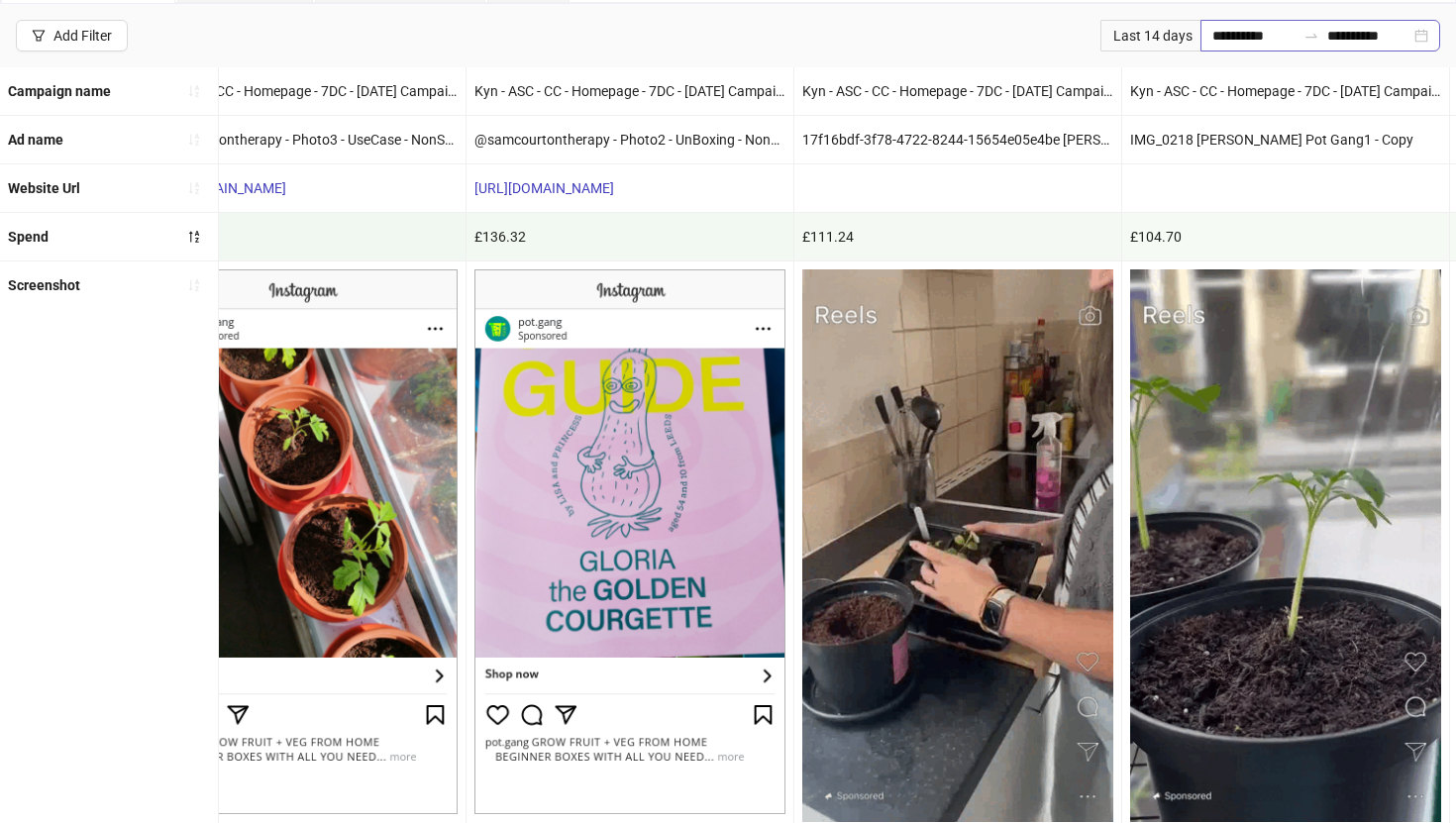 click on "**********" at bounding box center (1320, 36) 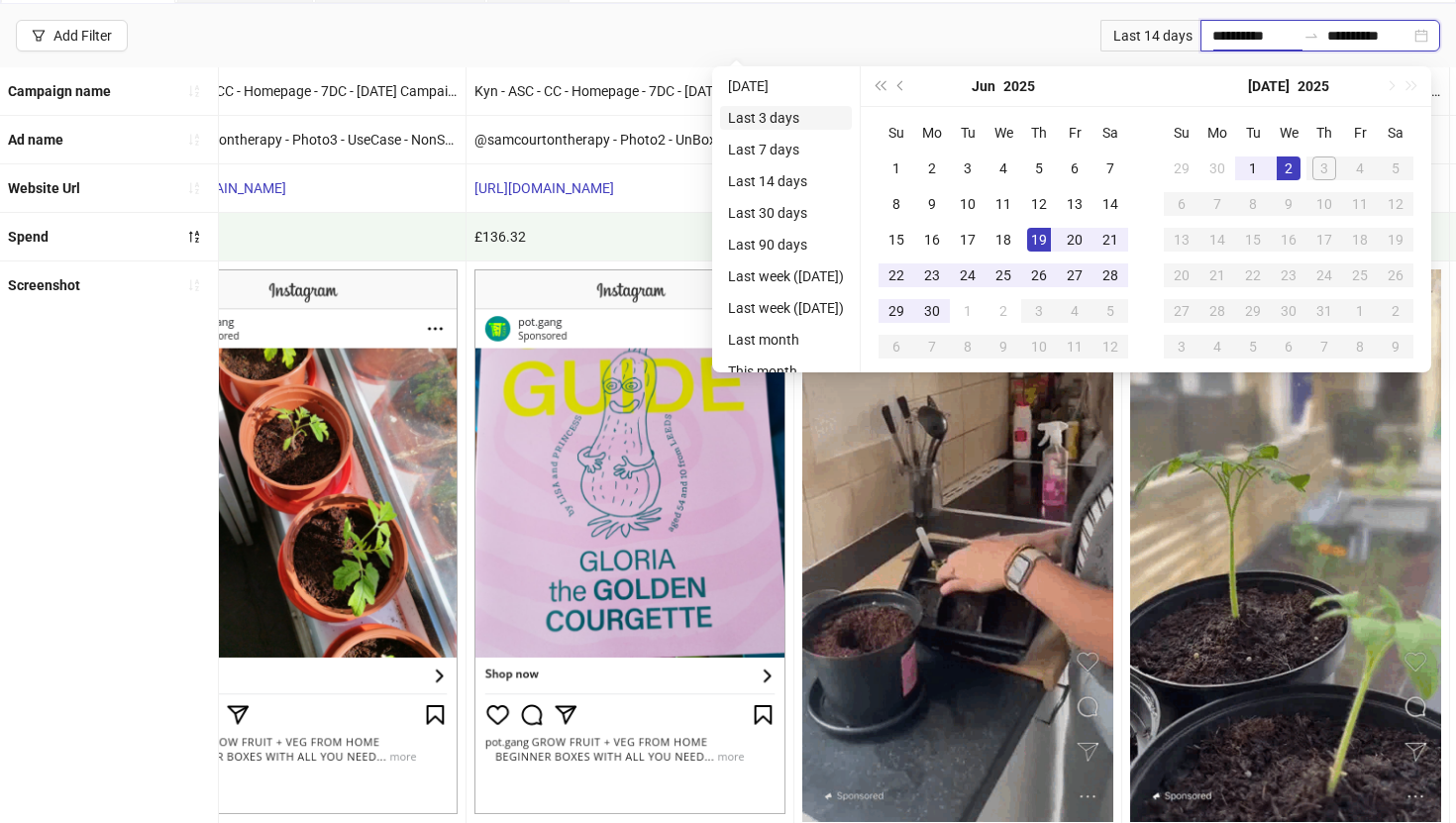 type on "**********" 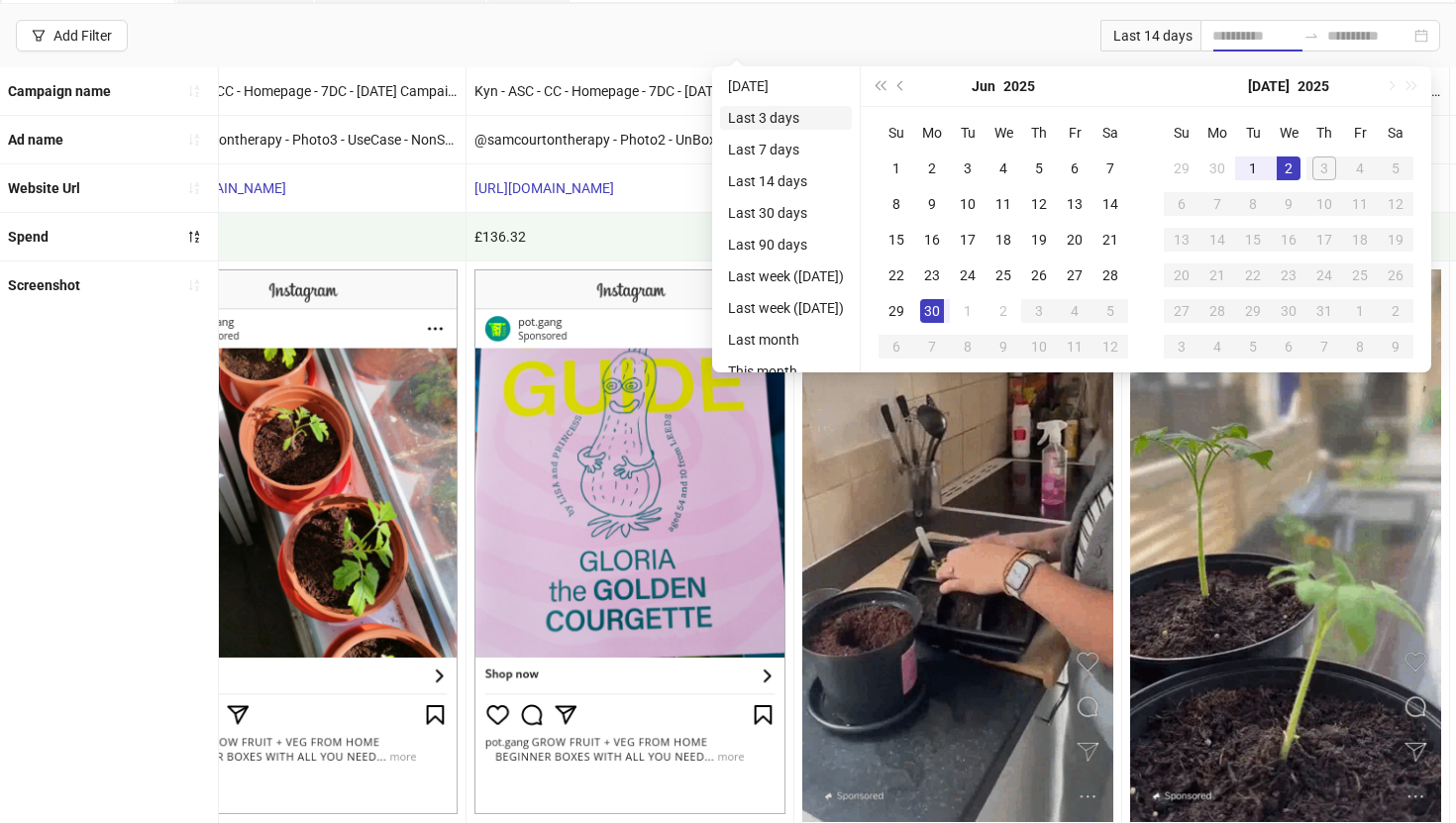 click on "Last 3 days" at bounding box center (785, 118) 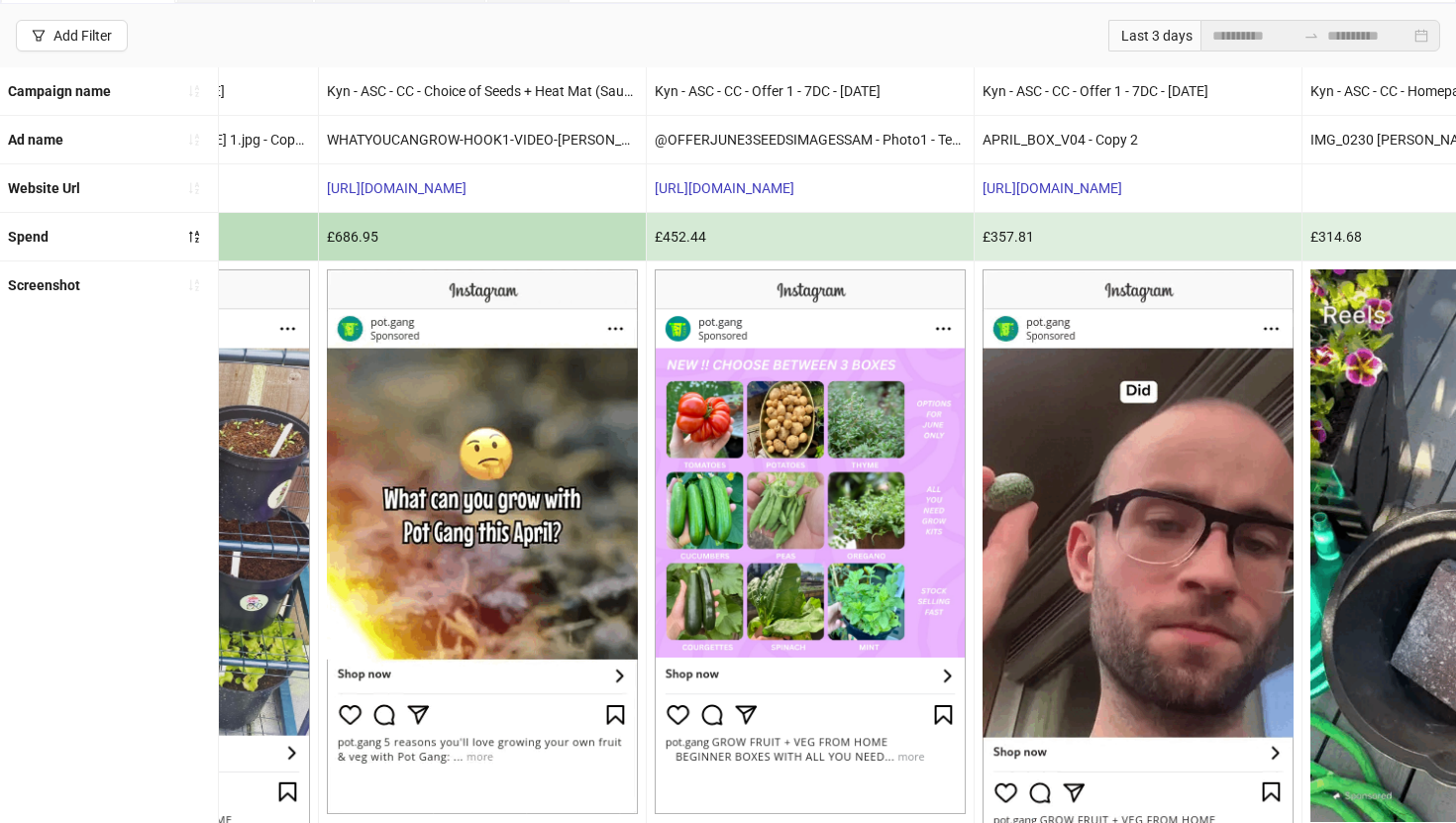 scroll, scrollTop: 0, scrollLeft: 0, axis: both 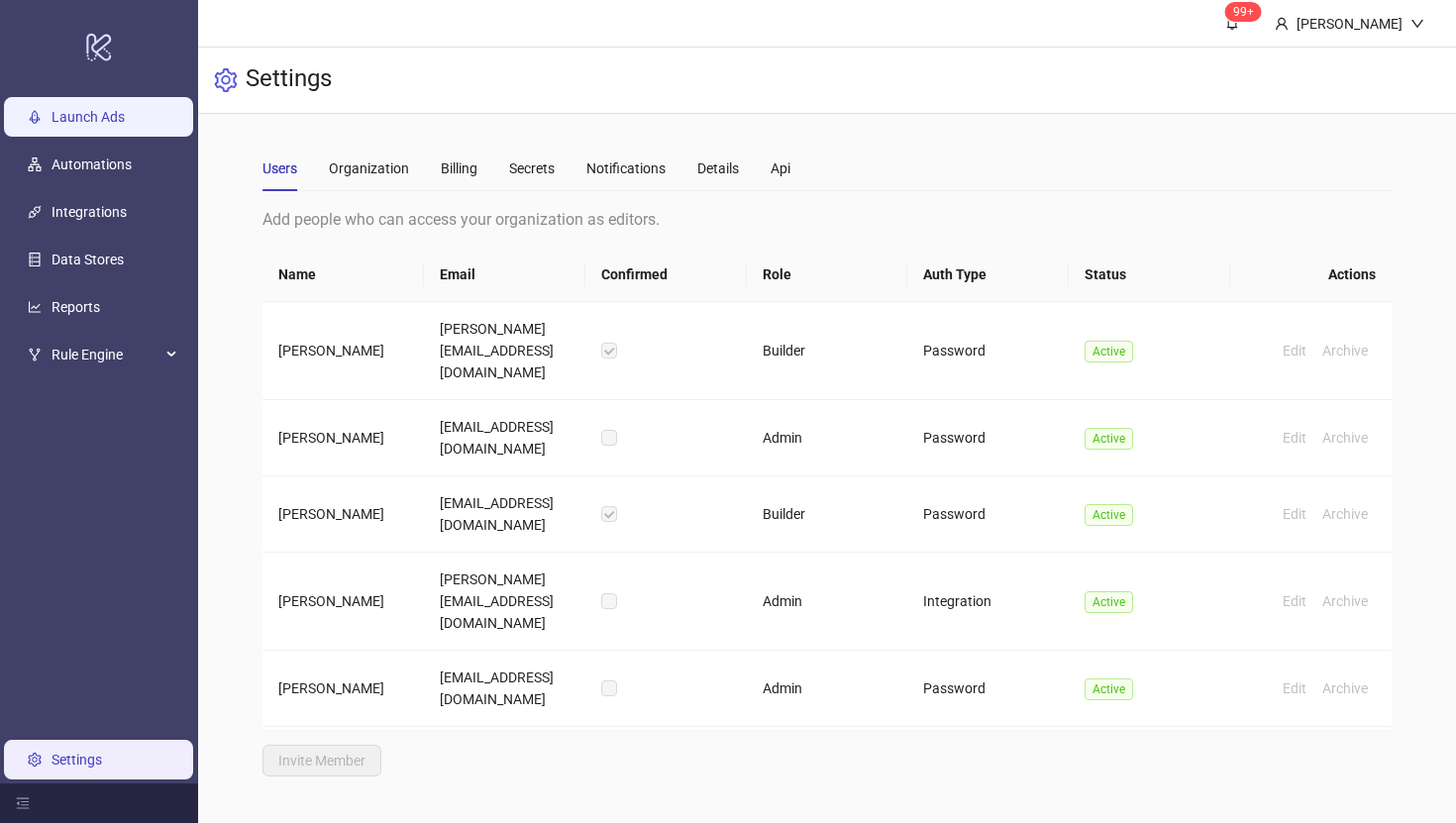 click on "Launch Ads" at bounding box center [88, 117] 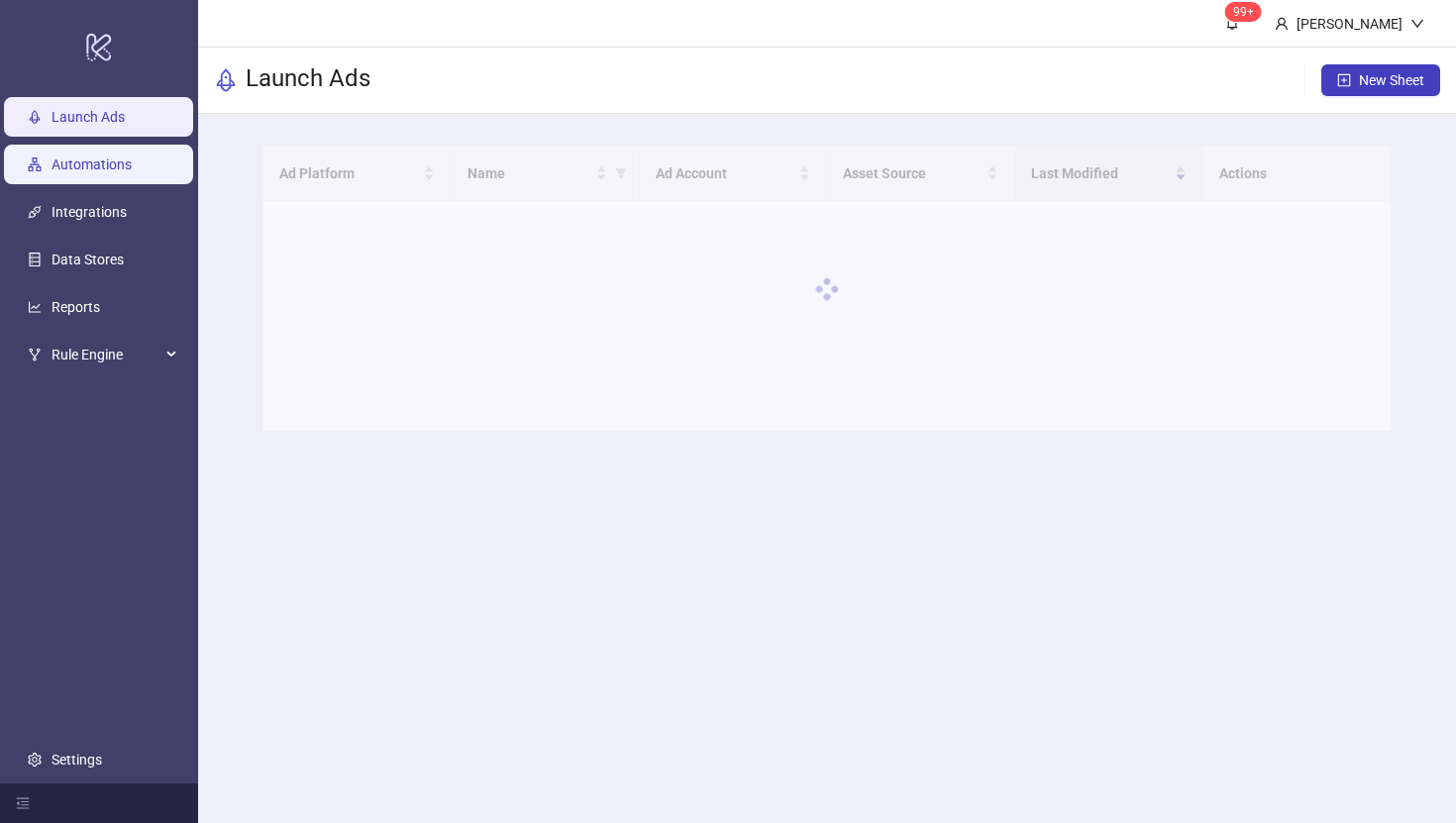 click on "Automations" at bounding box center (91, 164) 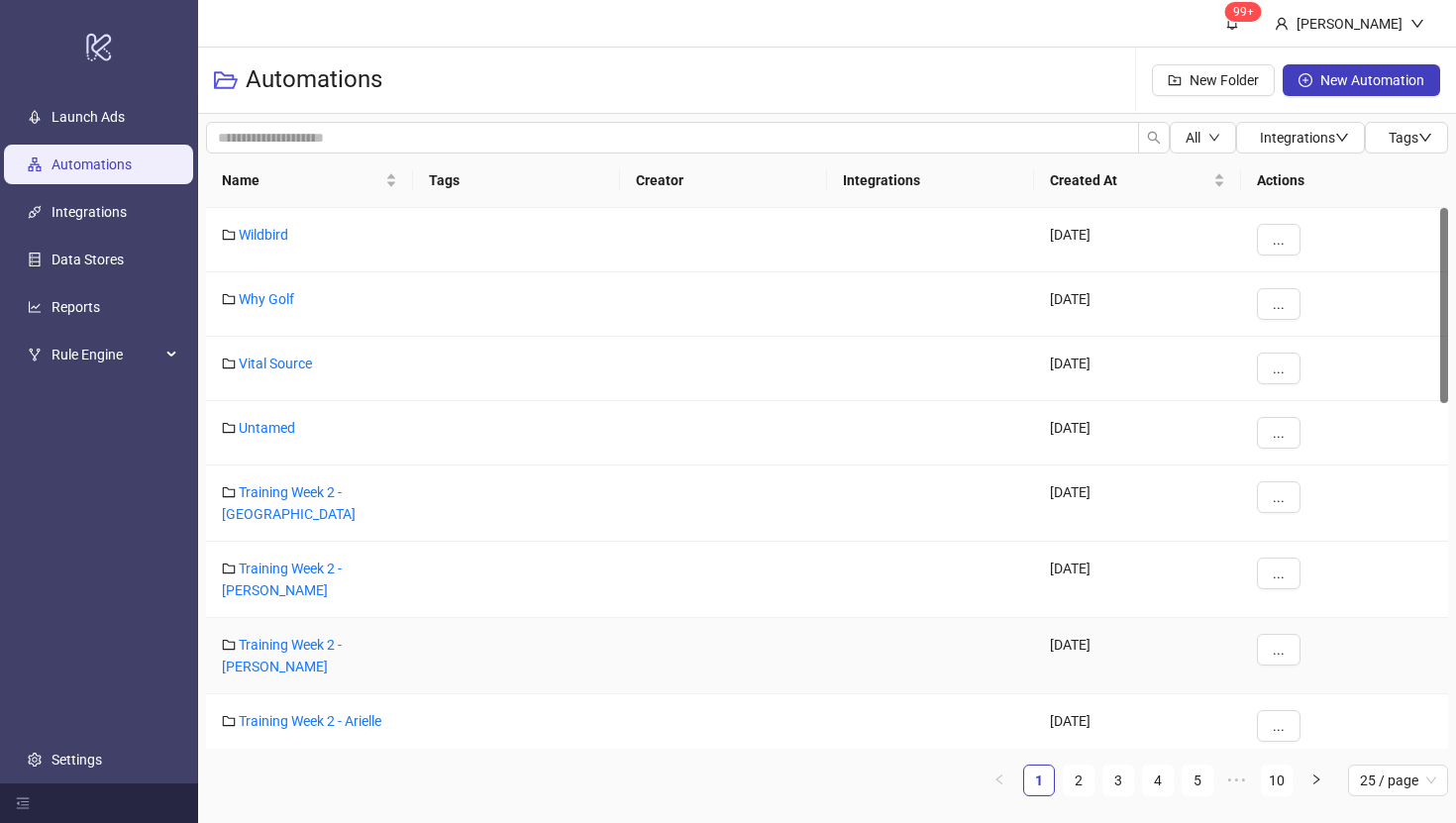 click on "Training Week 2 - Hayden" at bounding box center [281, 656] 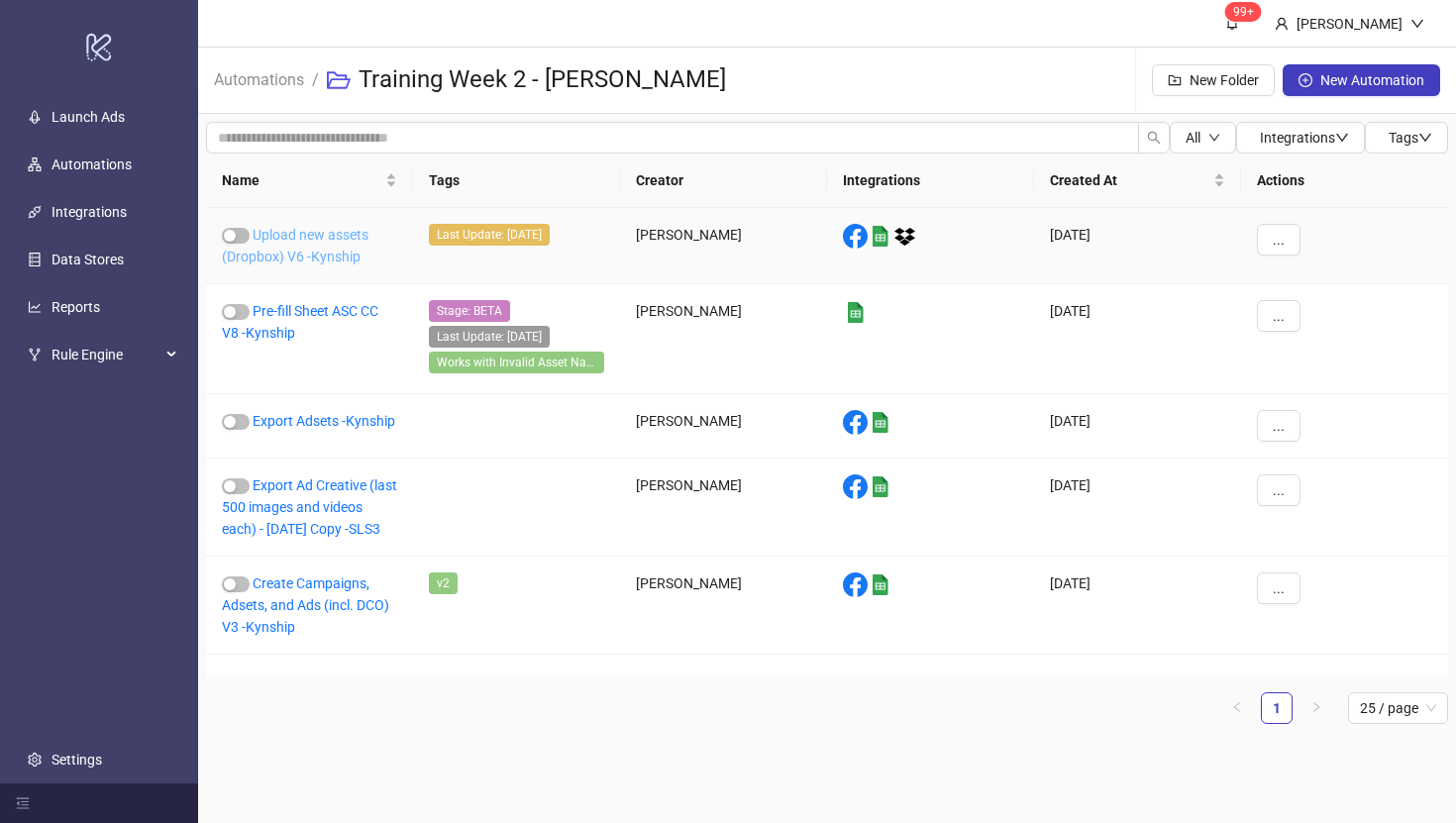 click on "Upload new assets (Dropbox) V6 -Kynship" at bounding box center [295, 246] 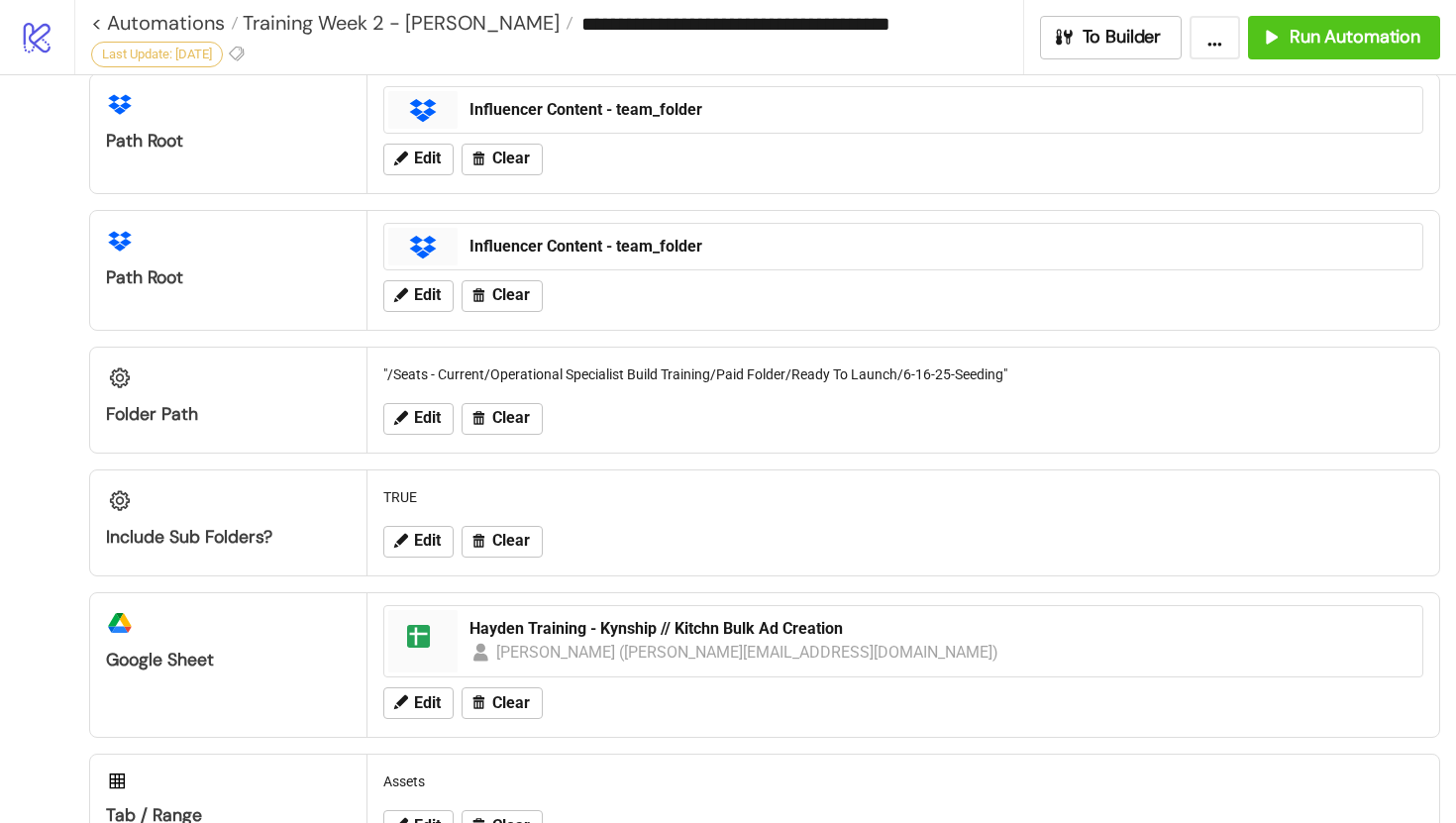 scroll, scrollTop: 536, scrollLeft: 0, axis: vertical 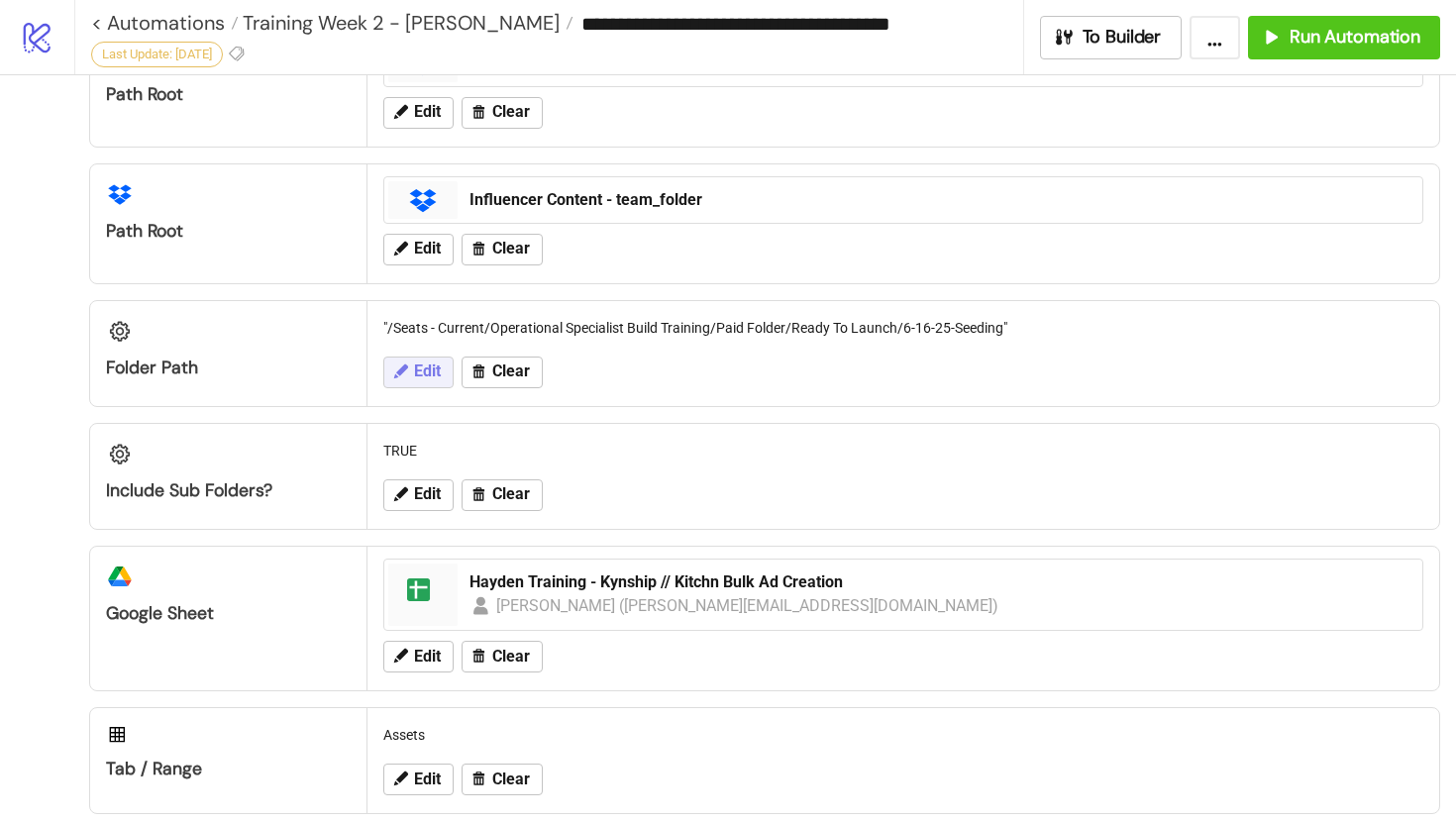 click on "Edit" at bounding box center (427, 371) 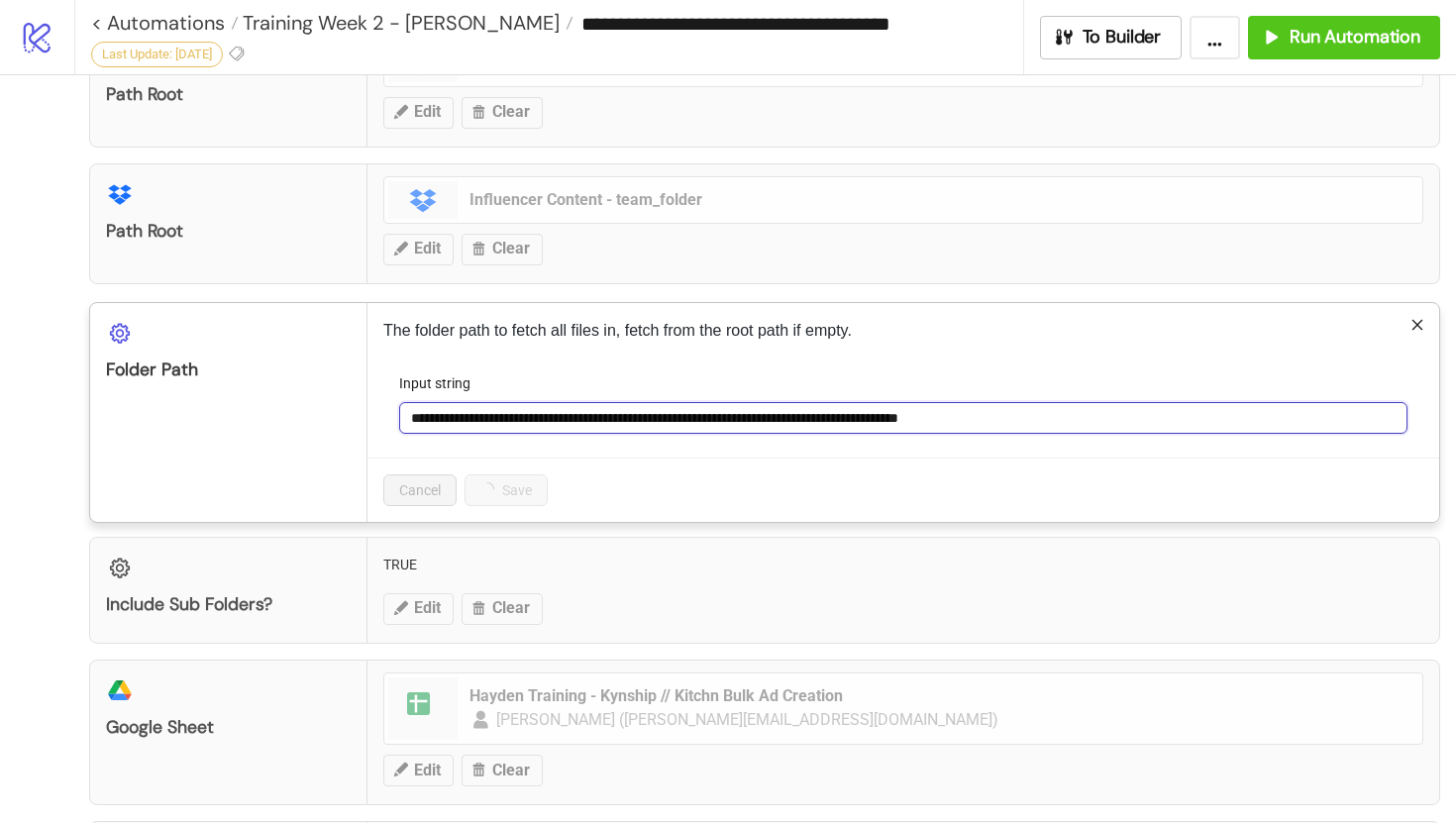 drag, startPoint x: 1078, startPoint y: 425, endPoint x: 813, endPoint y: 415, distance: 265.1886 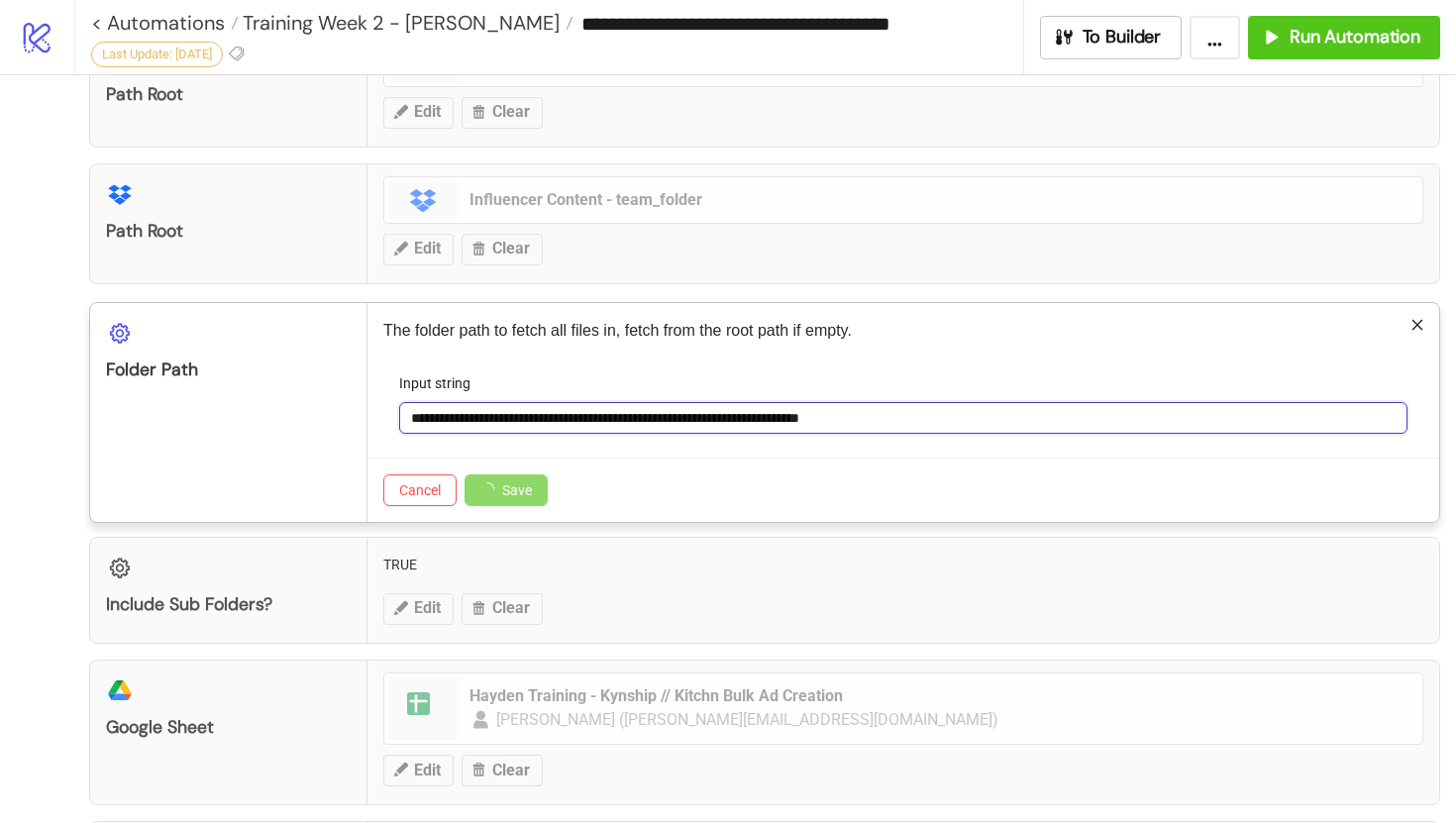 type on "**********" 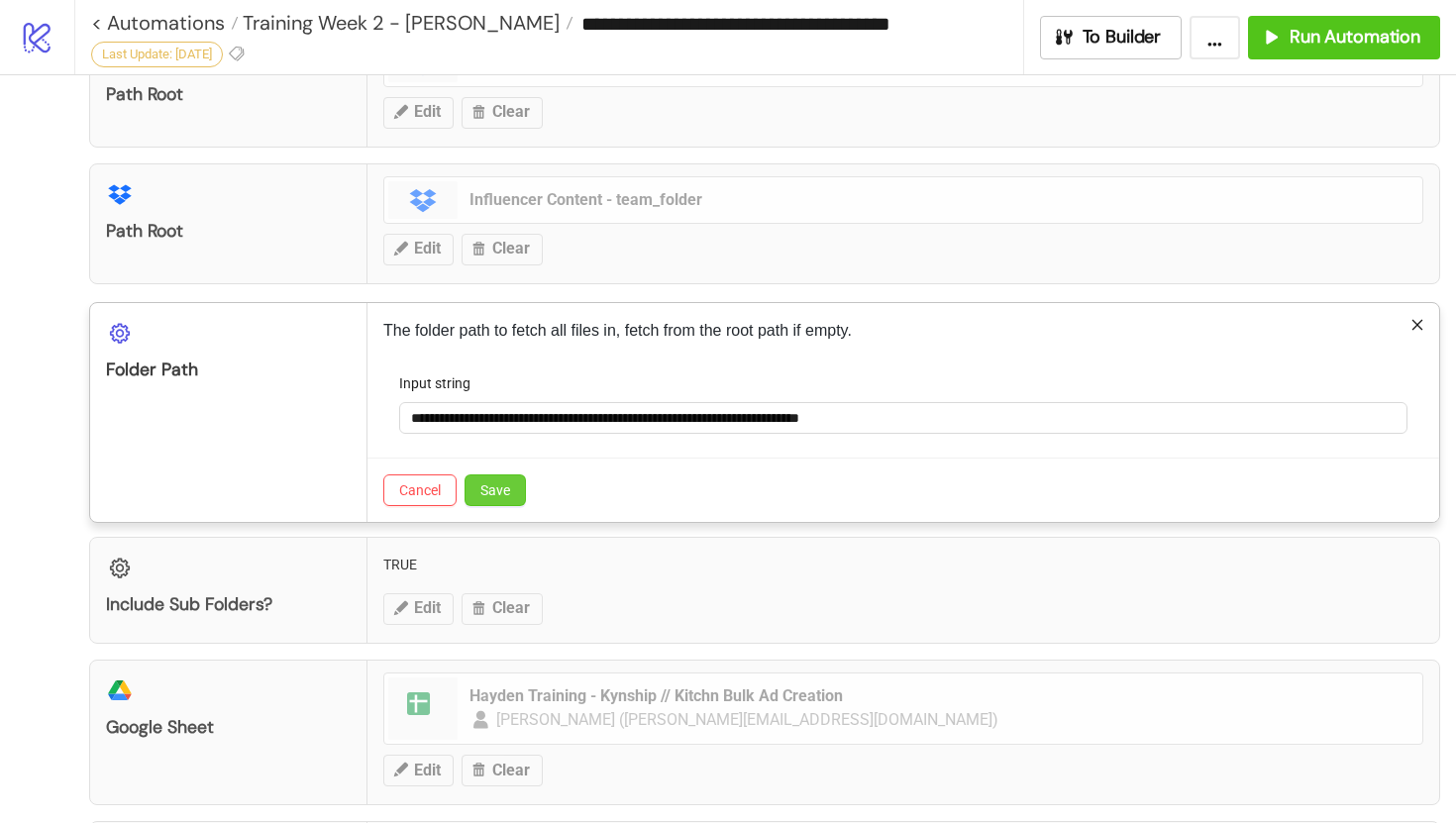 click on "Save" at bounding box center [495, 490] 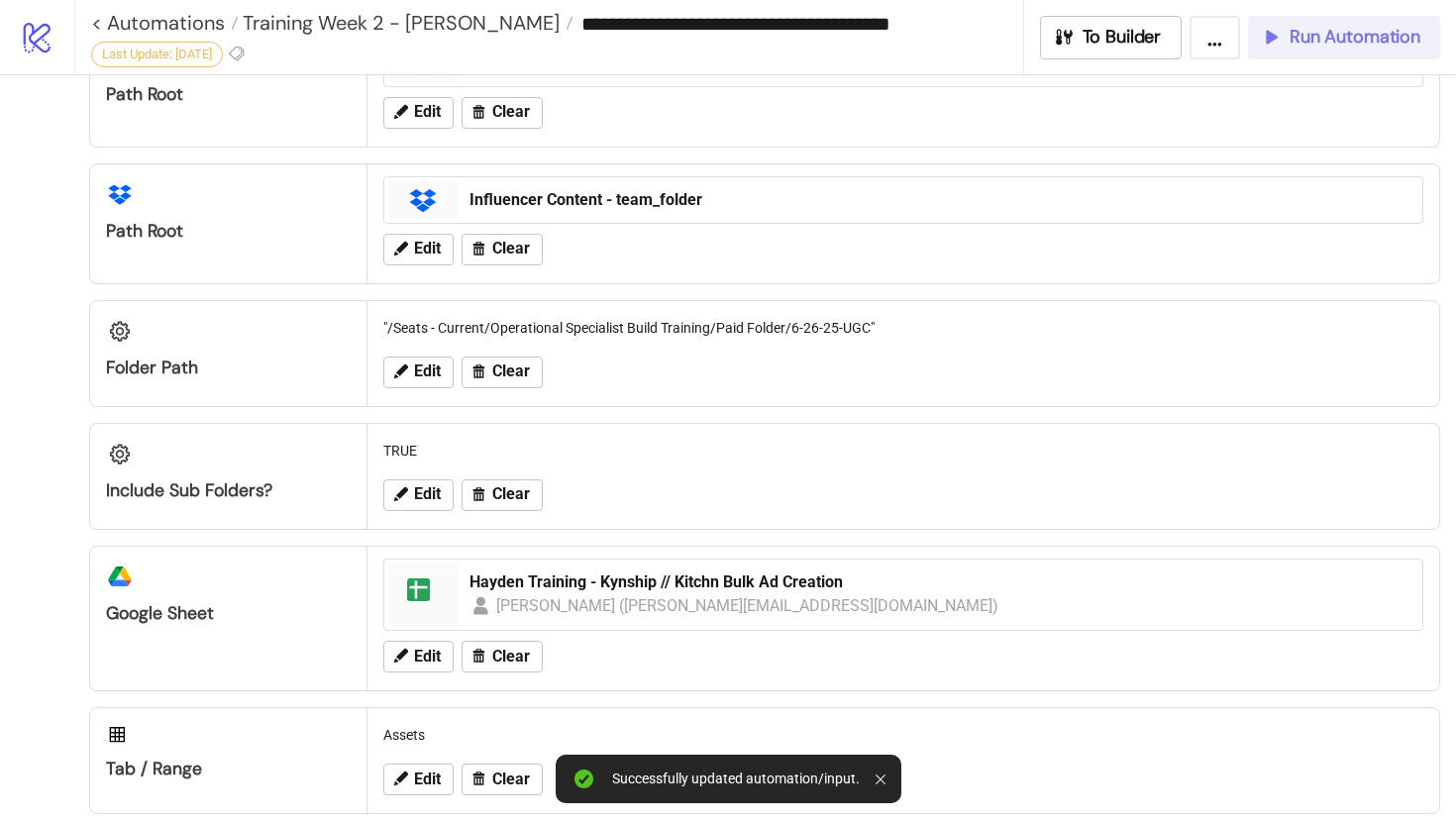 click on "Run Automation" at bounding box center (1344, 38) 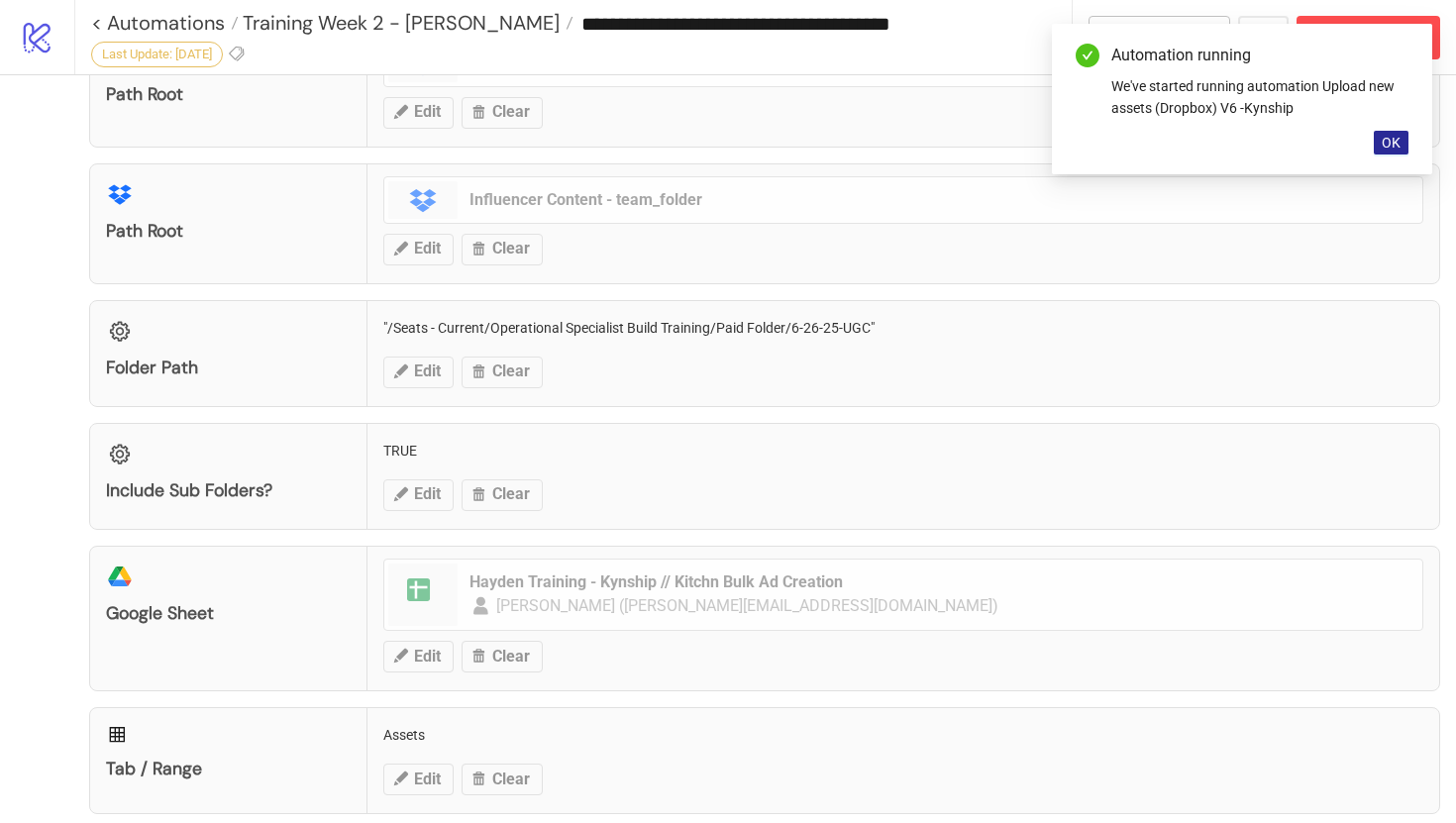click on "OK" at bounding box center [1391, 143] 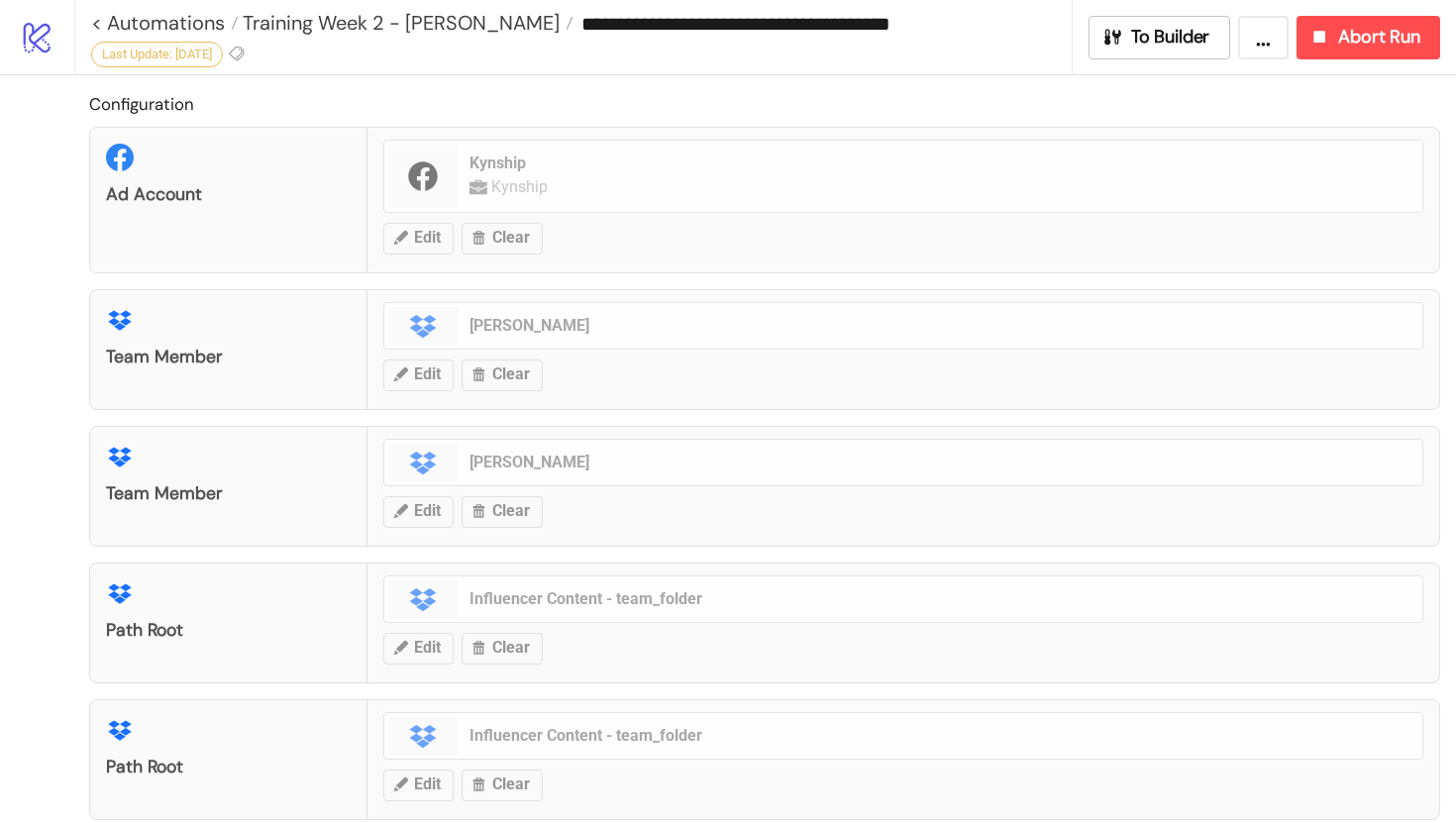 scroll, scrollTop: 935, scrollLeft: 0, axis: vertical 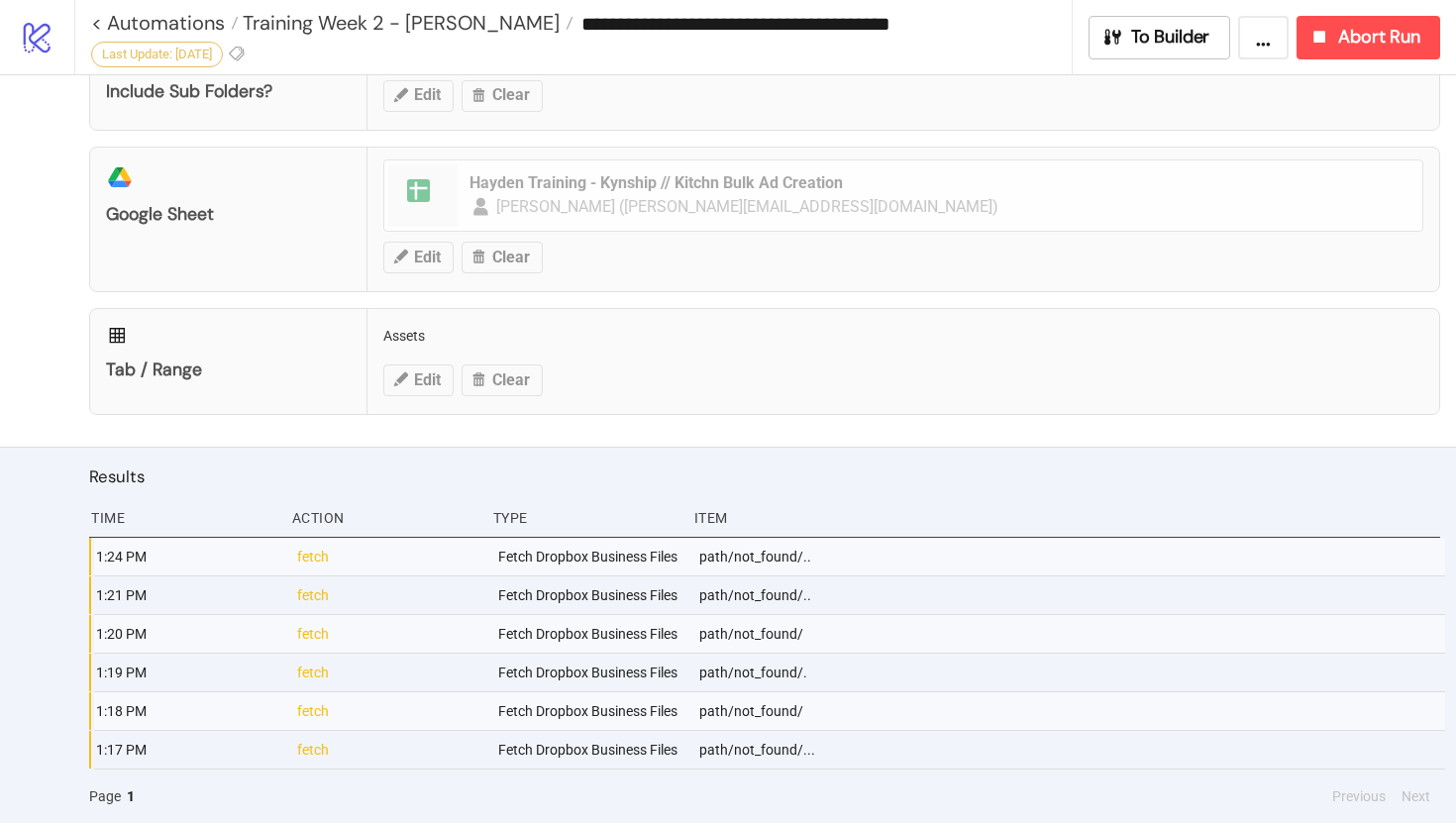 click on "1:20 PM fetch Fetch Dropbox Business Files path/not_found/" at bounding box center (770, 634) 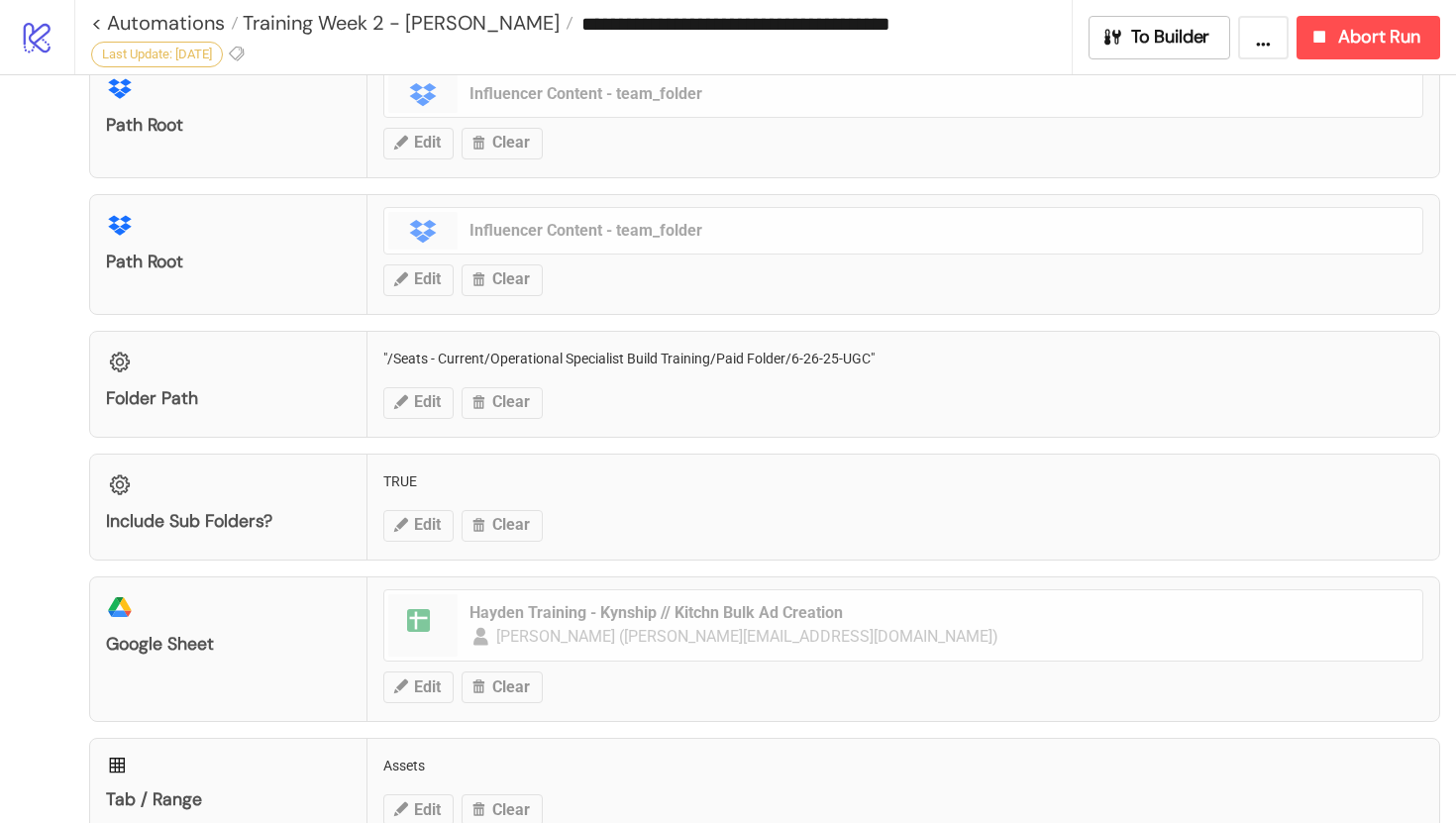 scroll, scrollTop: 329, scrollLeft: 0, axis: vertical 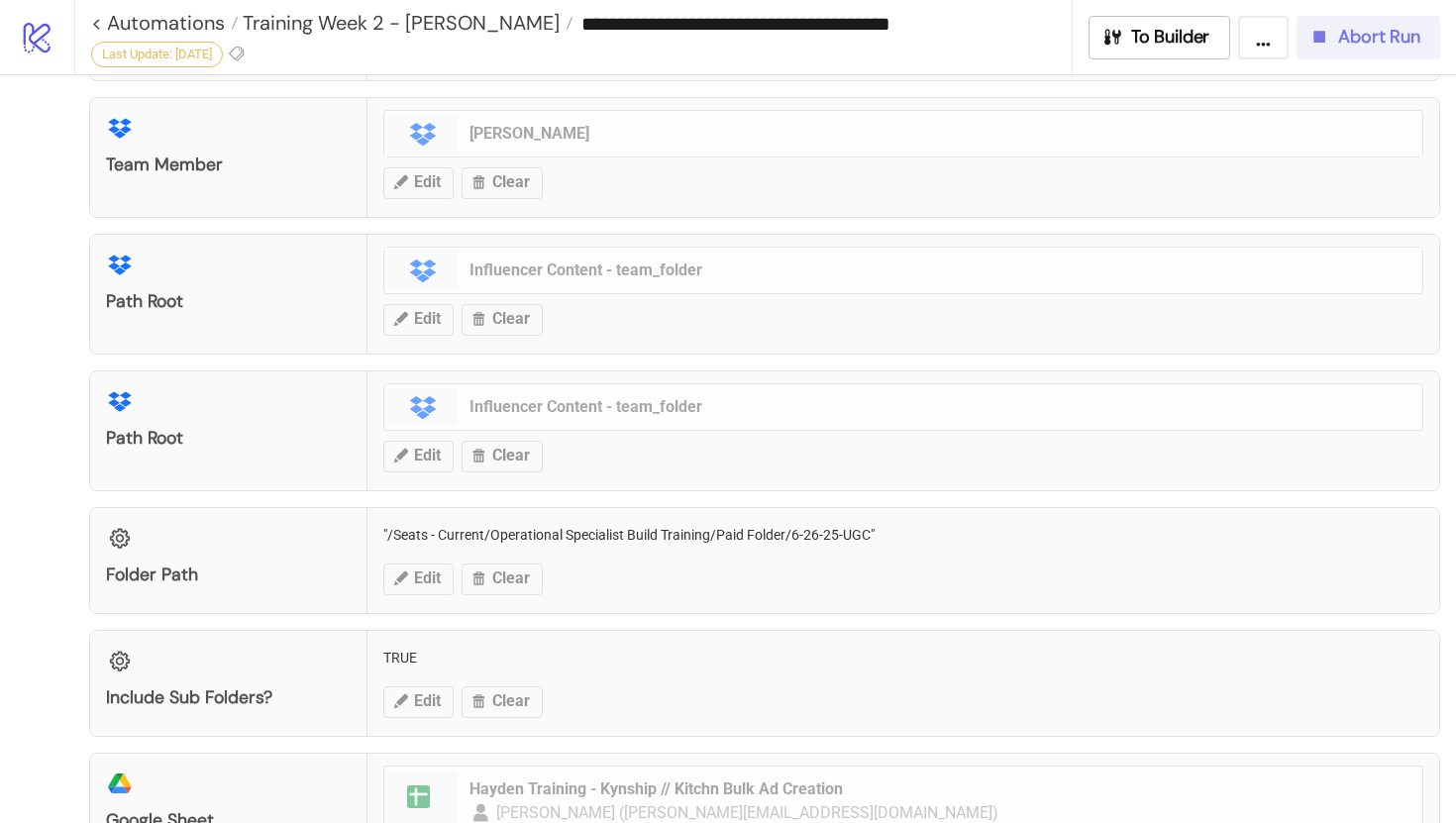 click on "Abort Run" at bounding box center [1379, 37] 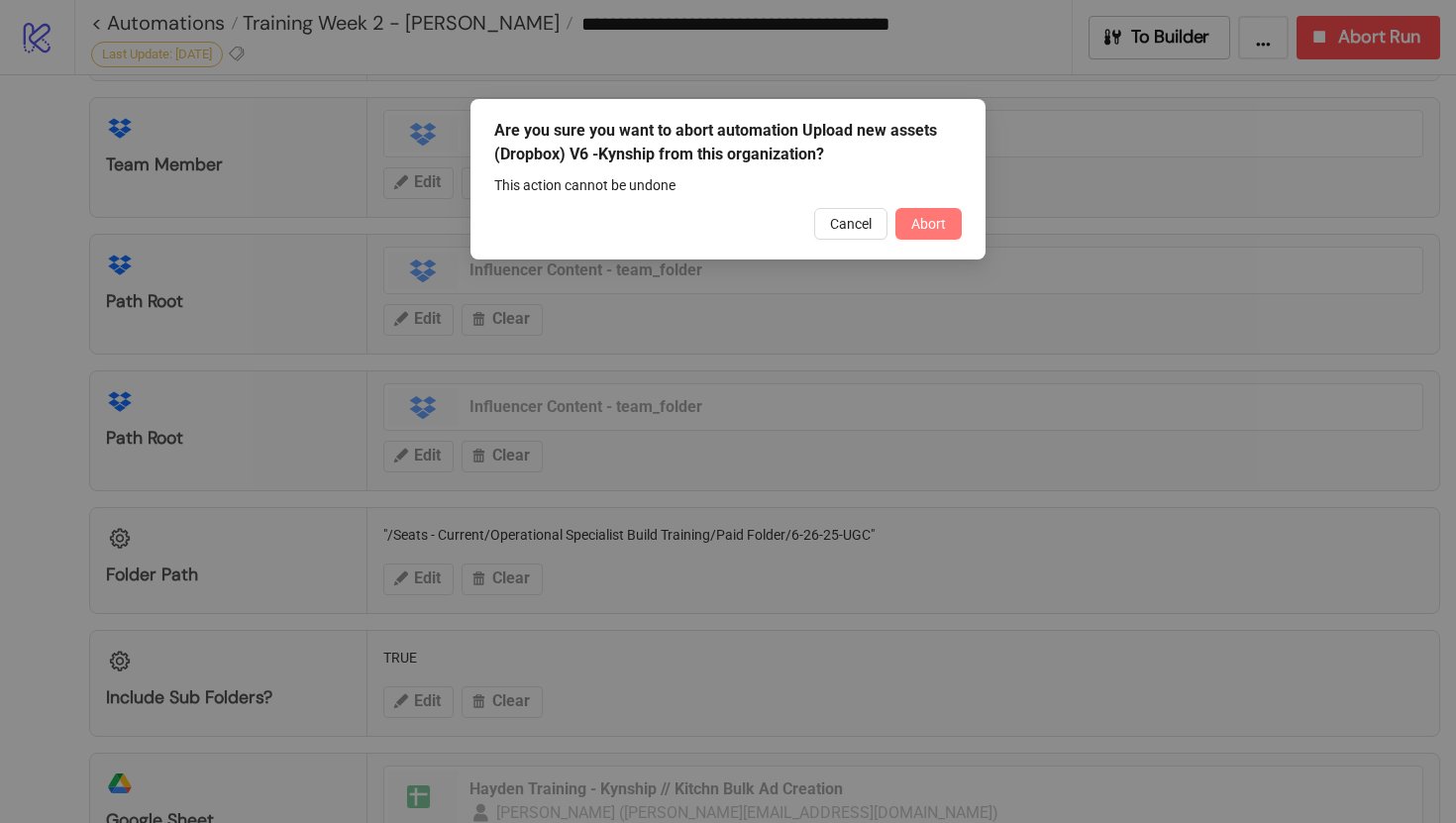 click on "Abort" at bounding box center (928, 224) 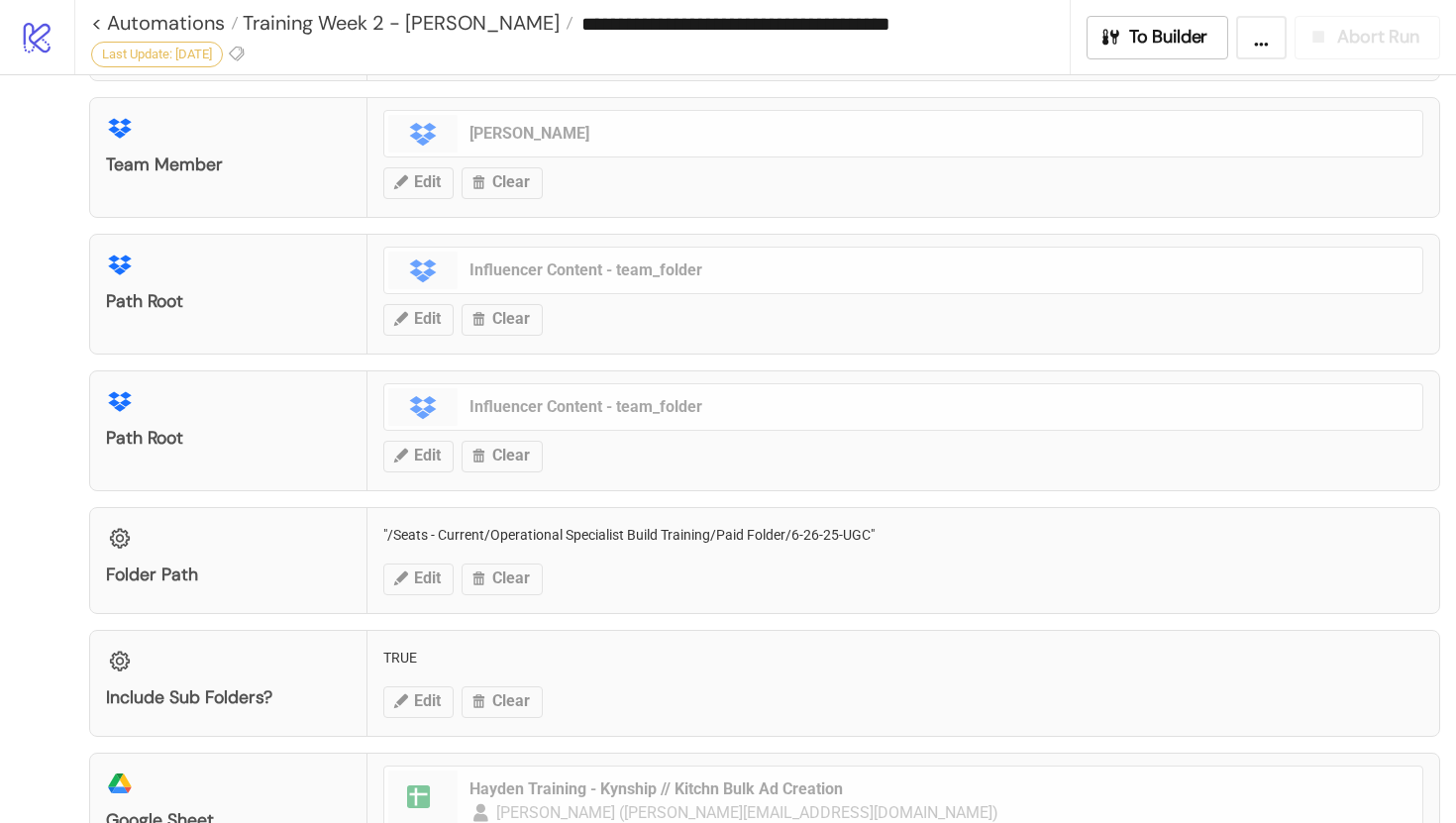click on "Folder Path "/Seats - Current/Operational Specialist Build Training/Paid Folder/6-26-25-UGC" Edit Clear" at bounding box center (765, 561) 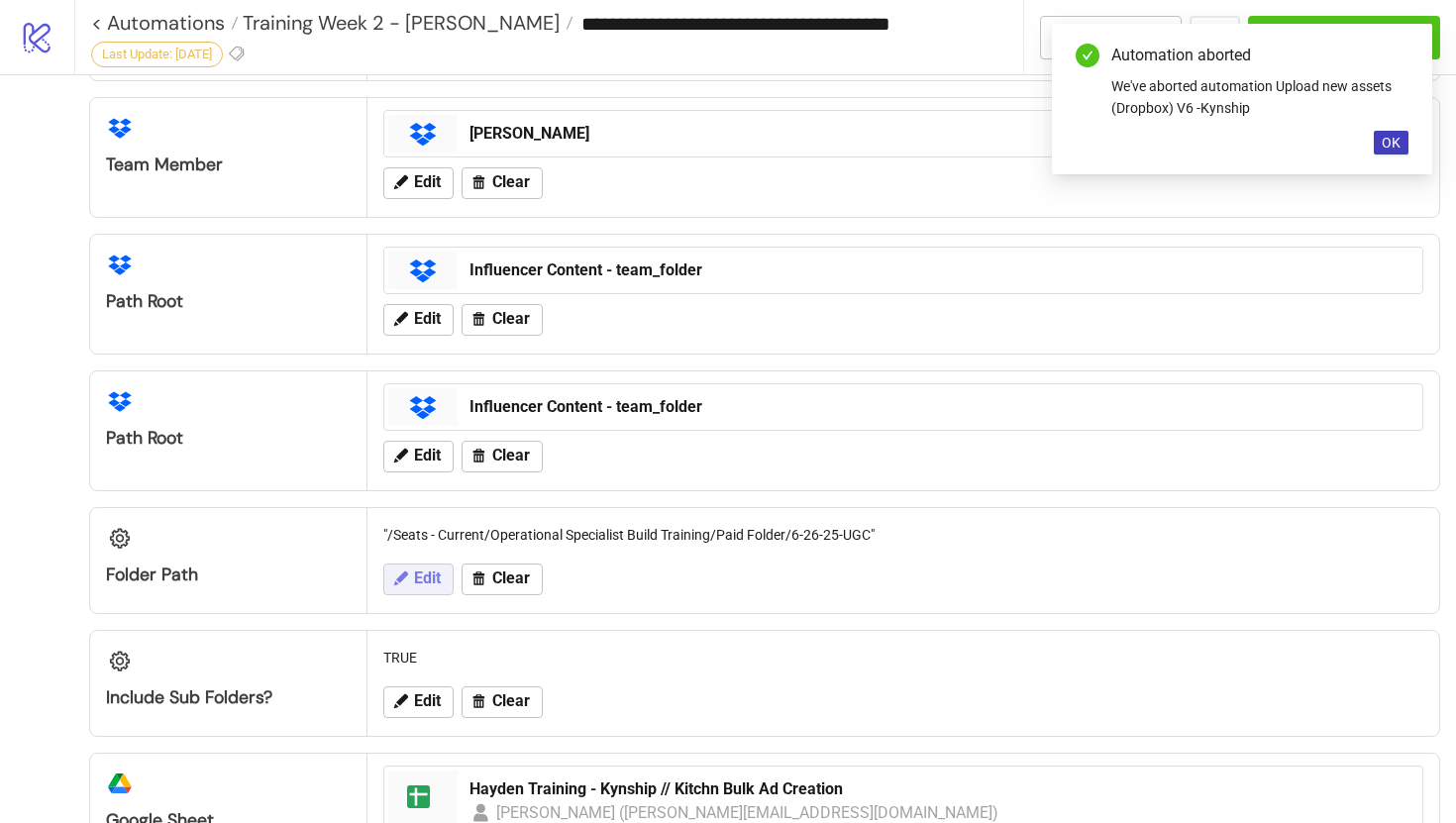 click on "Edit" at bounding box center (427, 578) 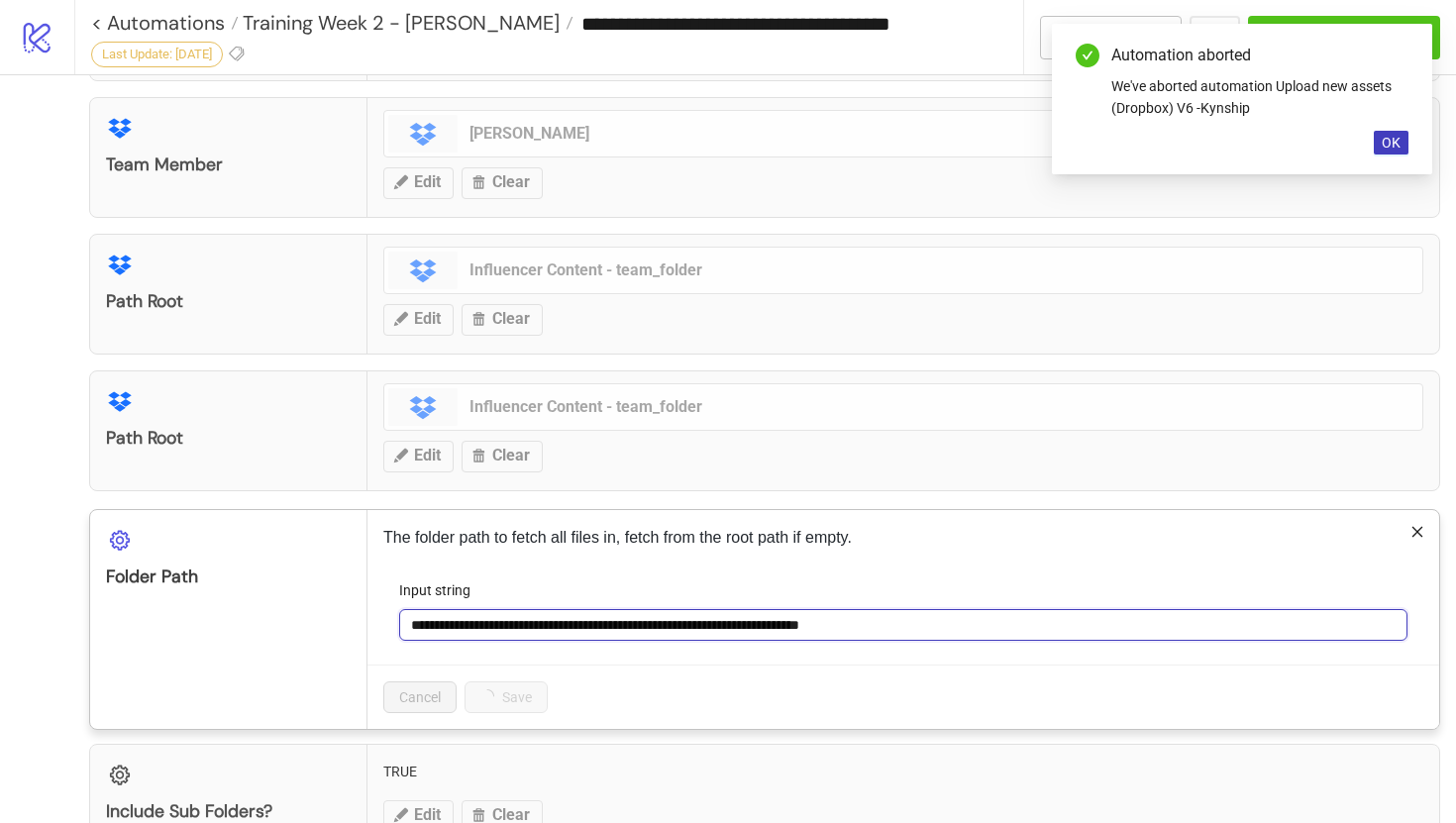 click on "**********" at bounding box center (903, 625) 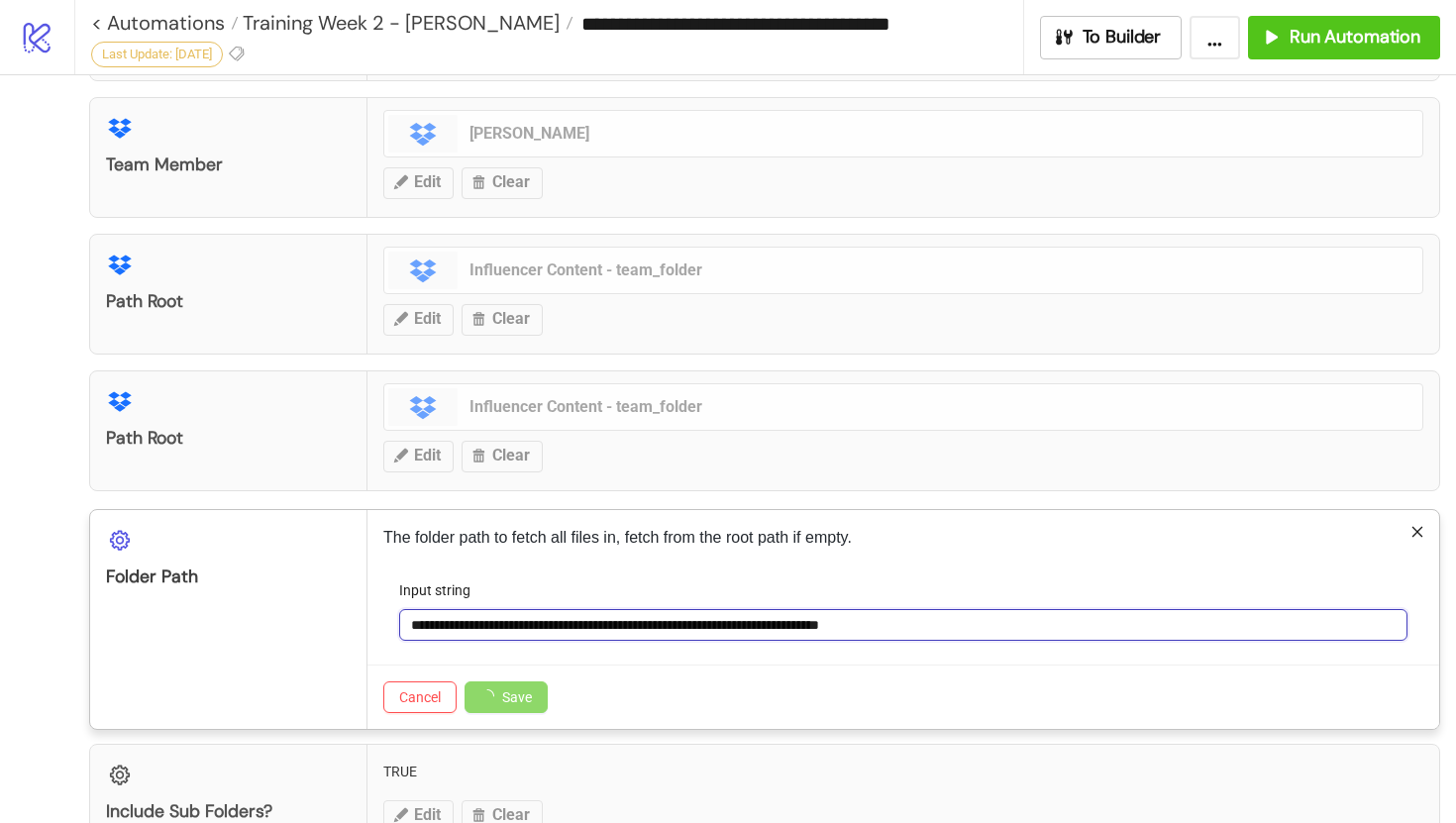 click on "**********" at bounding box center [903, 625] 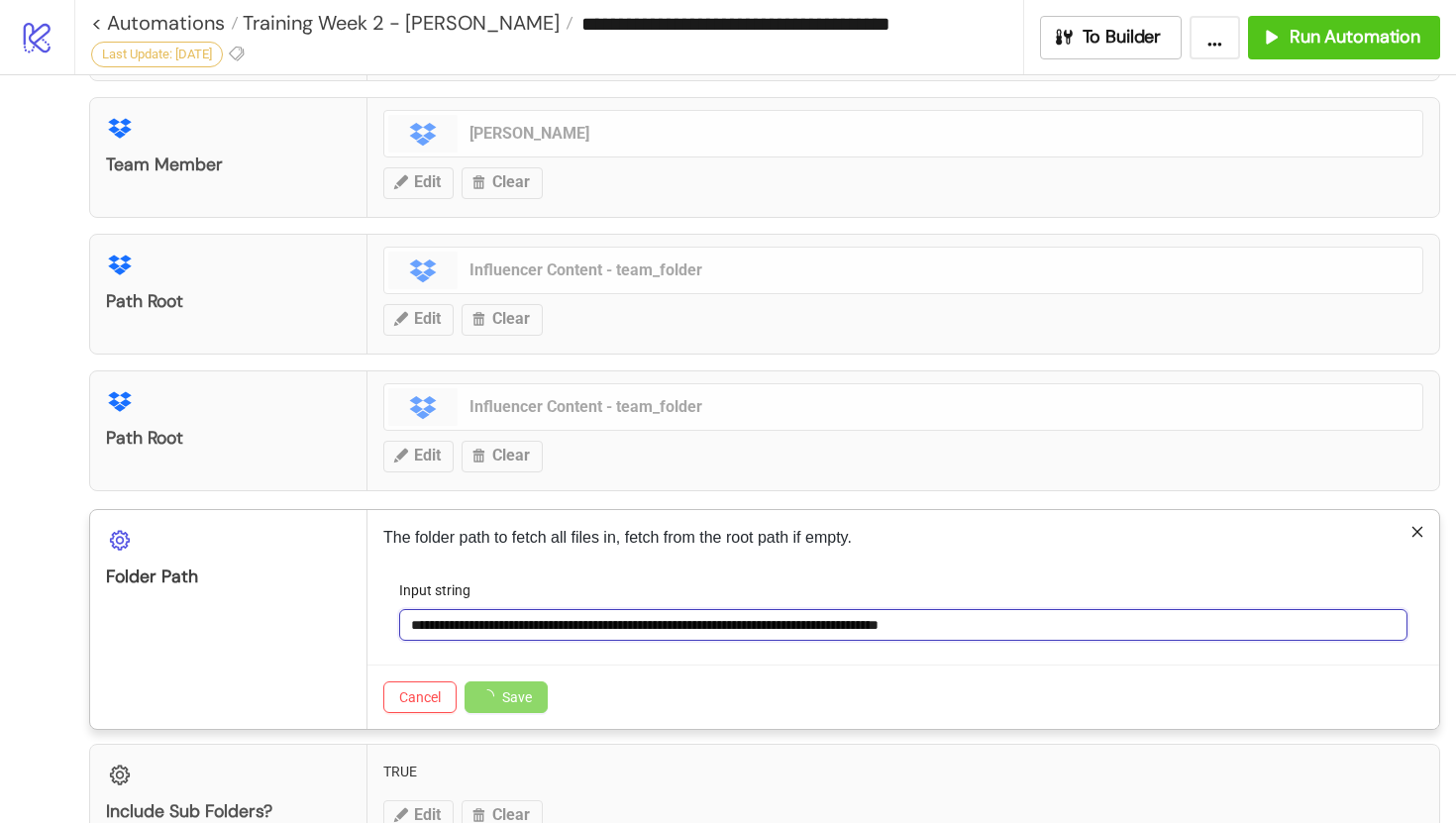 type on "**********" 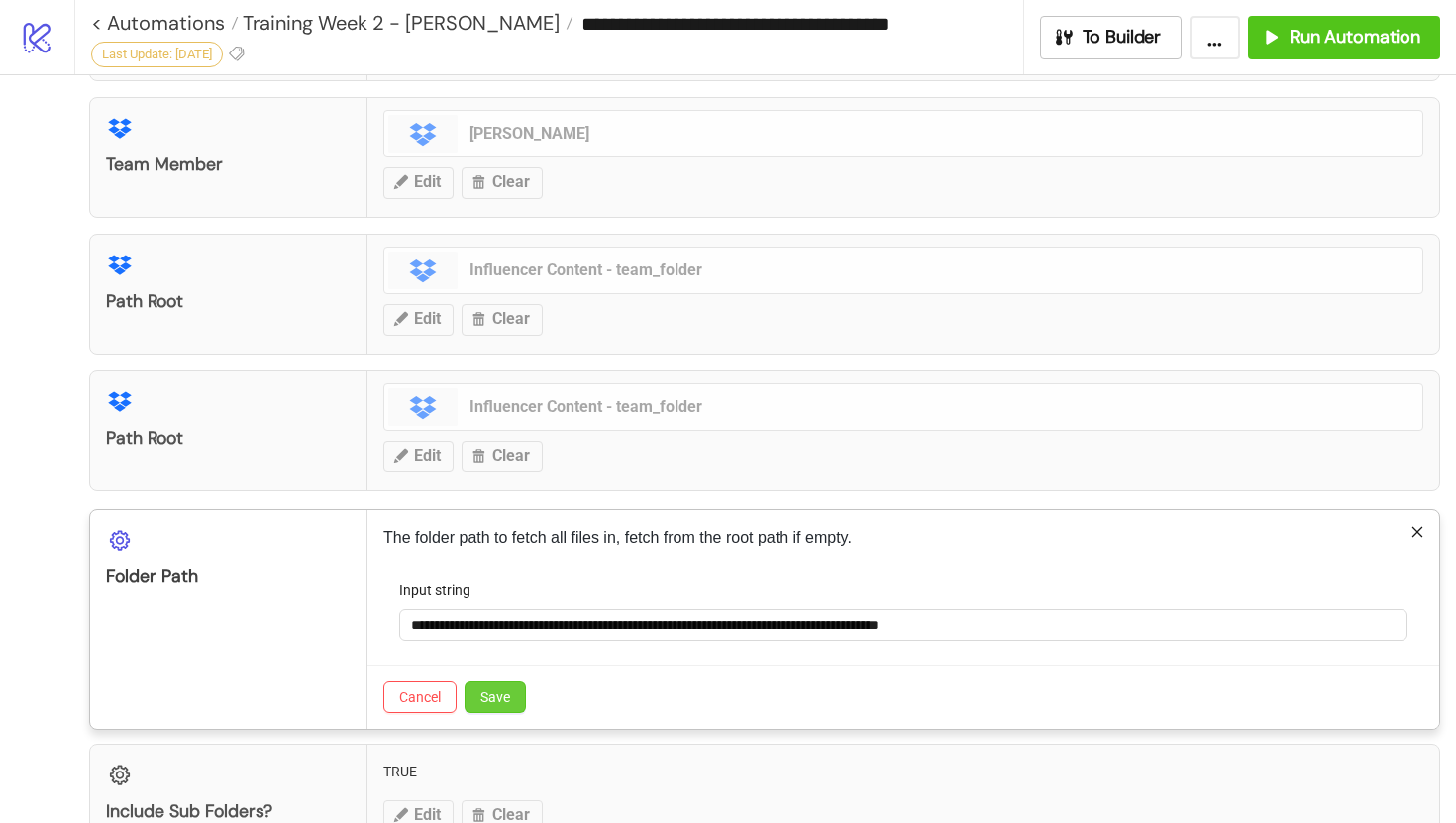 click on "Save" at bounding box center (495, 697) 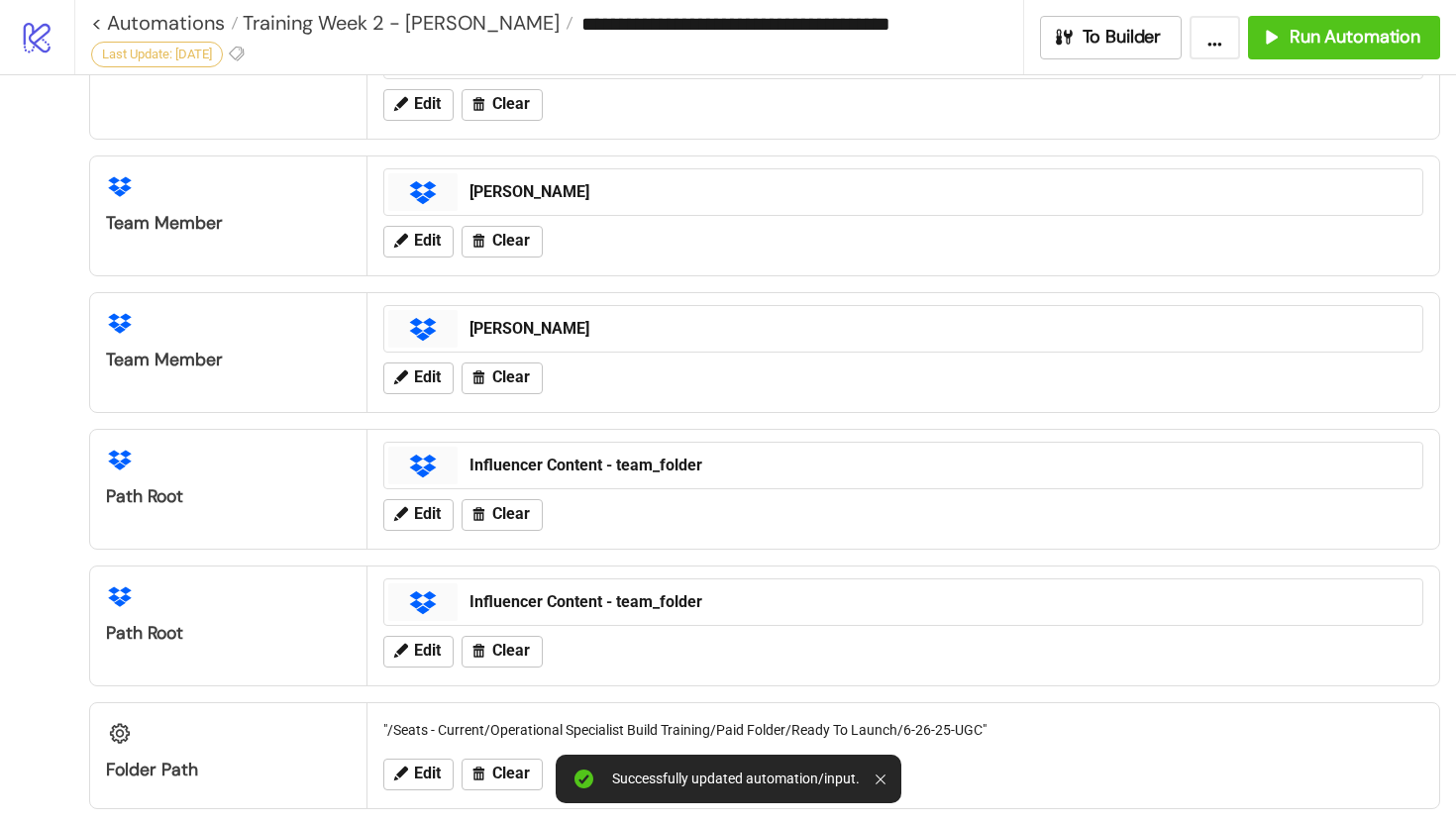 scroll, scrollTop: 88, scrollLeft: 0, axis: vertical 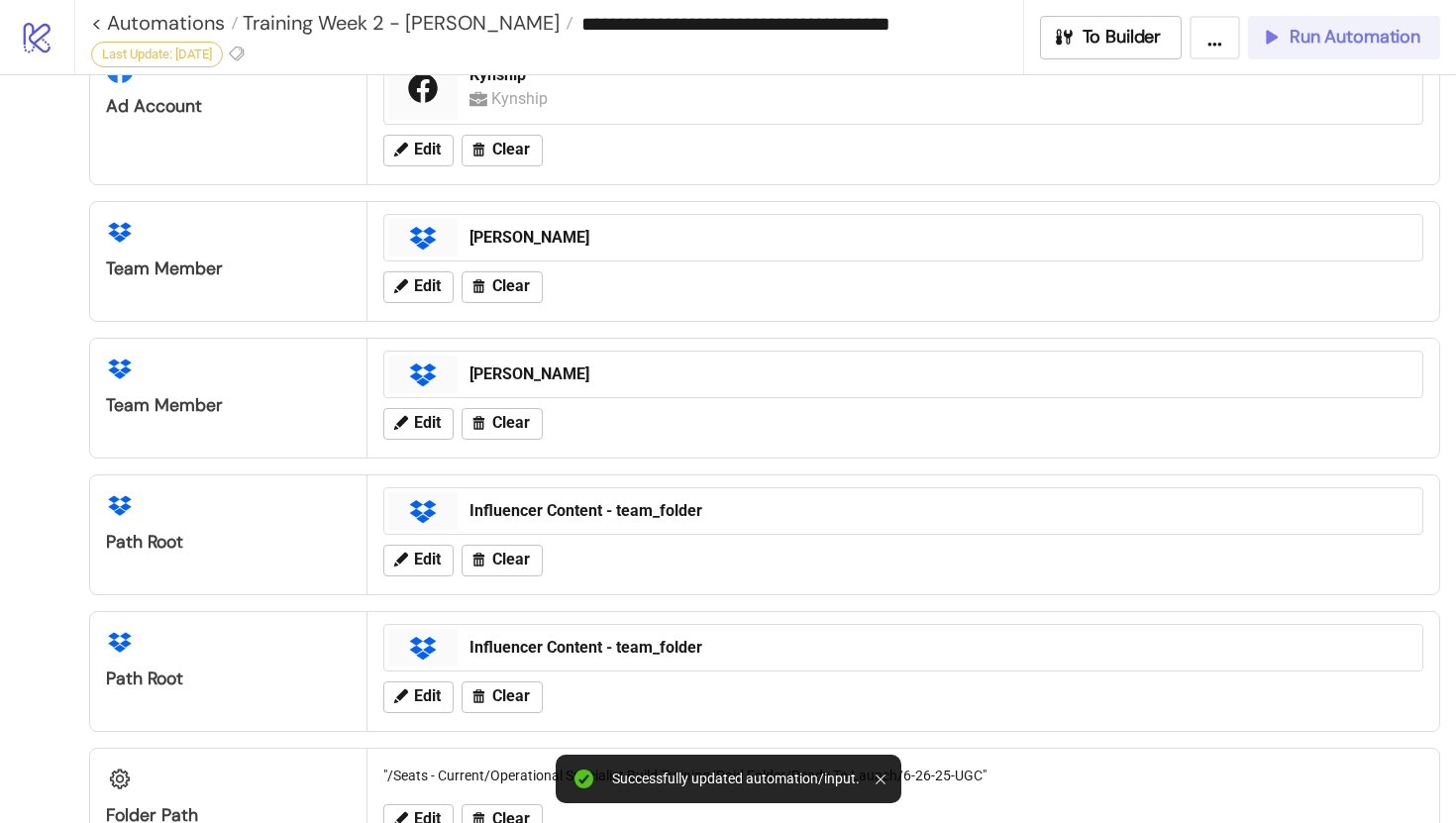 click on "Run Automation" at bounding box center (1355, 37) 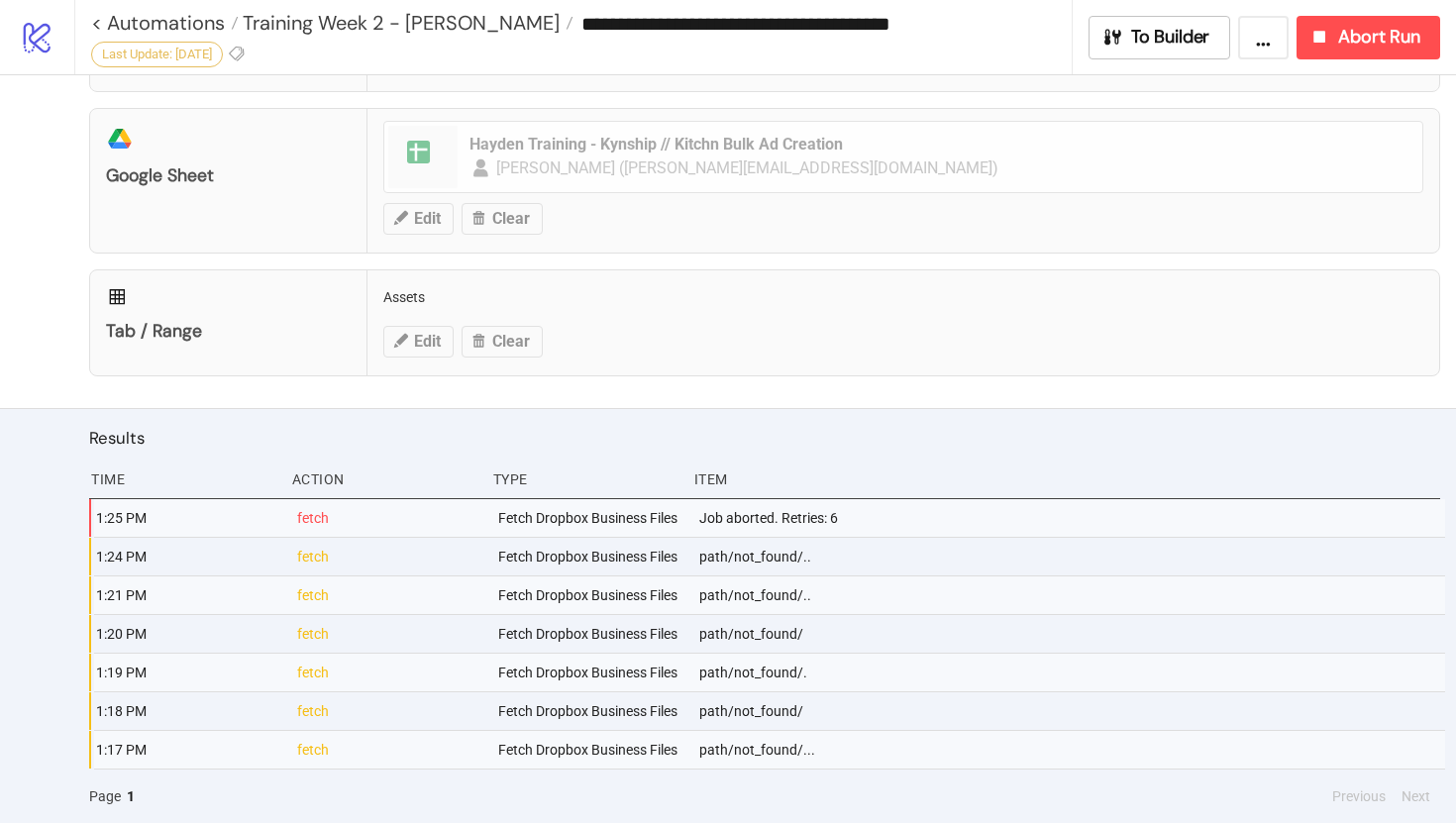 scroll, scrollTop: 0, scrollLeft: 0, axis: both 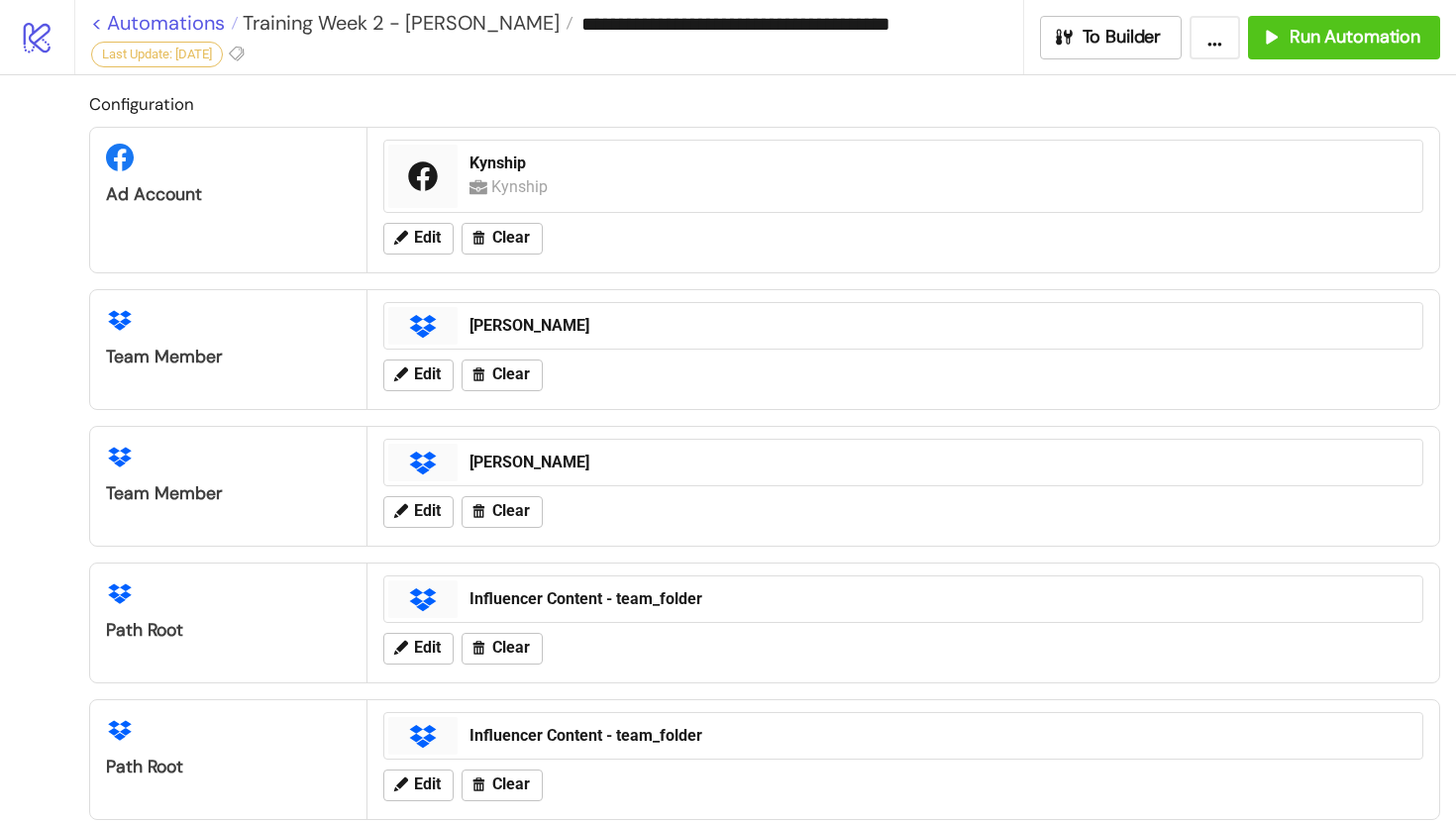 click on "< Automations" at bounding box center [164, 23] 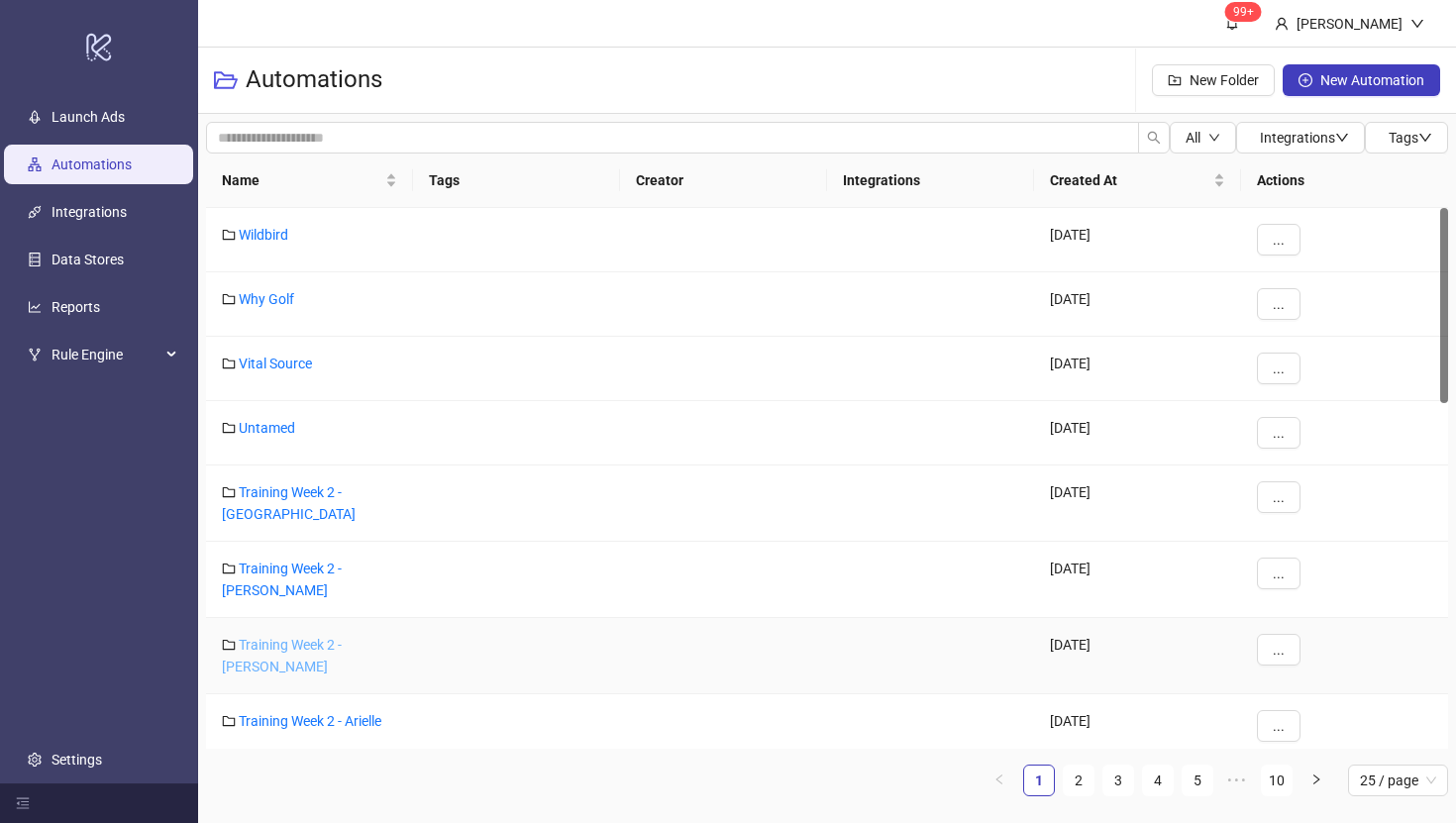 click on "Training Week 2 - [PERSON_NAME]" at bounding box center (281, 656) 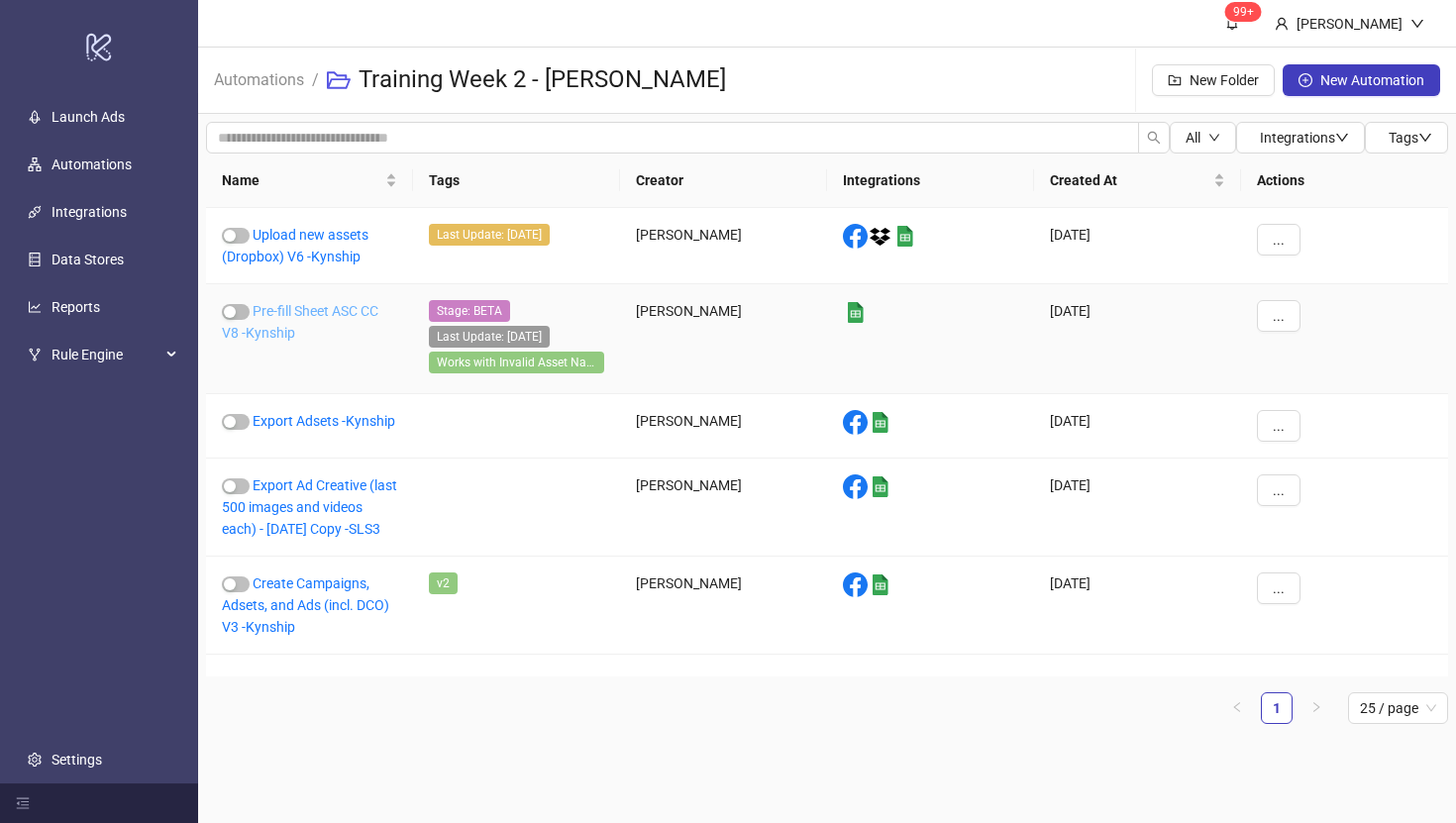 click on "Pre-fill Sheet ASC CC V8 -Kynship" at bounding box center (300, 322) 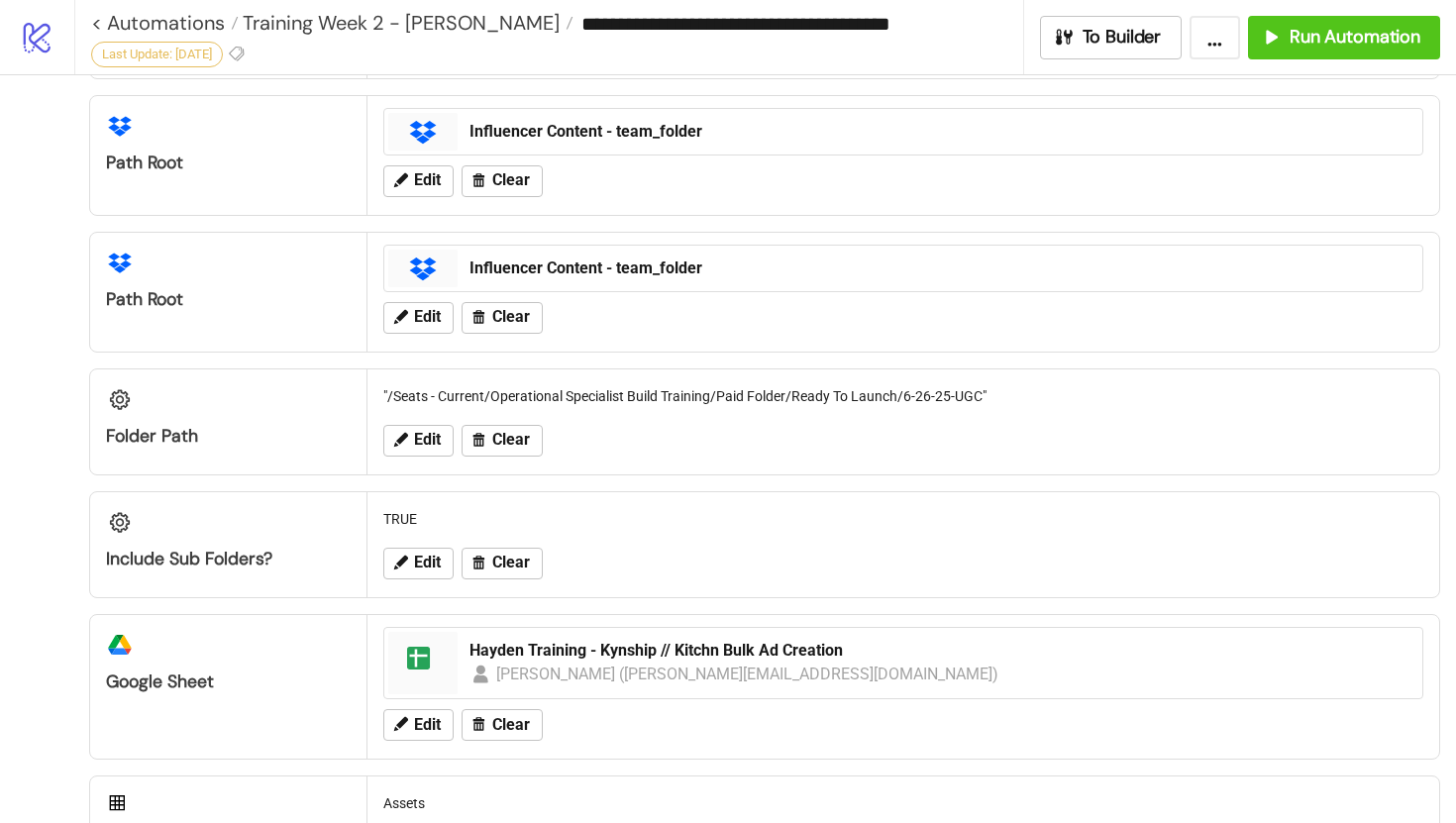type on "**********" 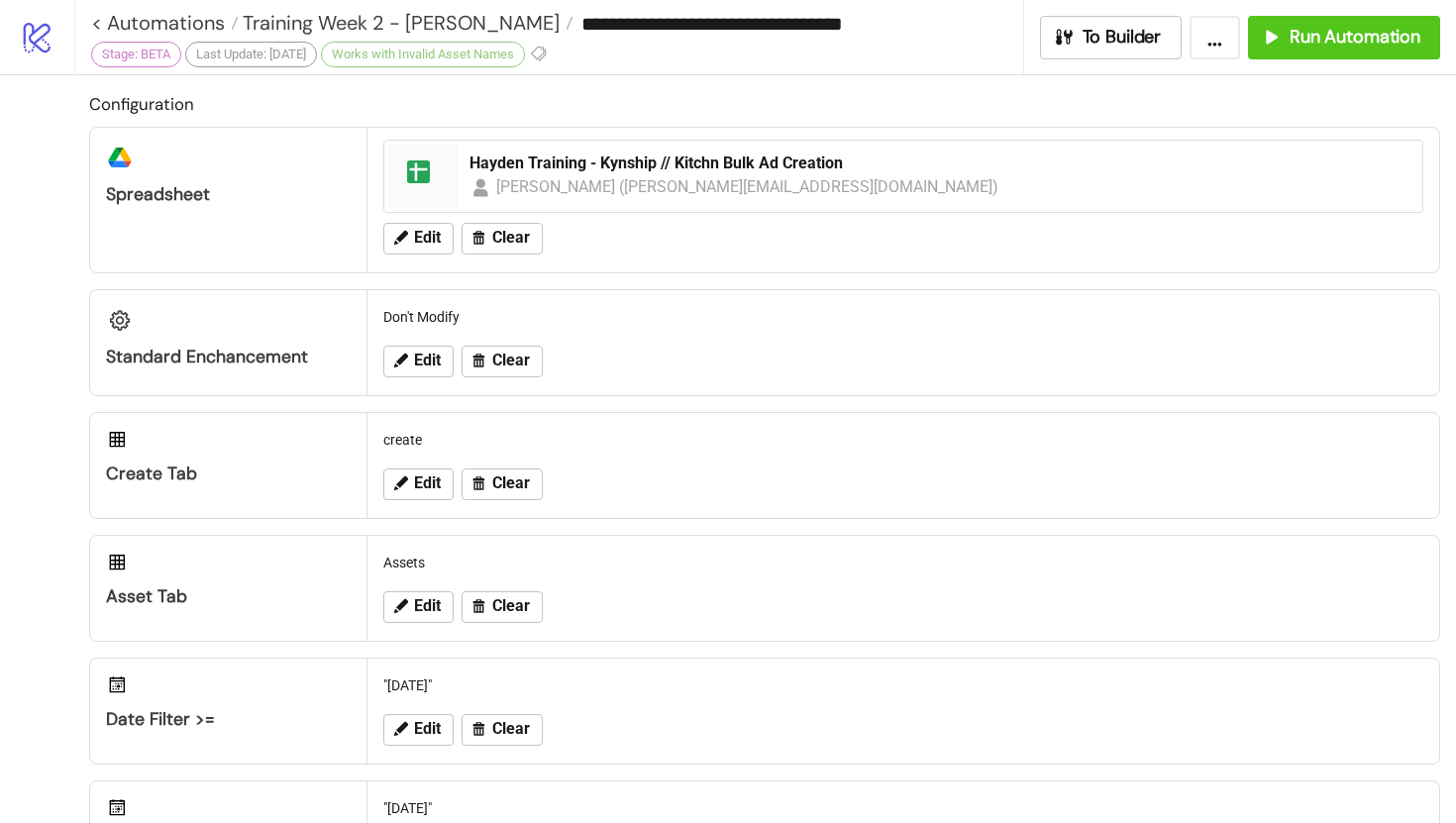 scroll, scrollTop: 363, scrollLeft: 0, axis: vertical 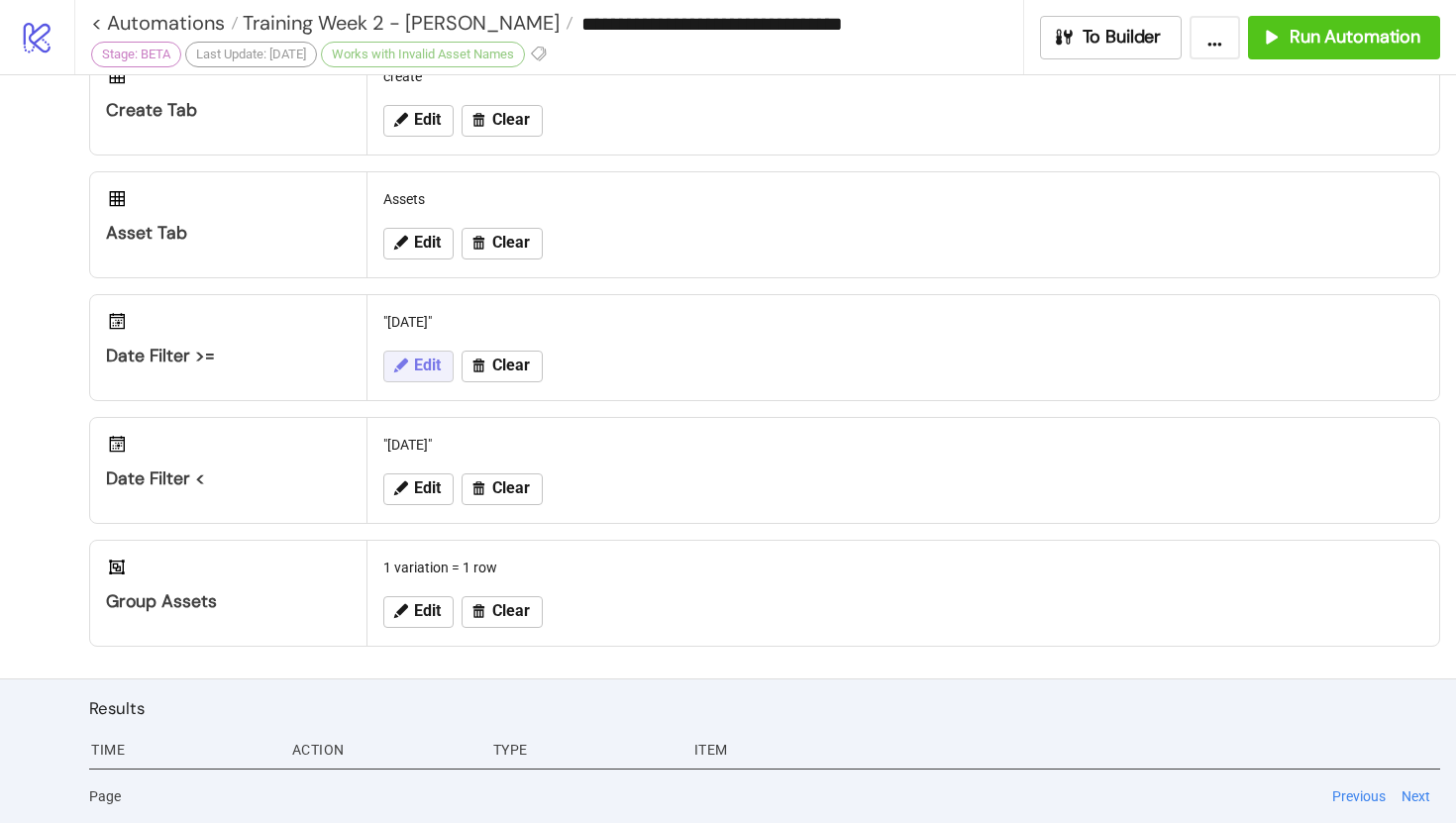 click on "Edit" at bounding box center [418, 366] 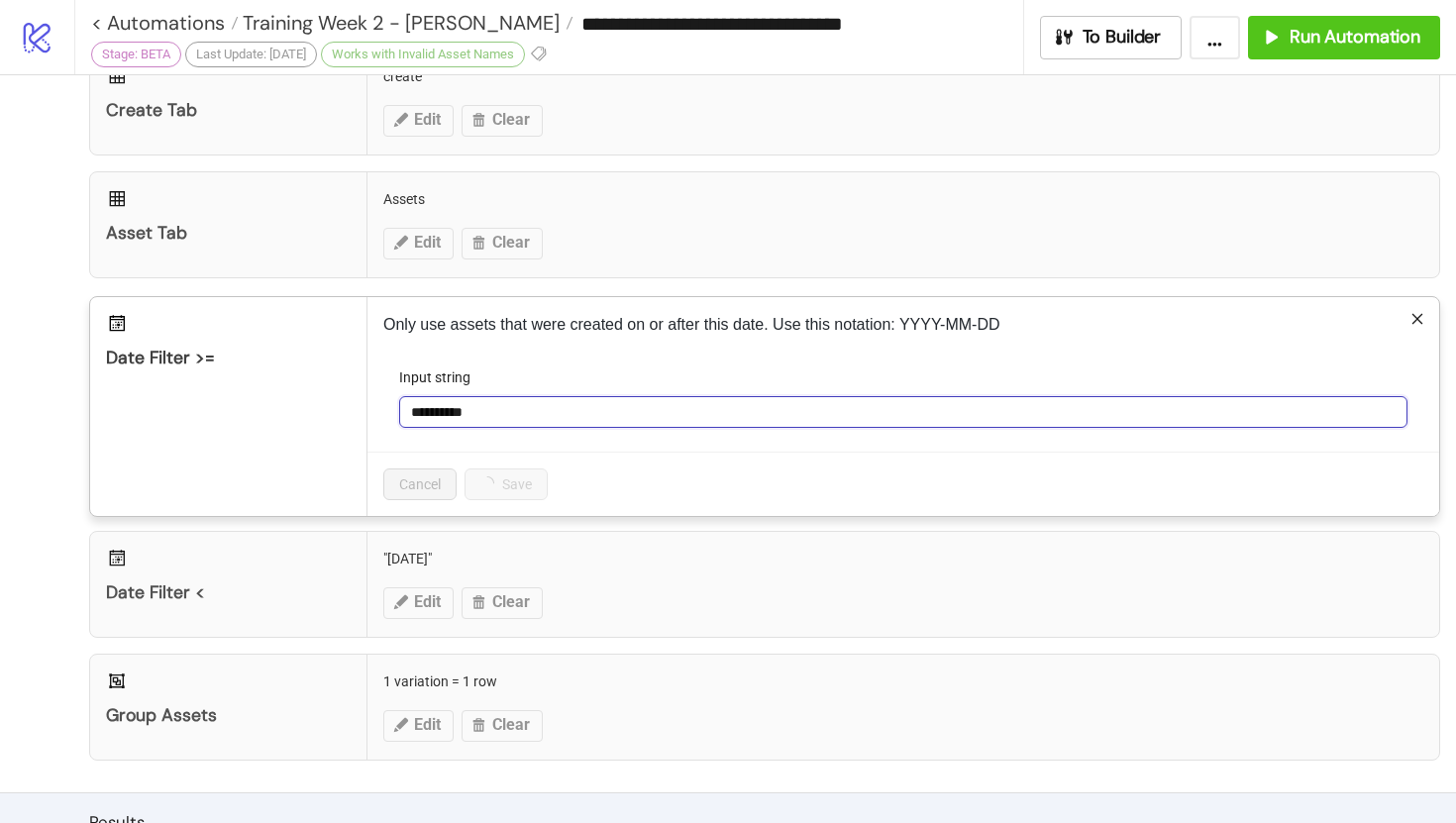 click on "**********" at bounding box center [903, 412] 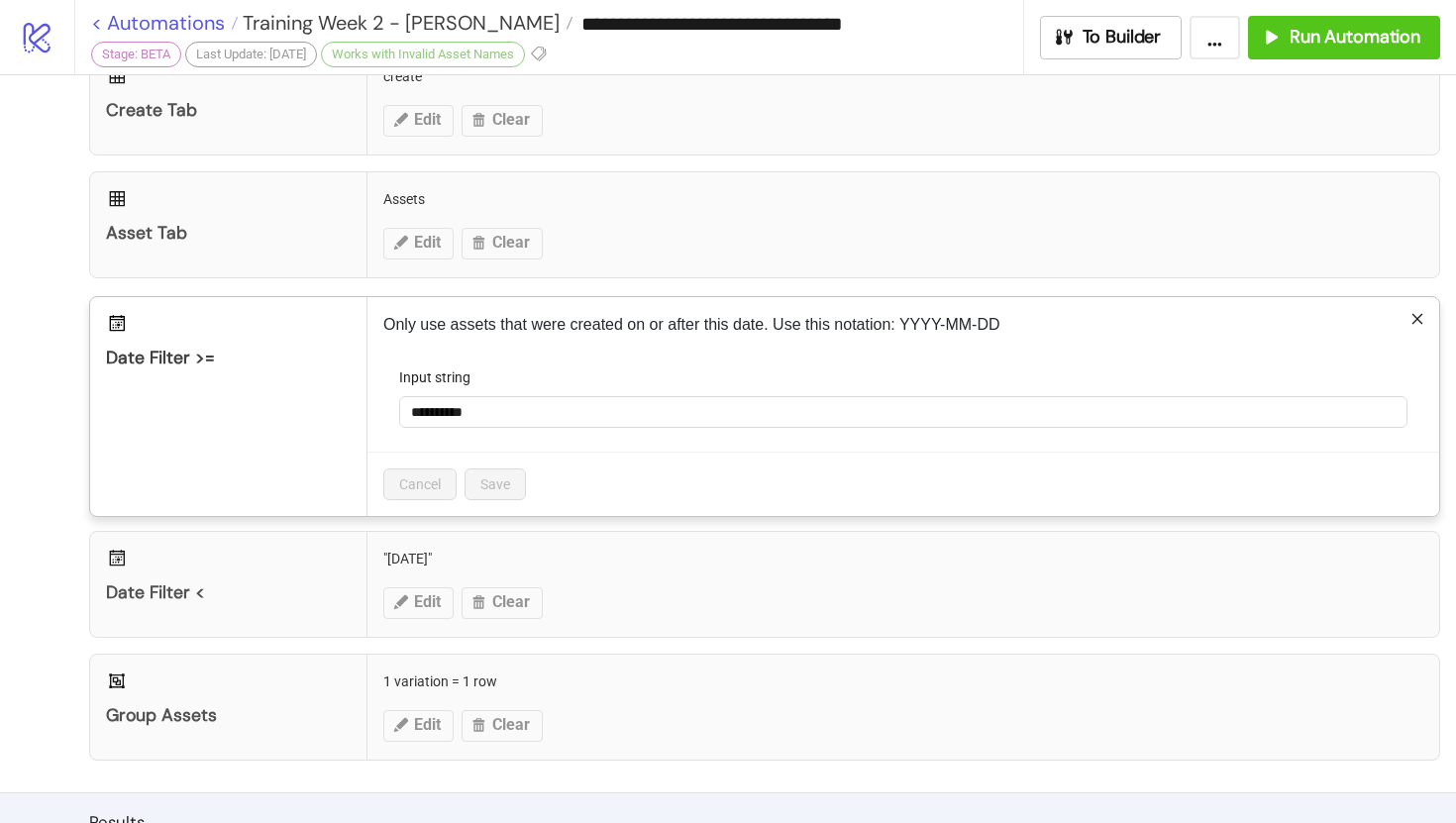 click on "< Automations" at bounding box center [164, 23] 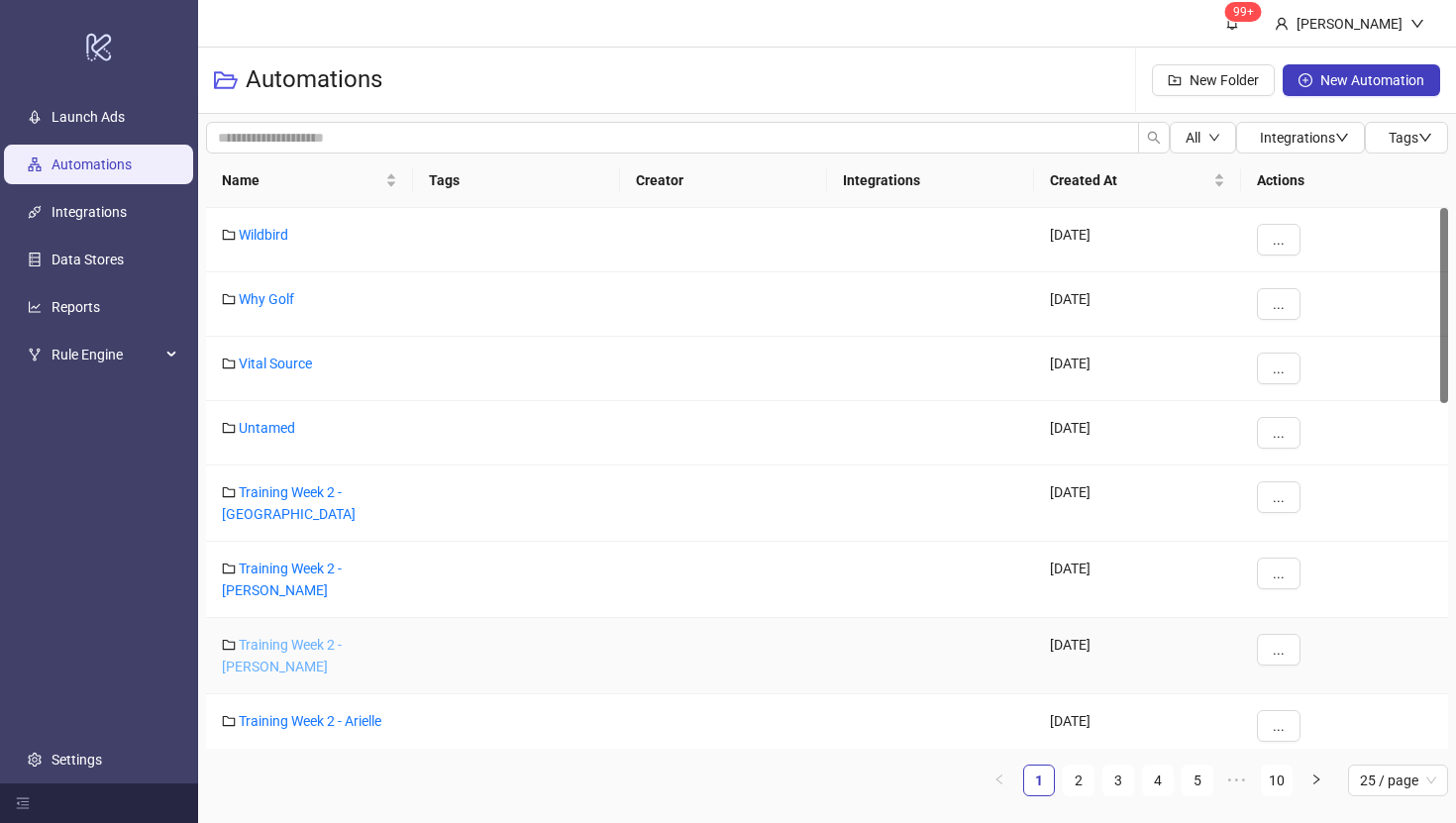 click on "Training Week 2 - [PERSON_NAME]" at bounding box center (281, 656) 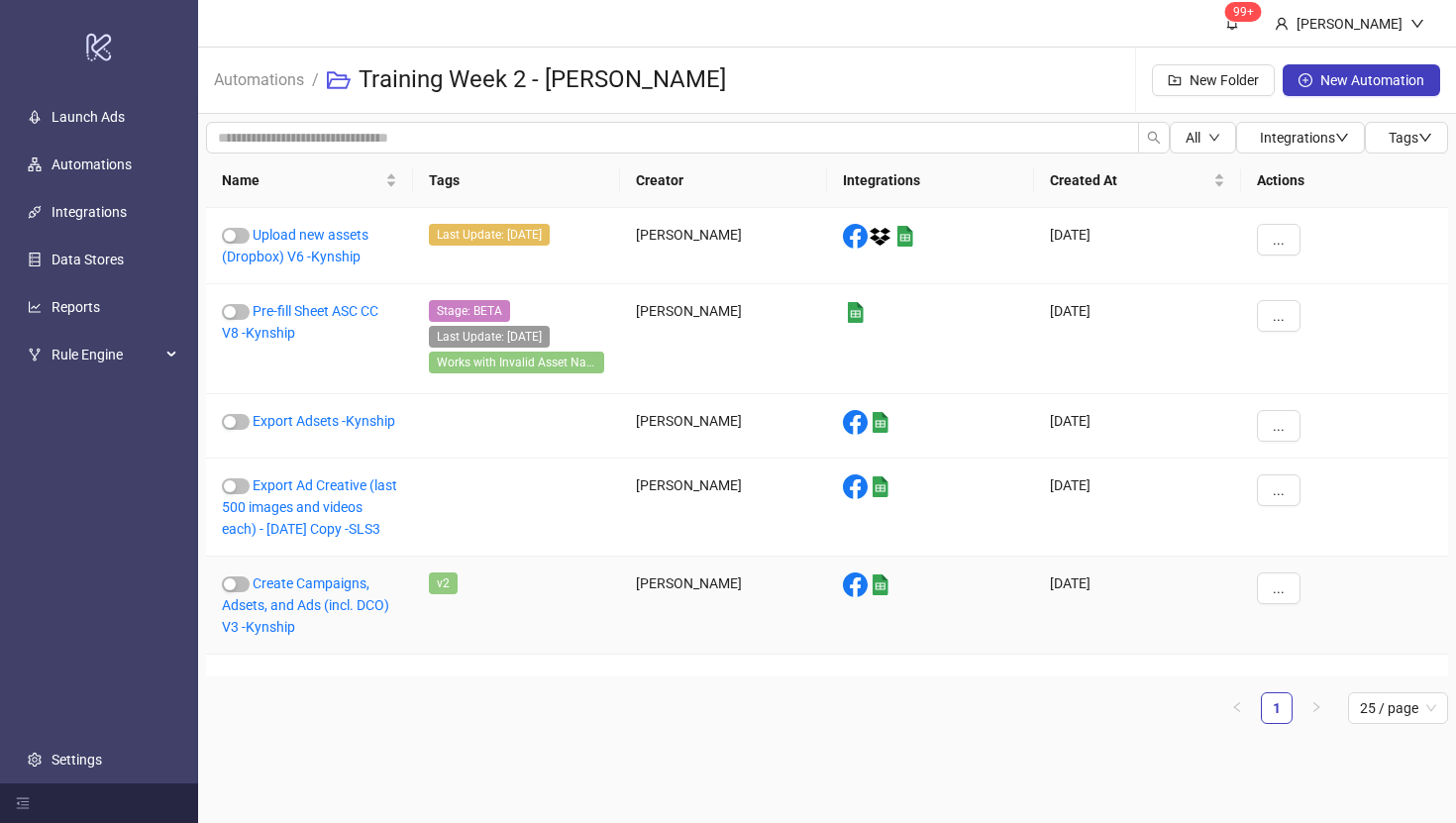 click on "Create Campaigns, Adsets, and Ads (incl. DCO) V3 -Kynship" at bounding box center [309, 605] 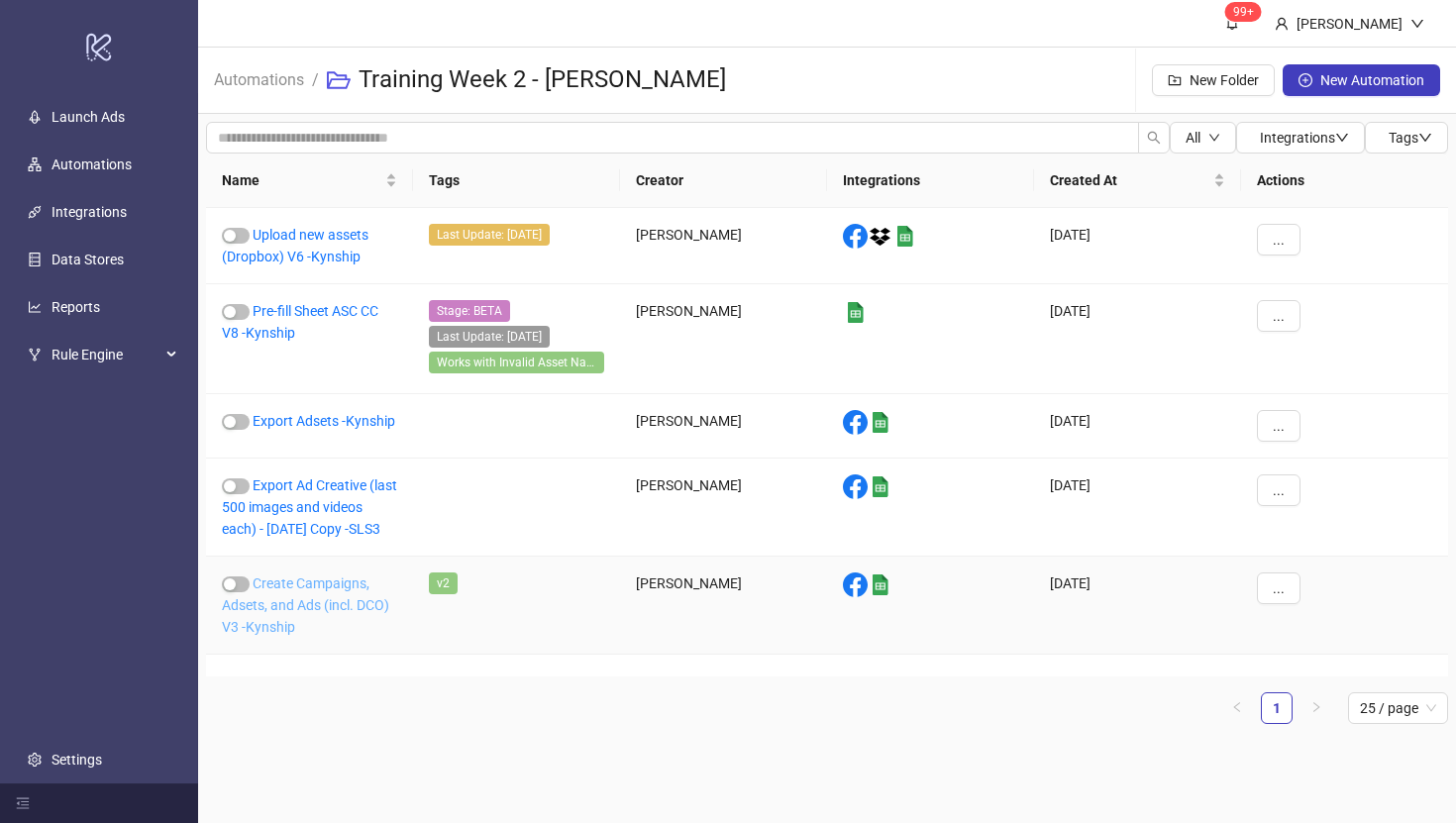 click on "Create Campaigns, Adsets, and Ads (incl. DCO) V3 -Kynship" at bounding box center (305, 605) 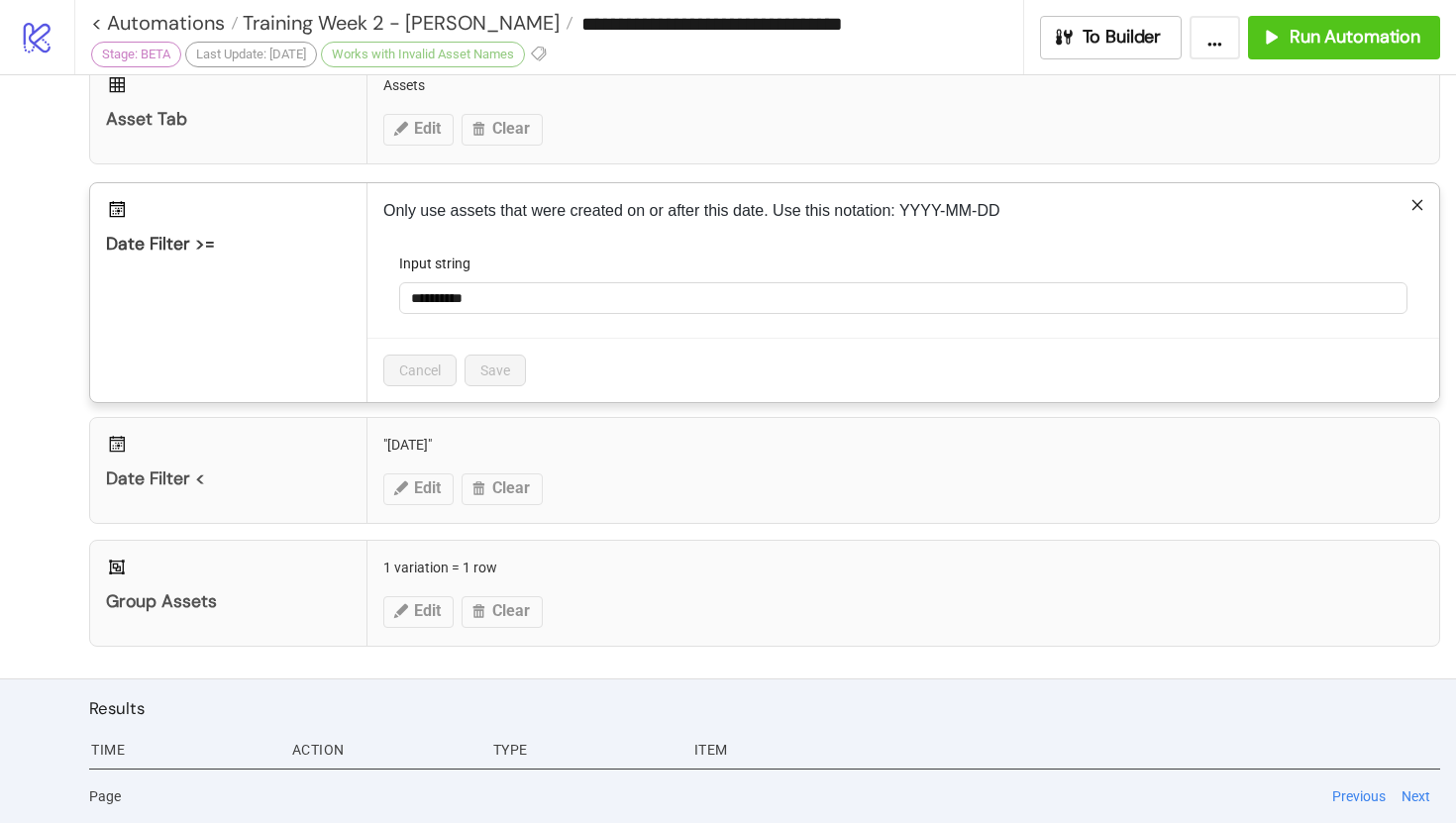 type on "**********" 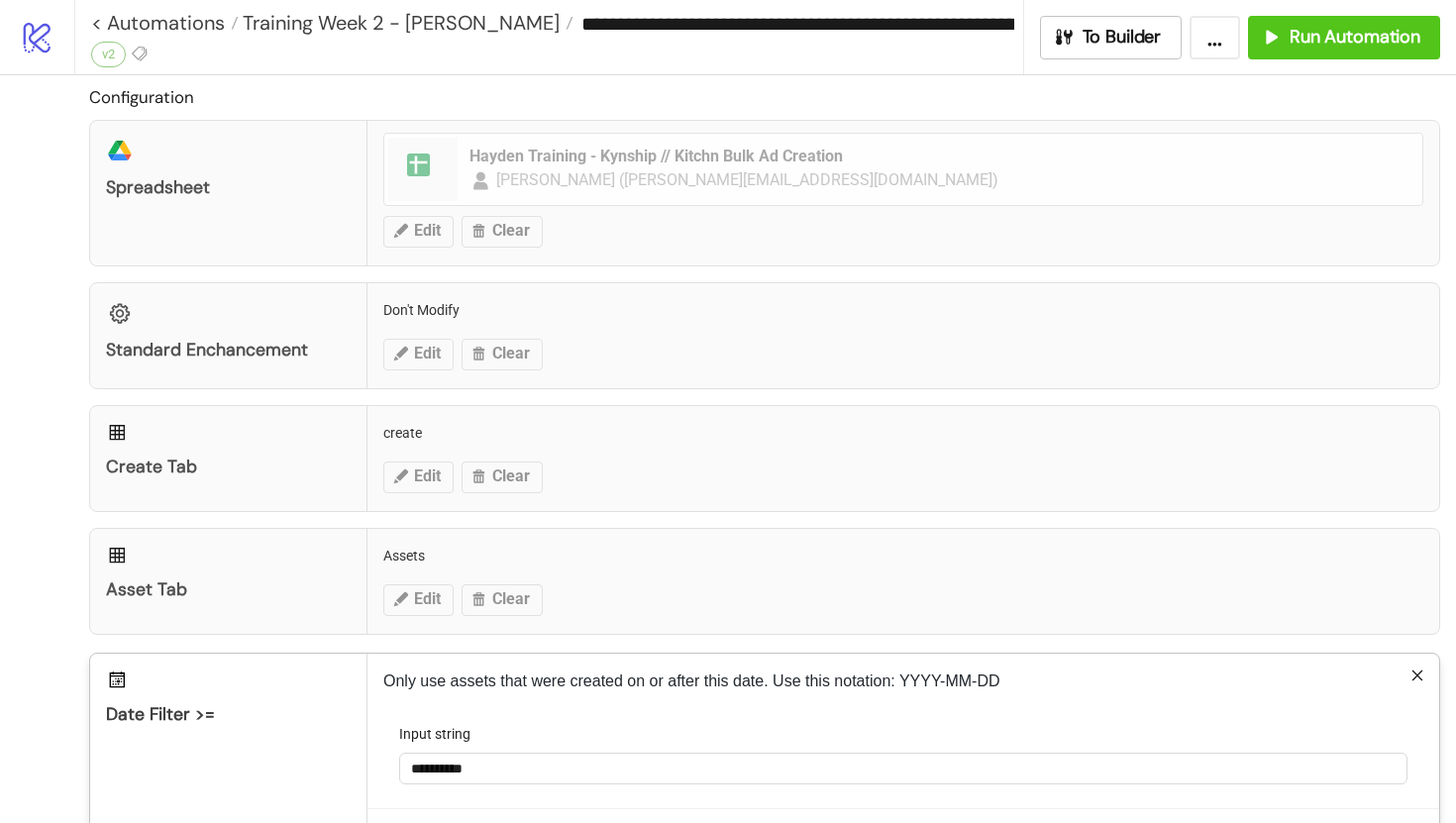scroll, scrollTop: 0, scrollLeft: 0, axis: both 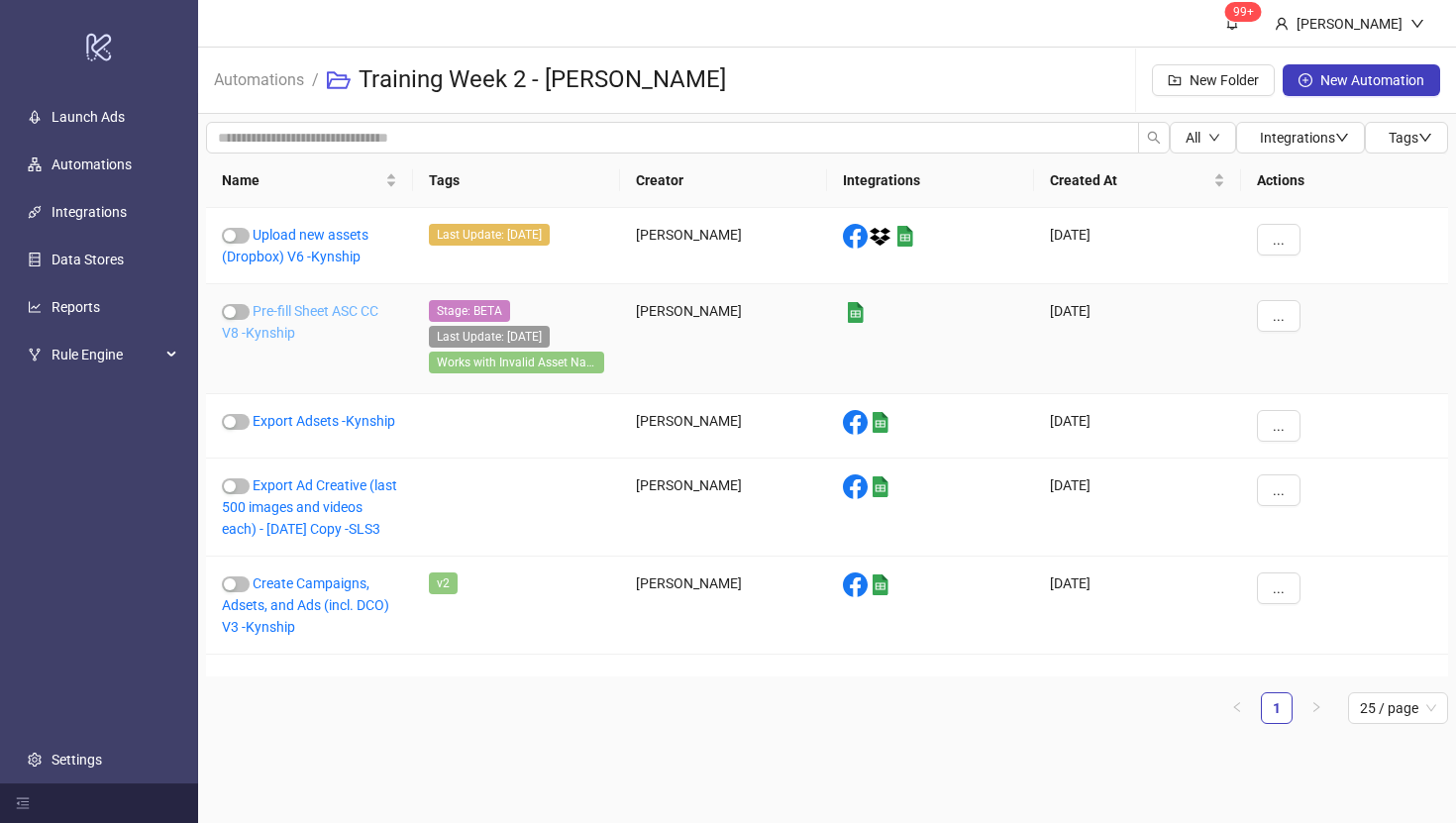 click on "Pre-fill Sheet ASC CC V8 -Kynship" at bounding box center [300, 322] 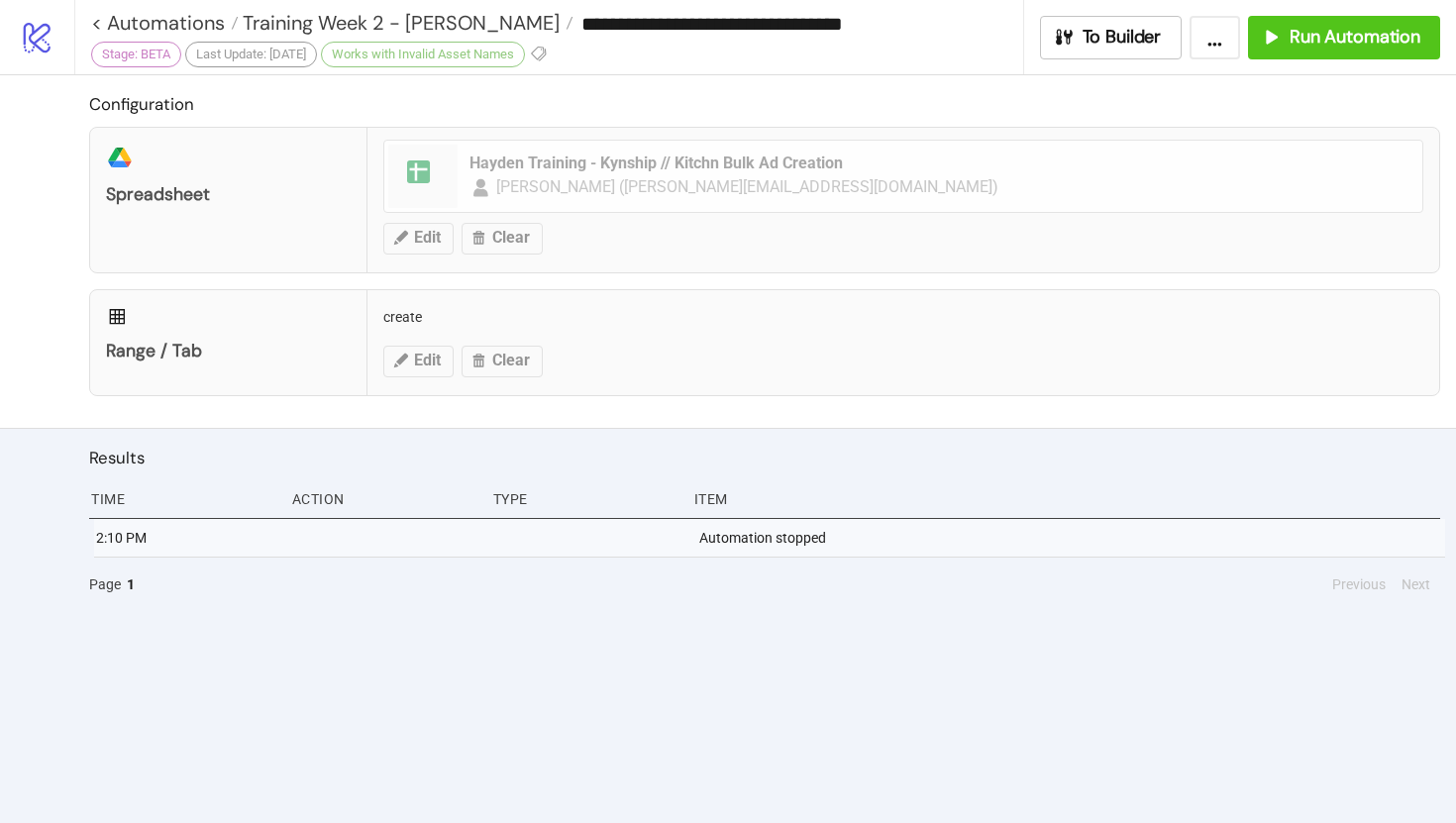 type on "**********" 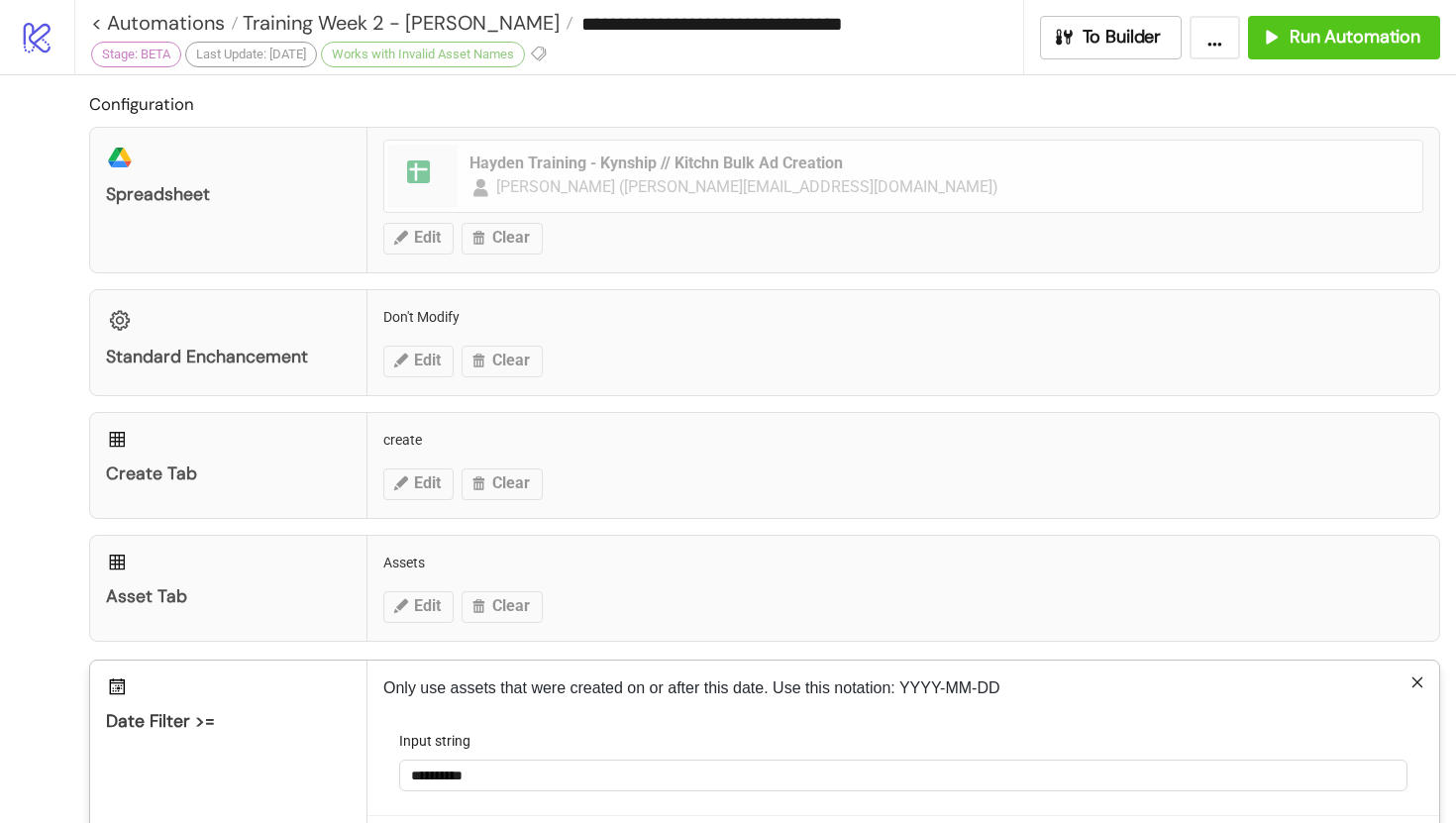 scroll, scrollTop: 345, scrollLeft: 0, axis: vertical 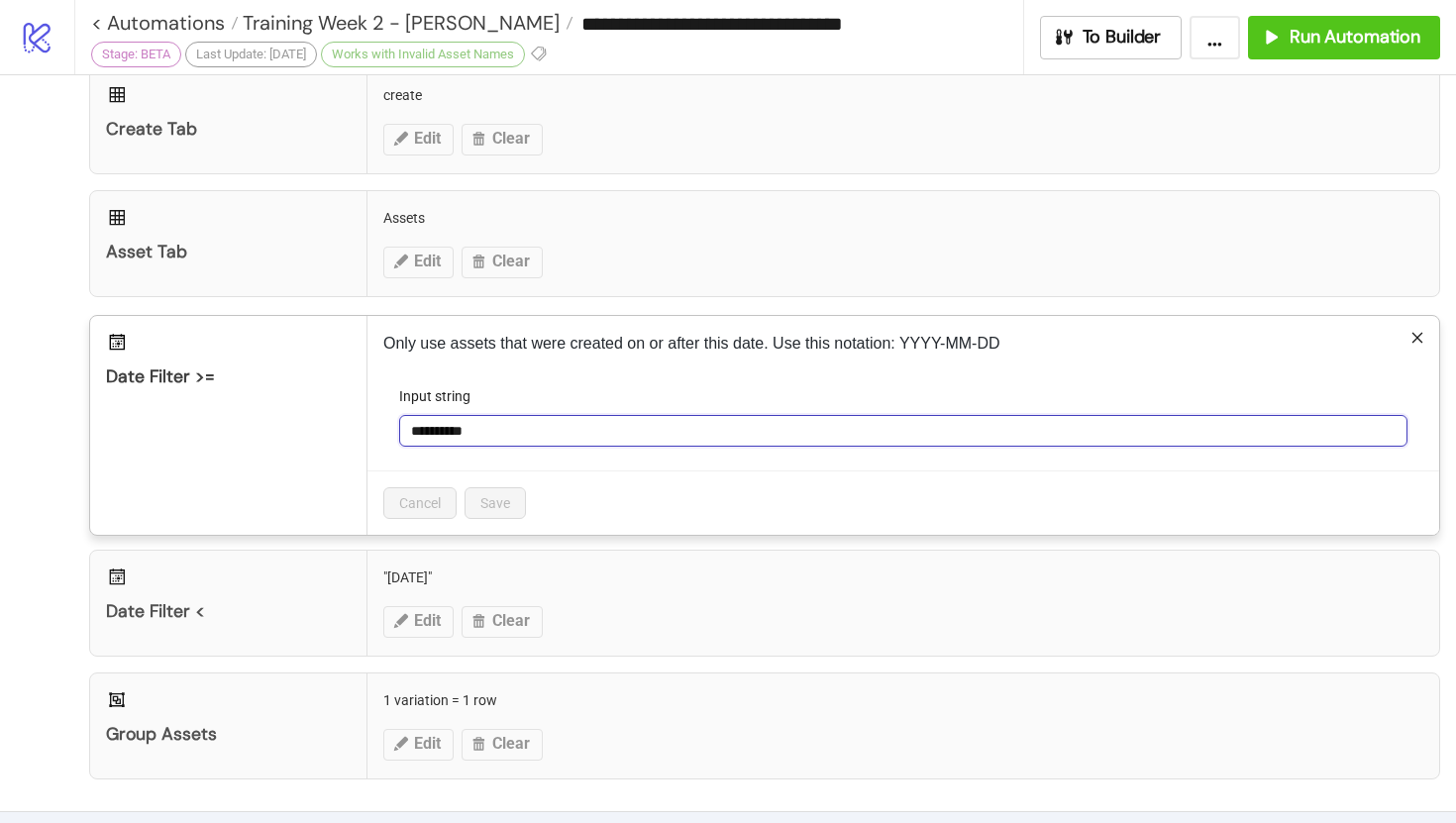 click on "**********" at bounding box center (903, 431) 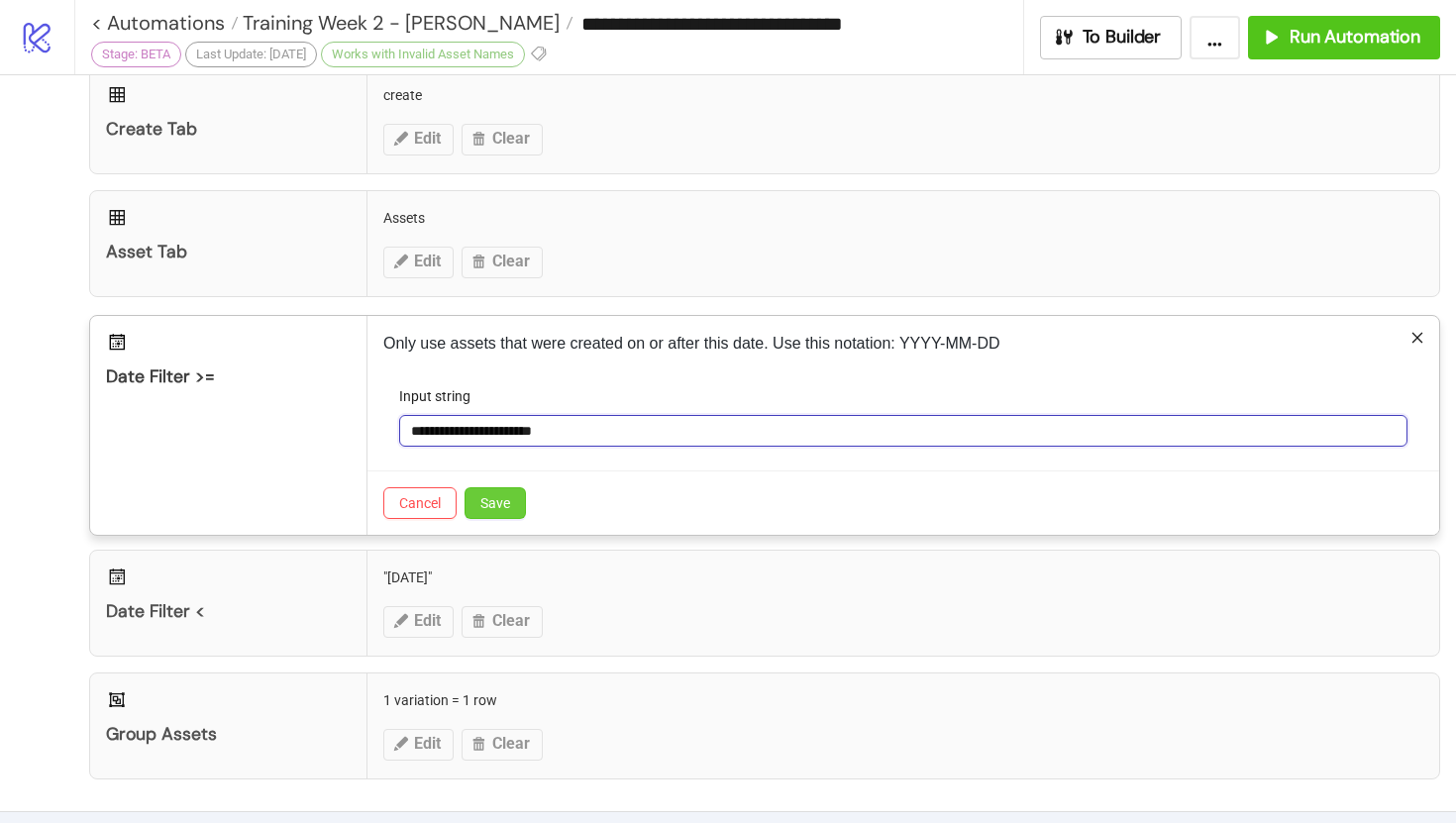 type on "**********" 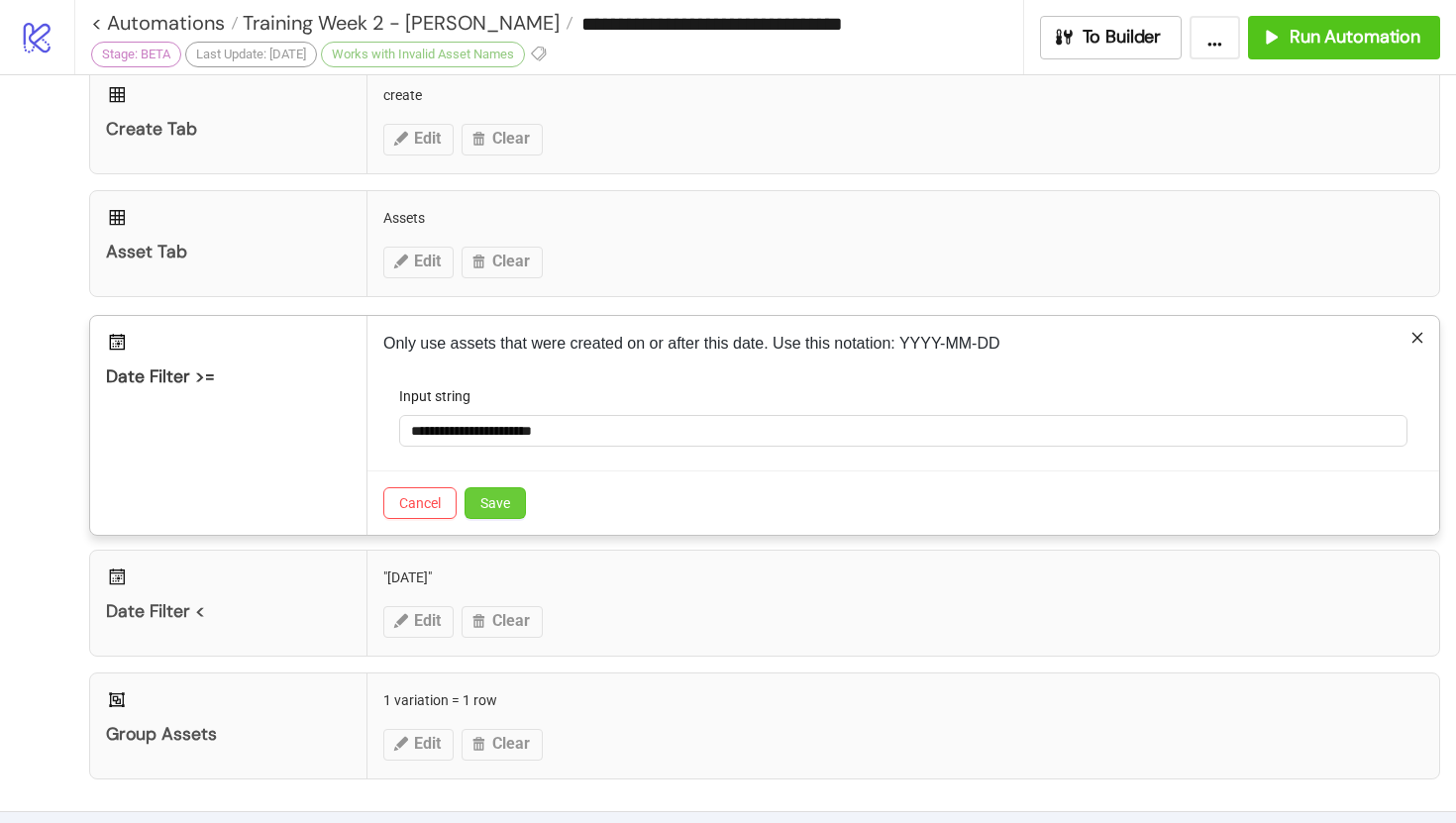 click on "Save" at bounding box center (495, 503) 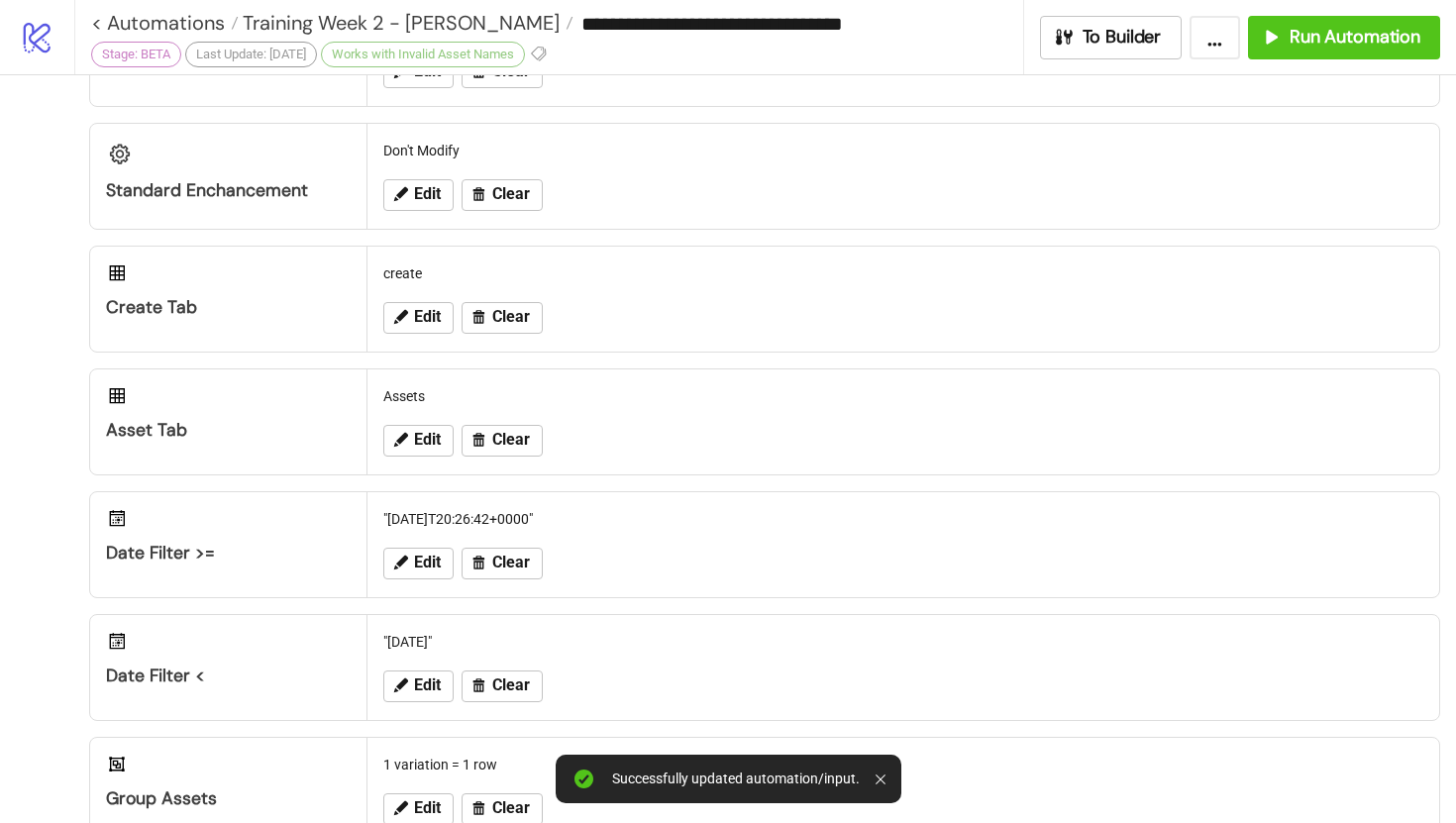 scroll, scrollTop: 161, scrollLeft: 0, axis: vertical 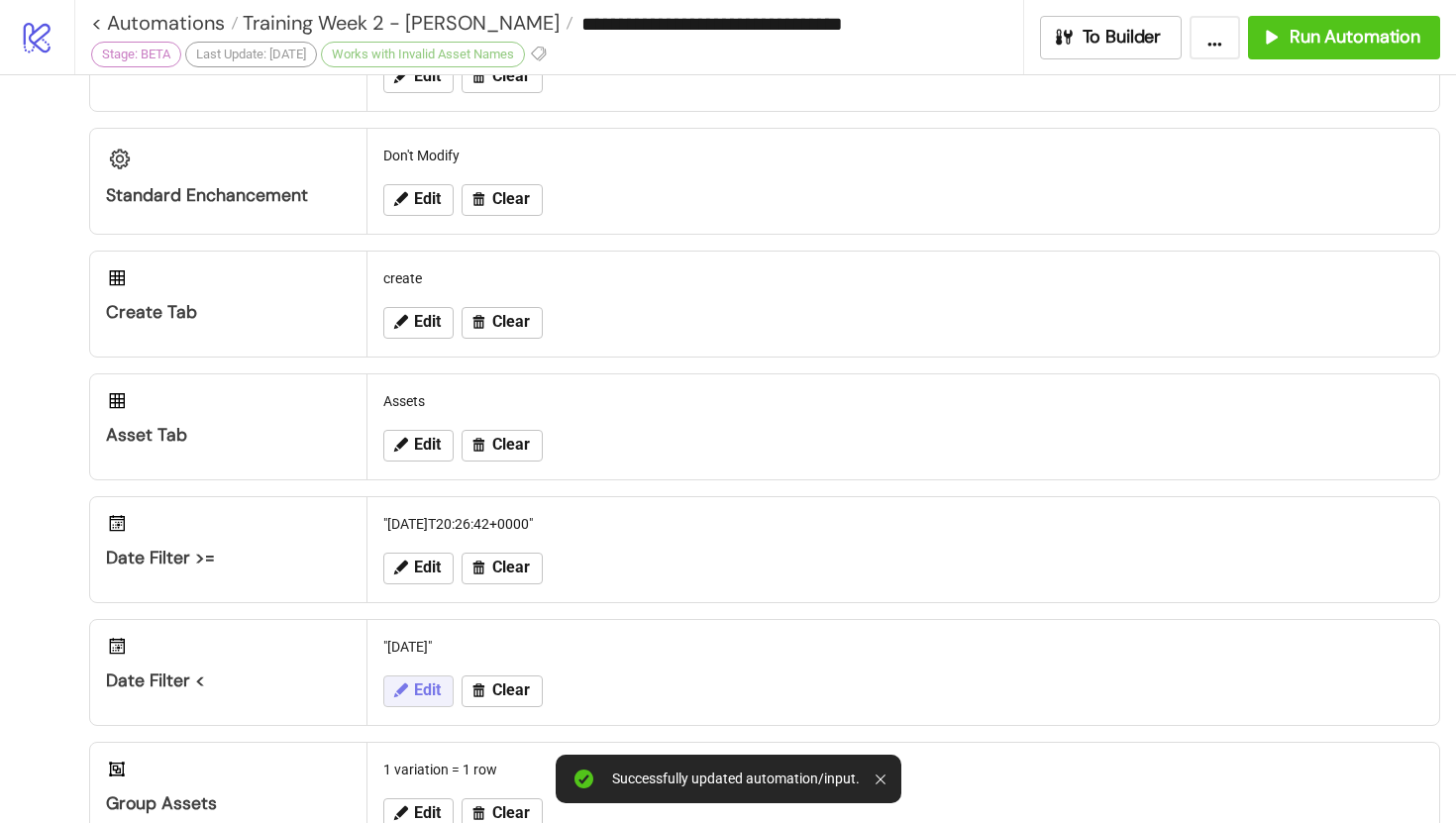 click on "Edit" at bounding box center [418, 691] 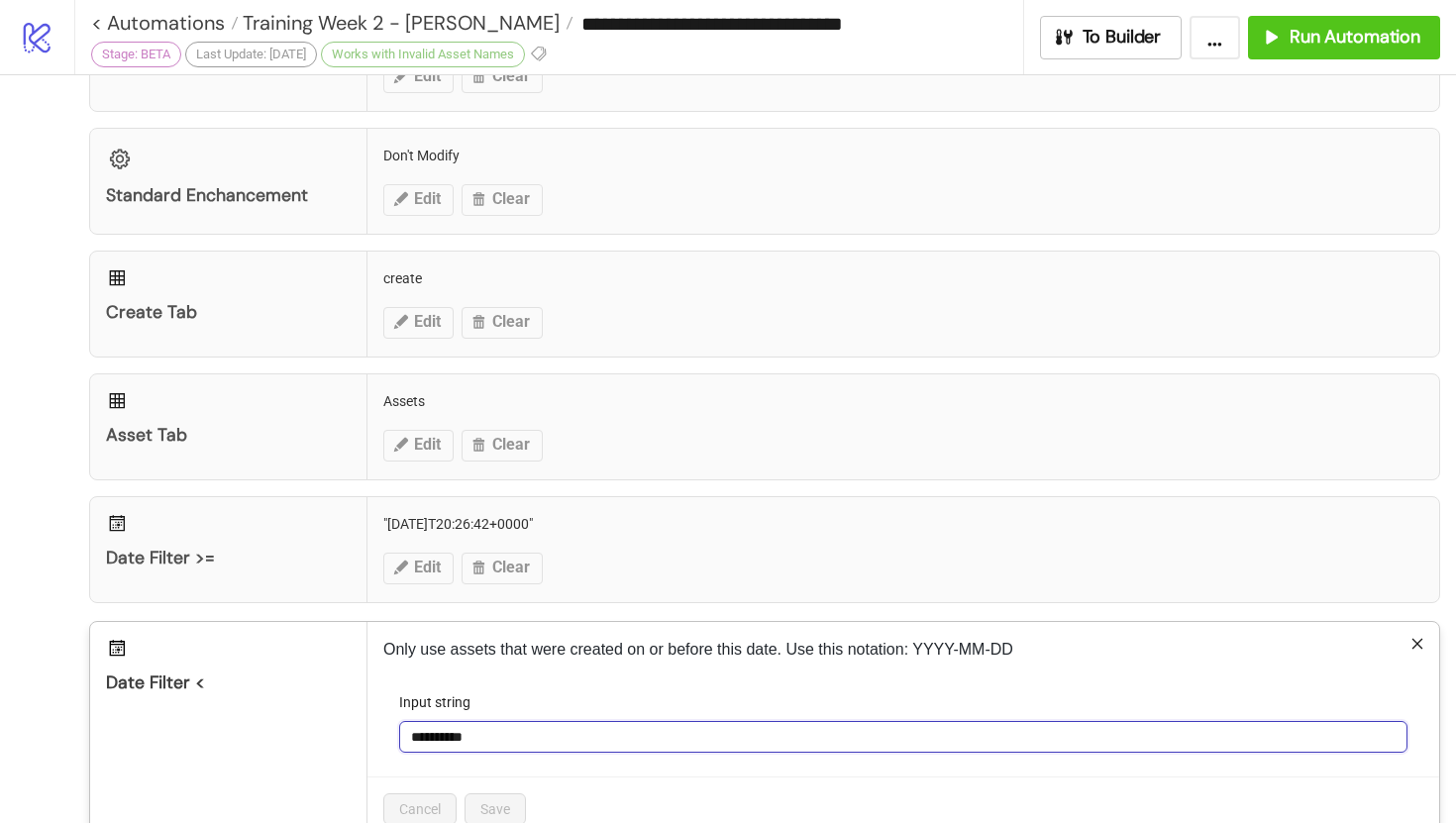 click on "**********" at bounding box center [903, 737] 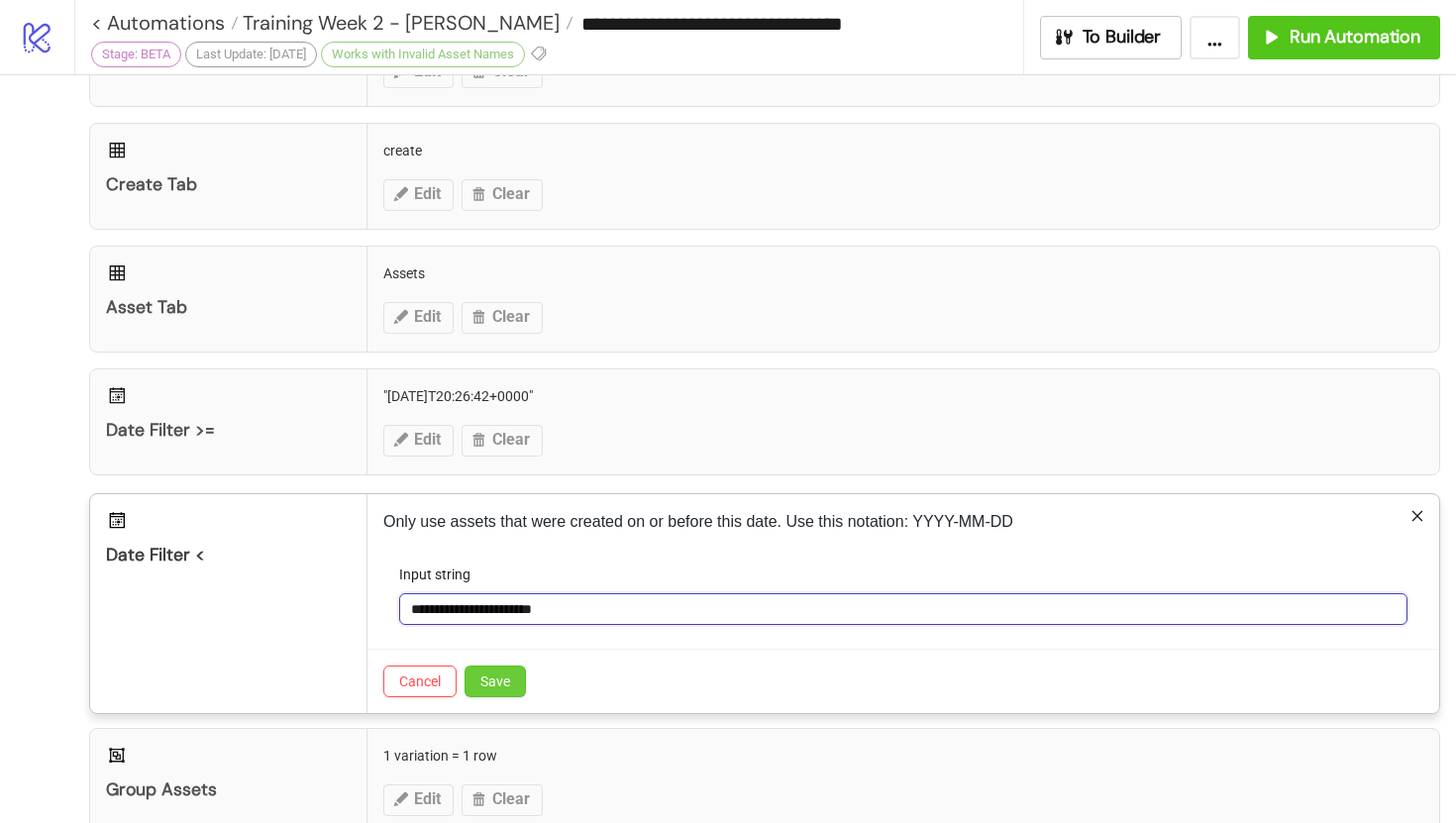 scroll, scrollTop: 290, scrollLeft: 0, axis: vertical 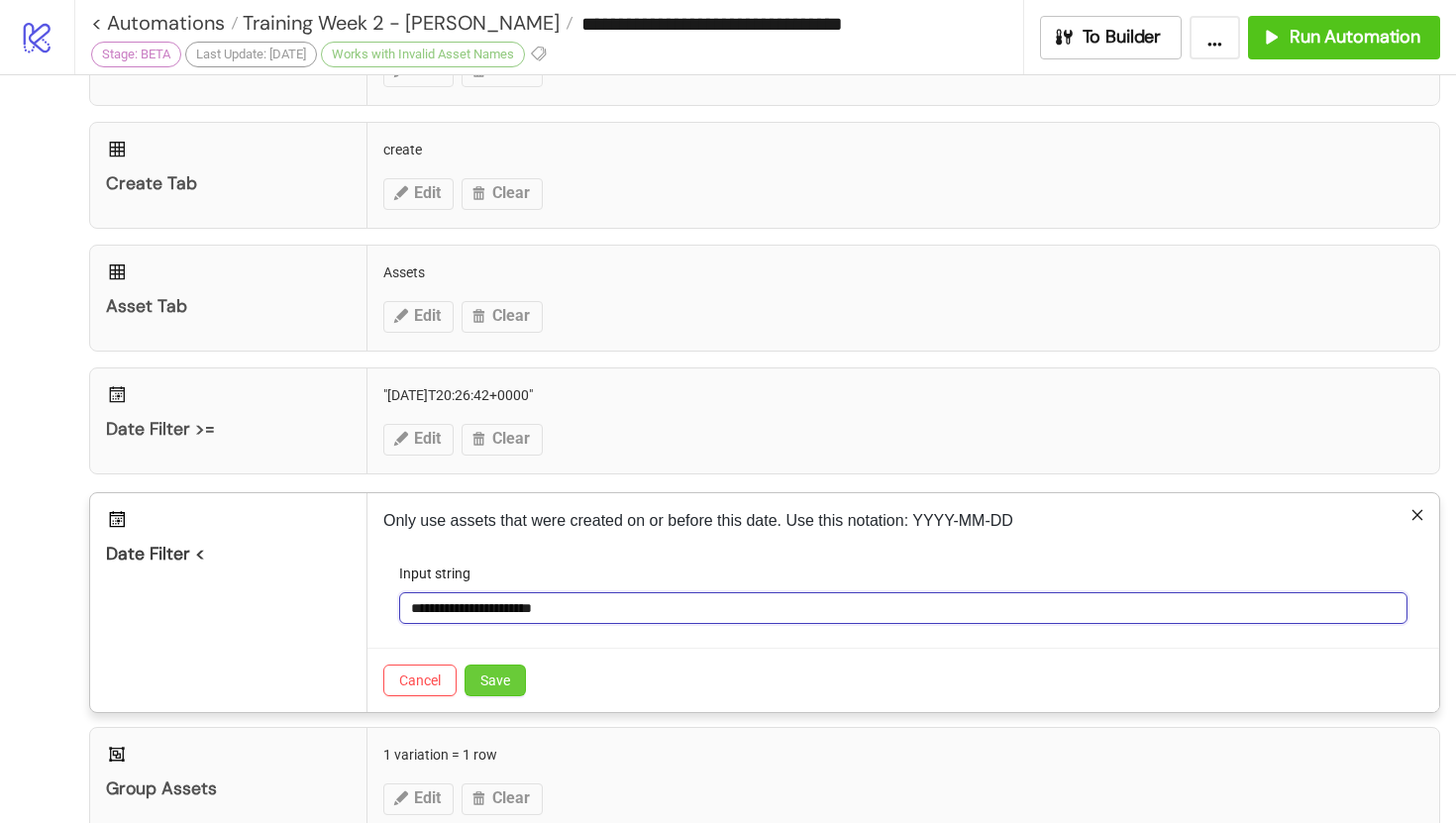 type on "**********" 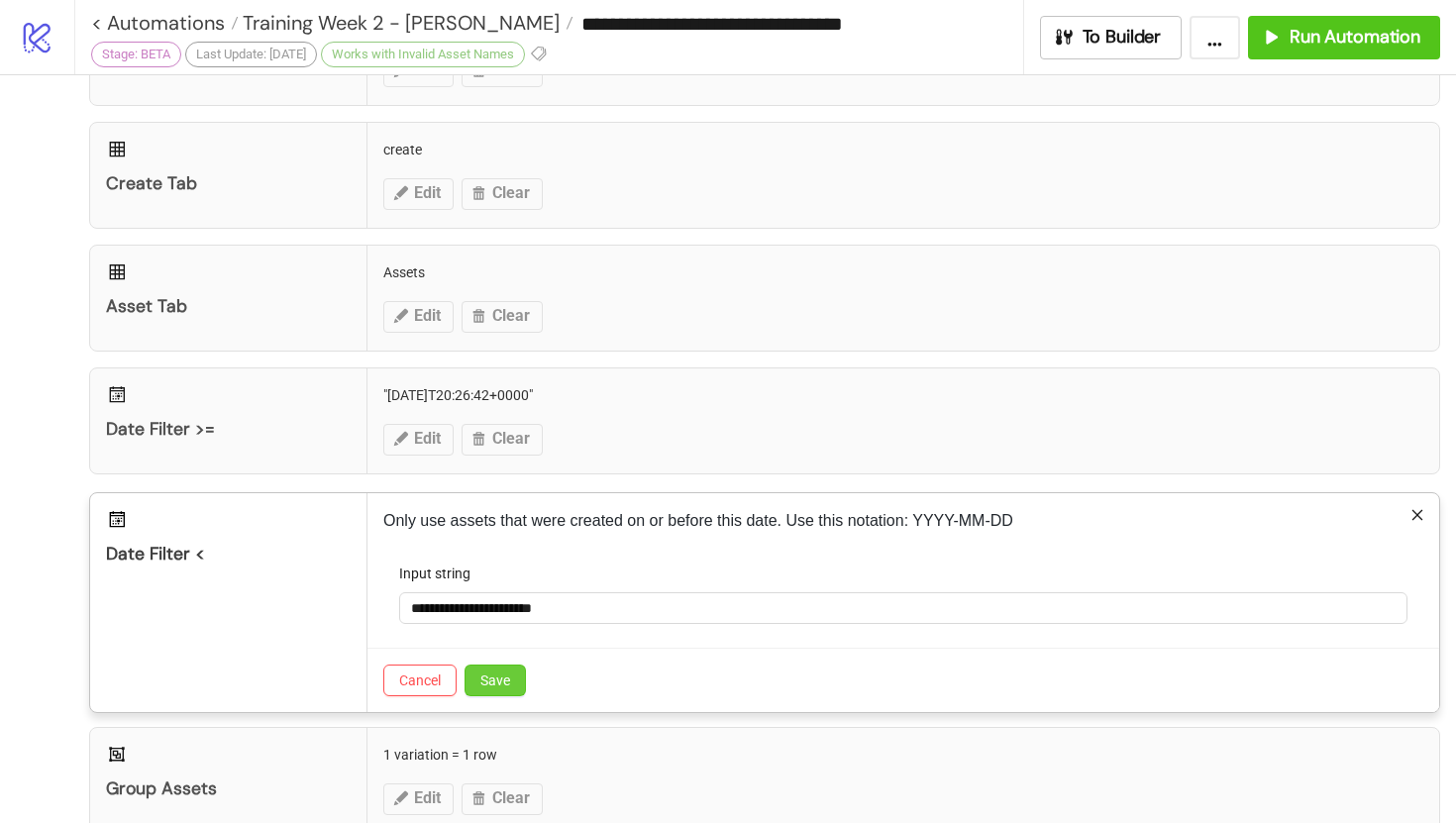 click on "Save" at bounding box center [495, 680] 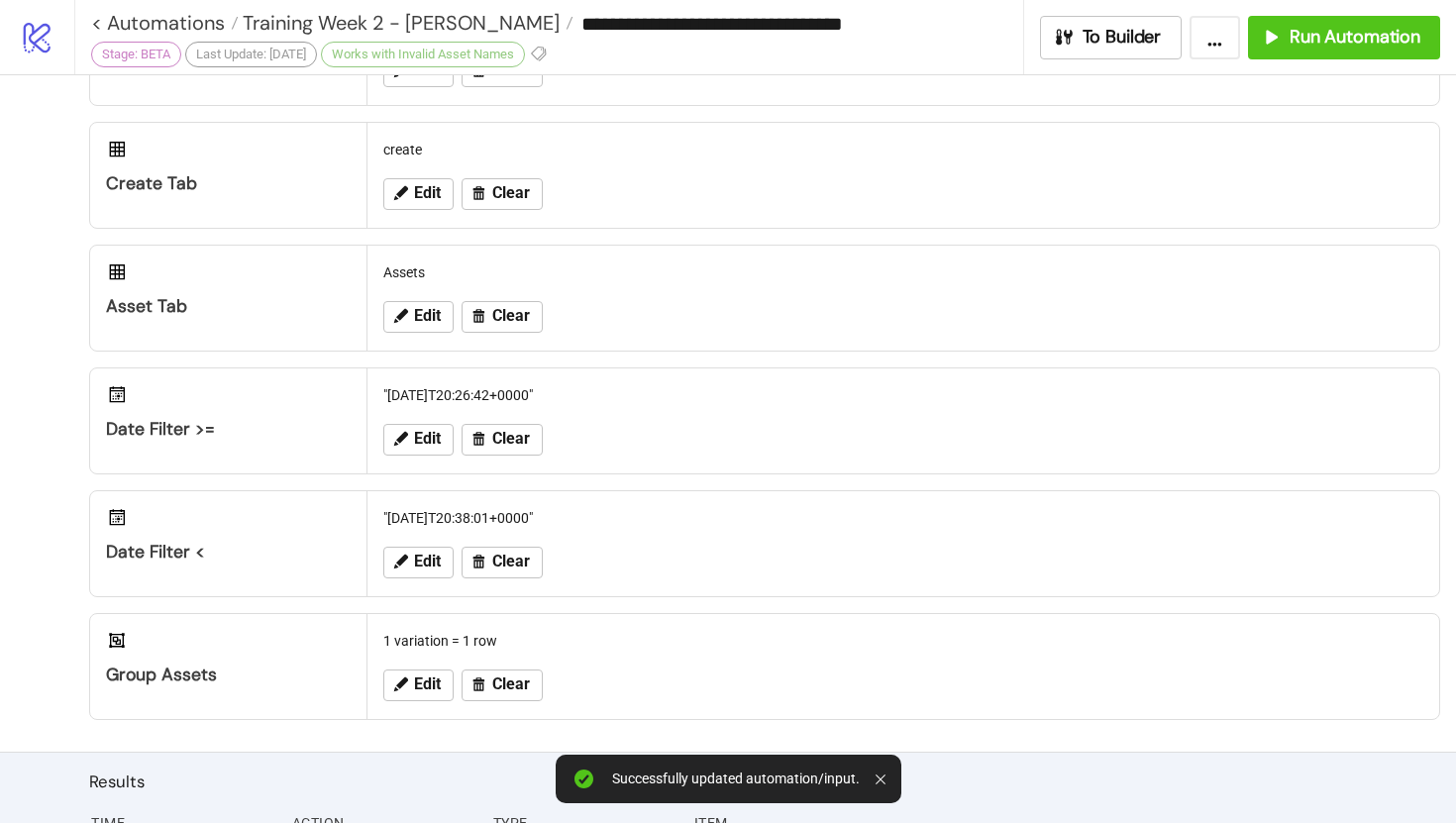 scroll, scrollTop: 363, scrollLeft: 0, axis: vertical 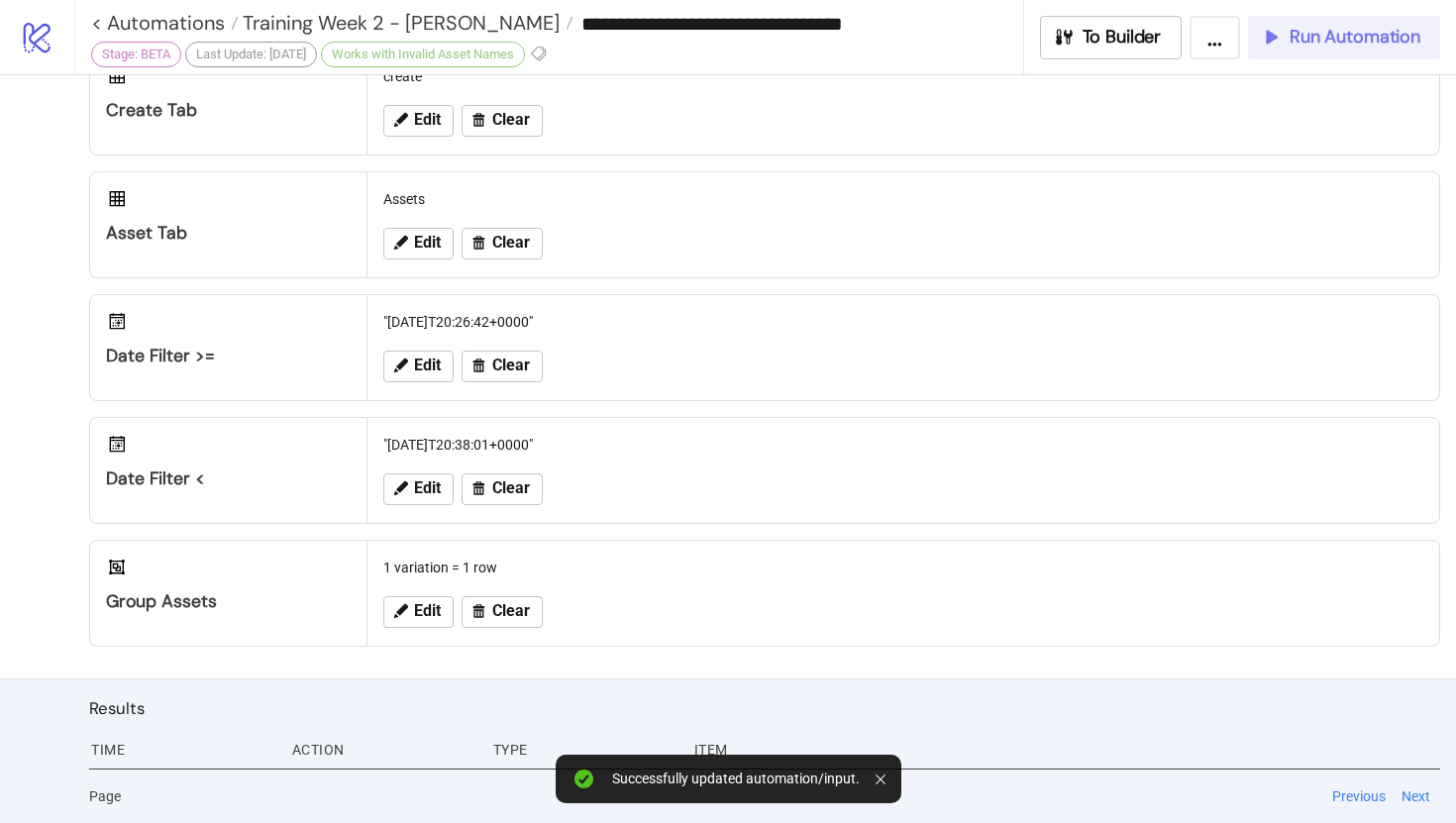 click on "Run Automation" at bounding box center [1355, 37] 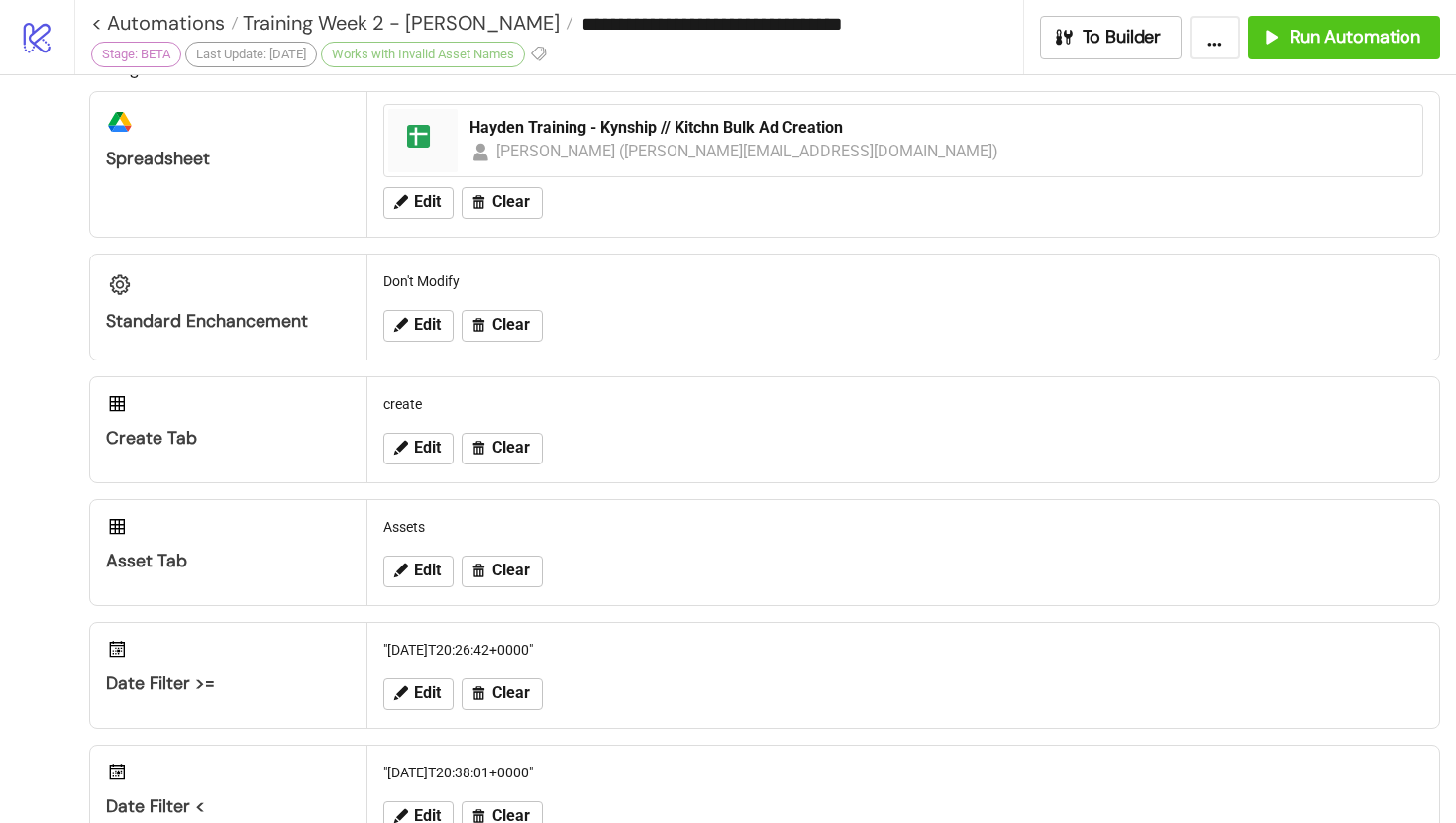 scroll, scrollTop: 0, scrollLeft: 0, axis: both 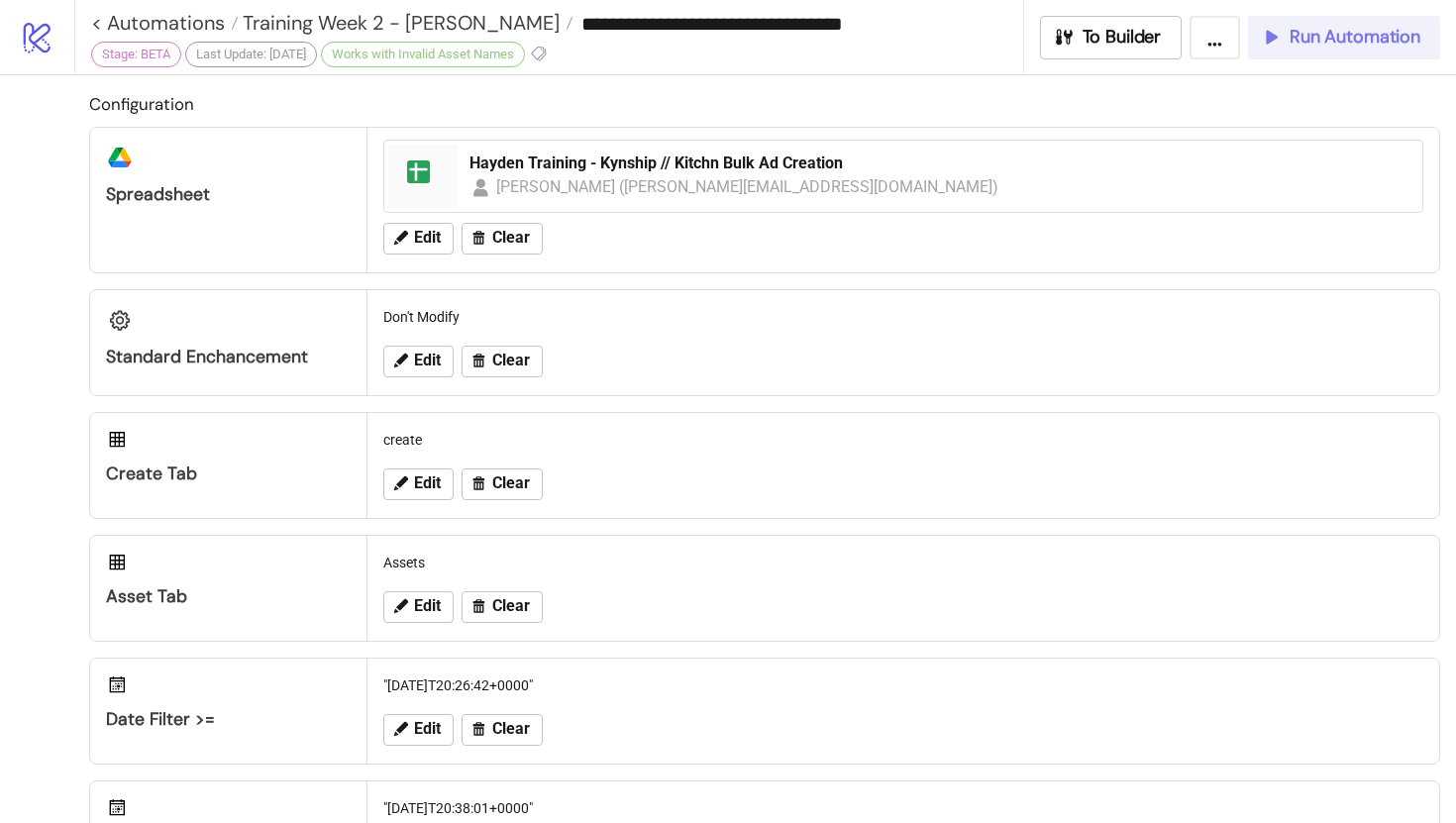 click 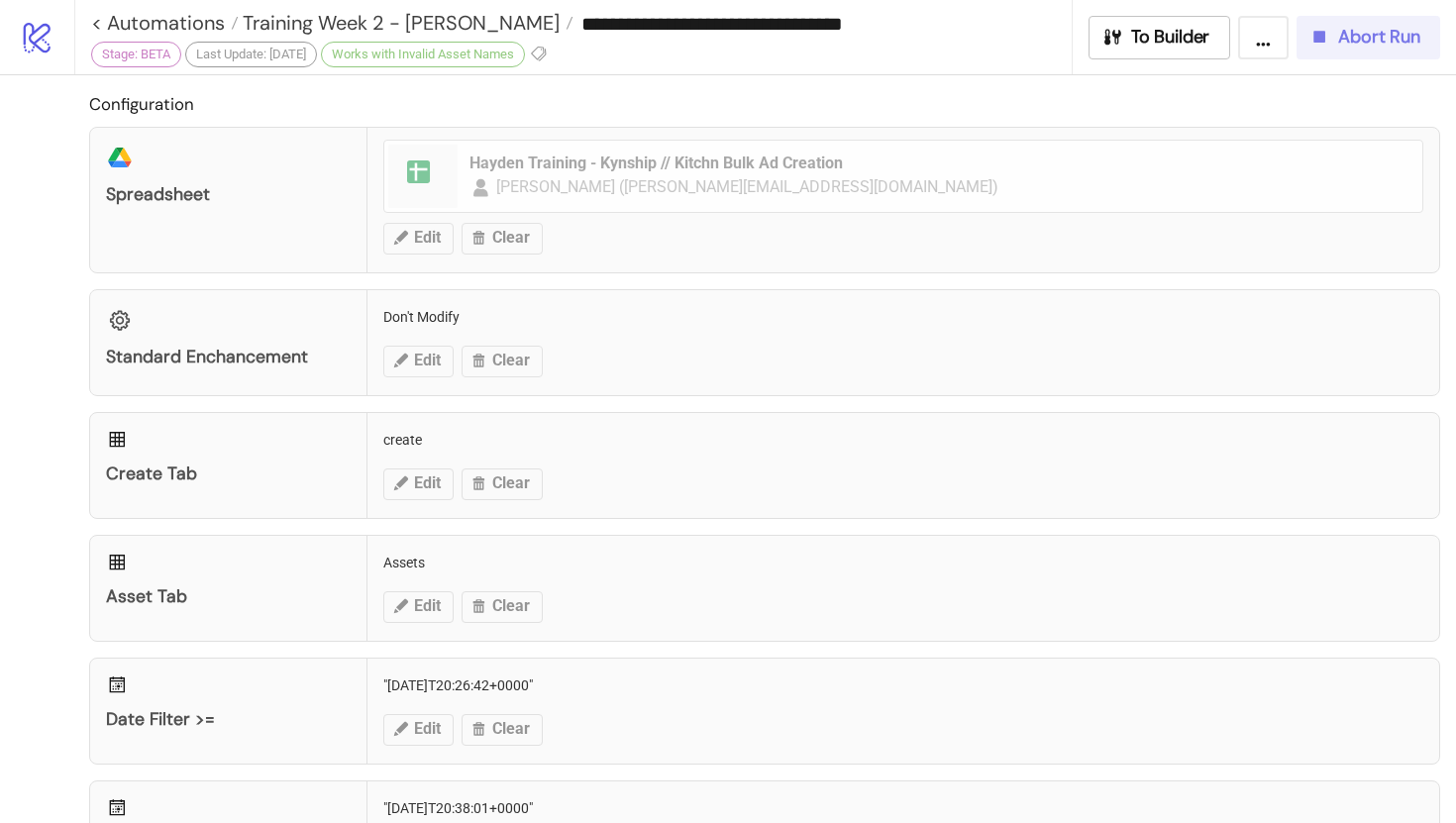 click on "Abort Run" at bounding box center (1368, 38) 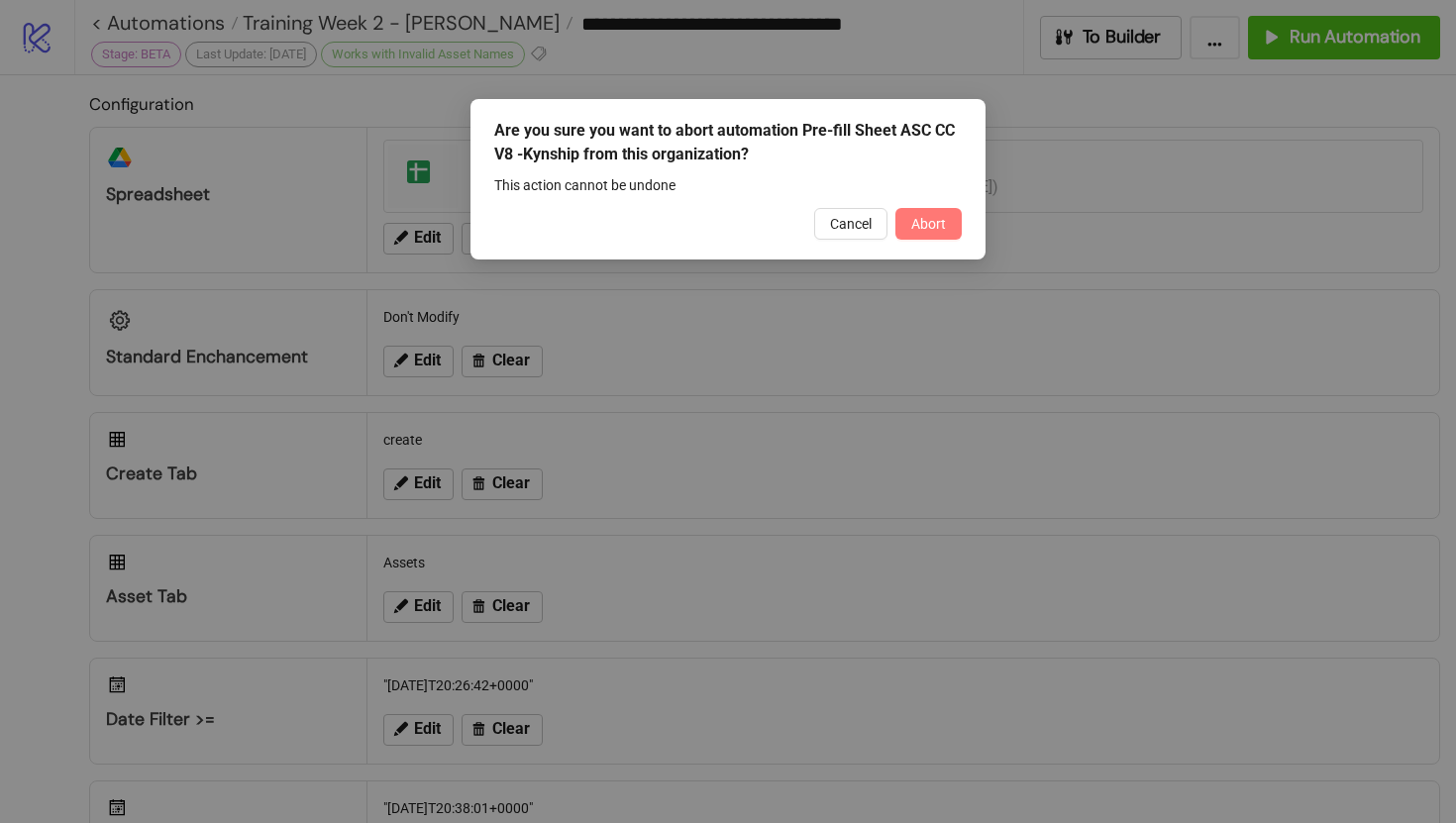 click on "Abort" at bounding box center [928, 224] 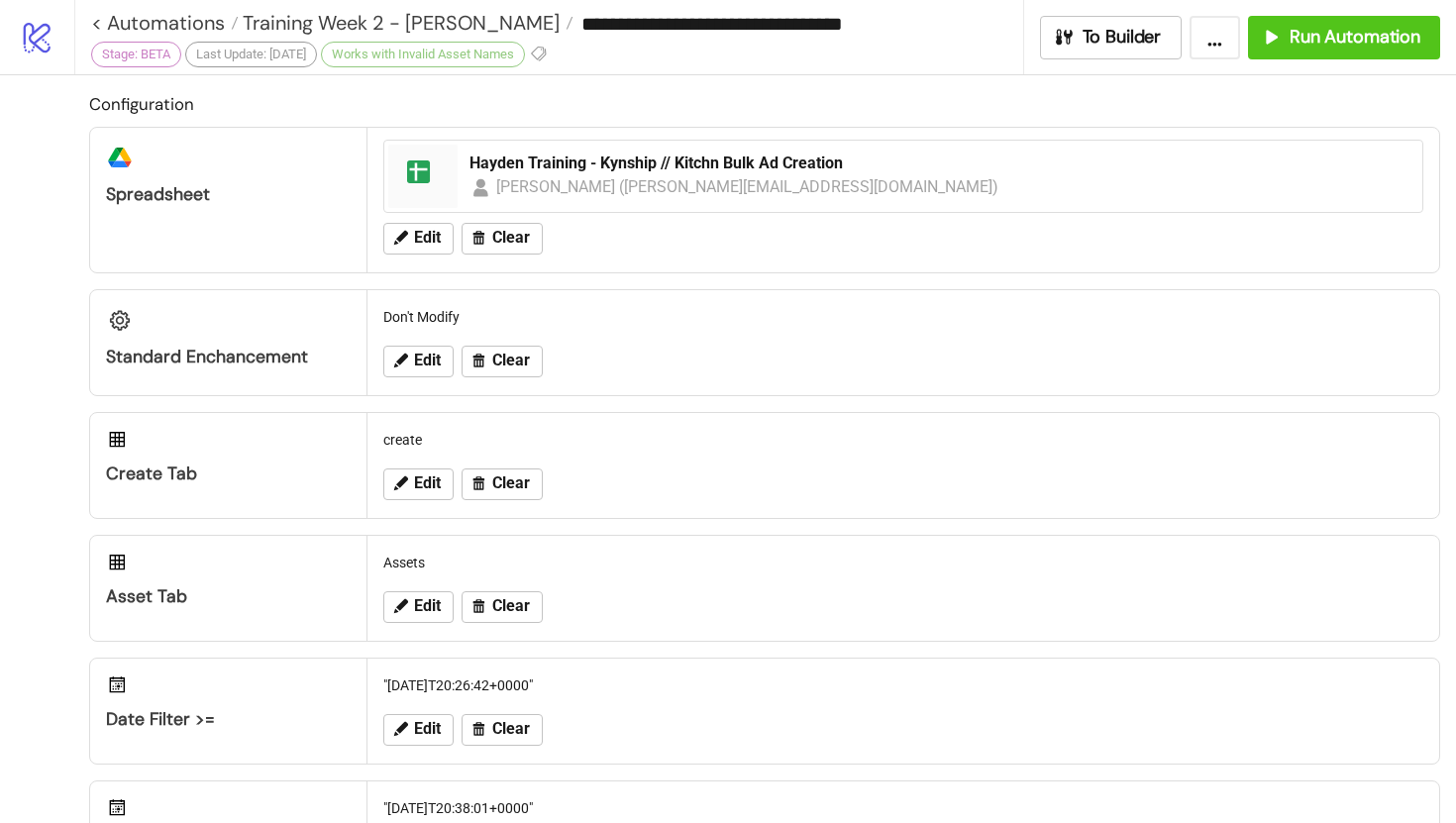 scroll, scrollTop: 363, scrollLeft: 0, axis: vertical 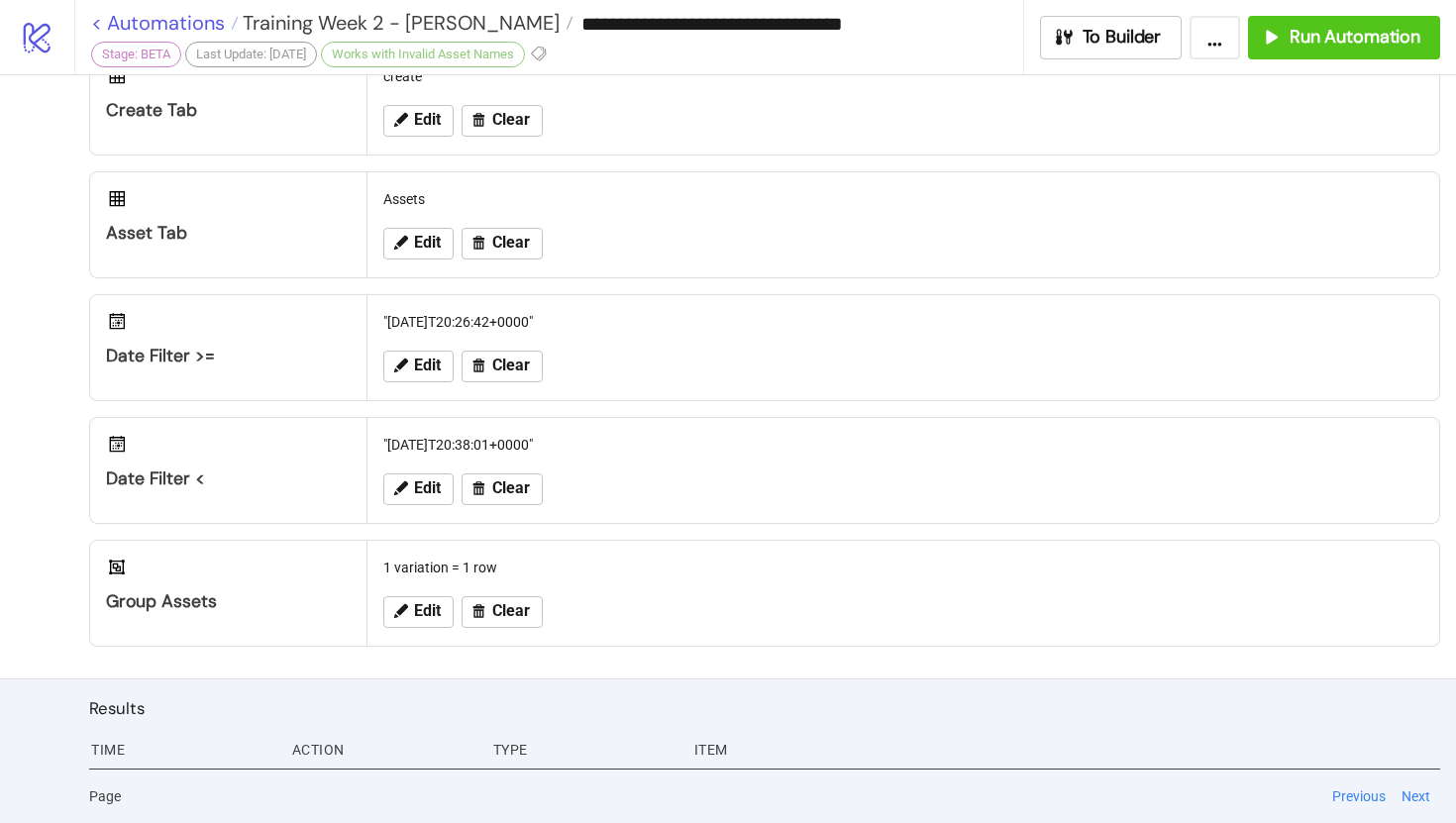 click on "< Automations" at bounding box center (164, 23) 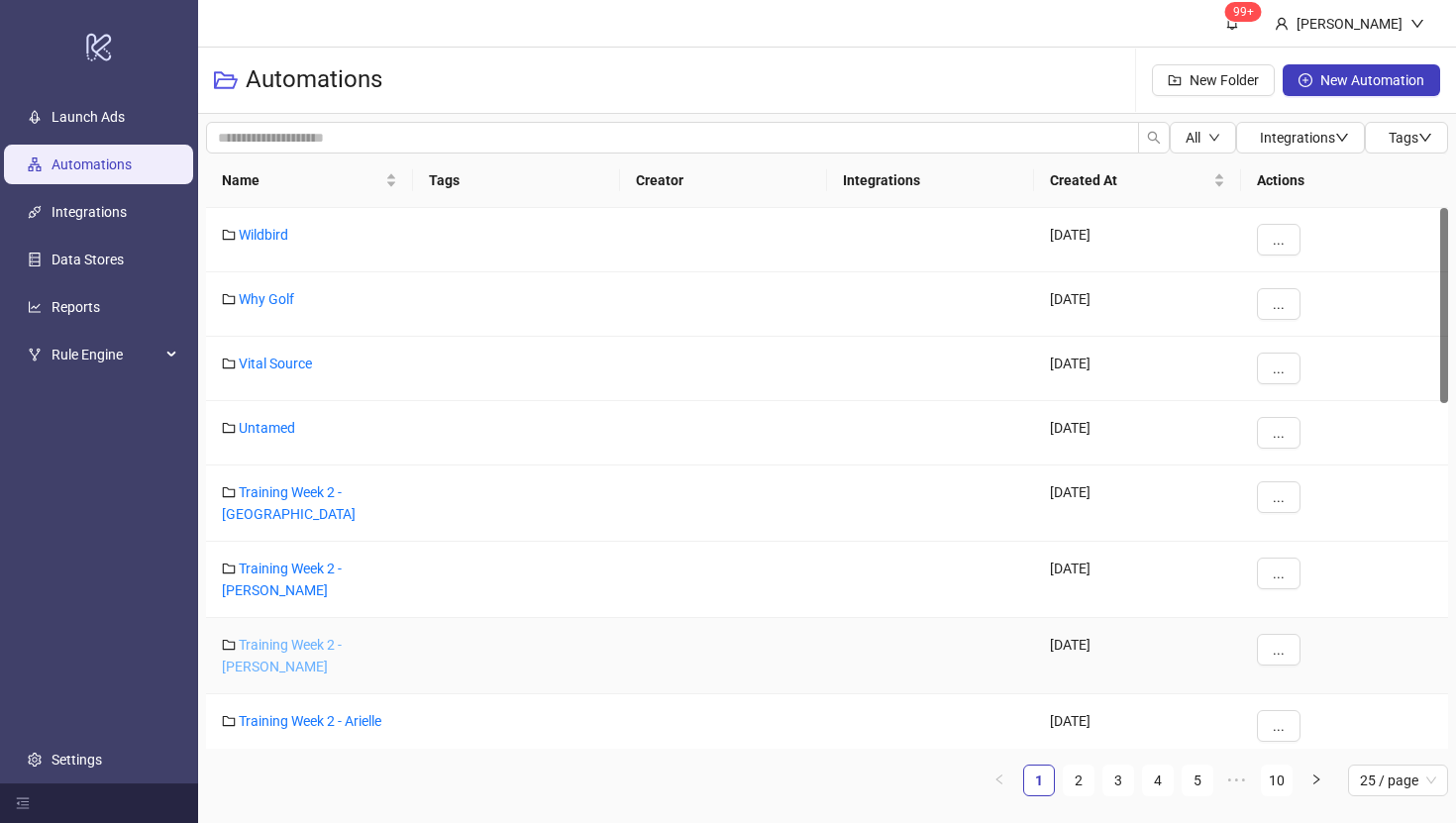 click on "Training Week 2 - [PERSON_NAME]" at bounding box center (281, 656) 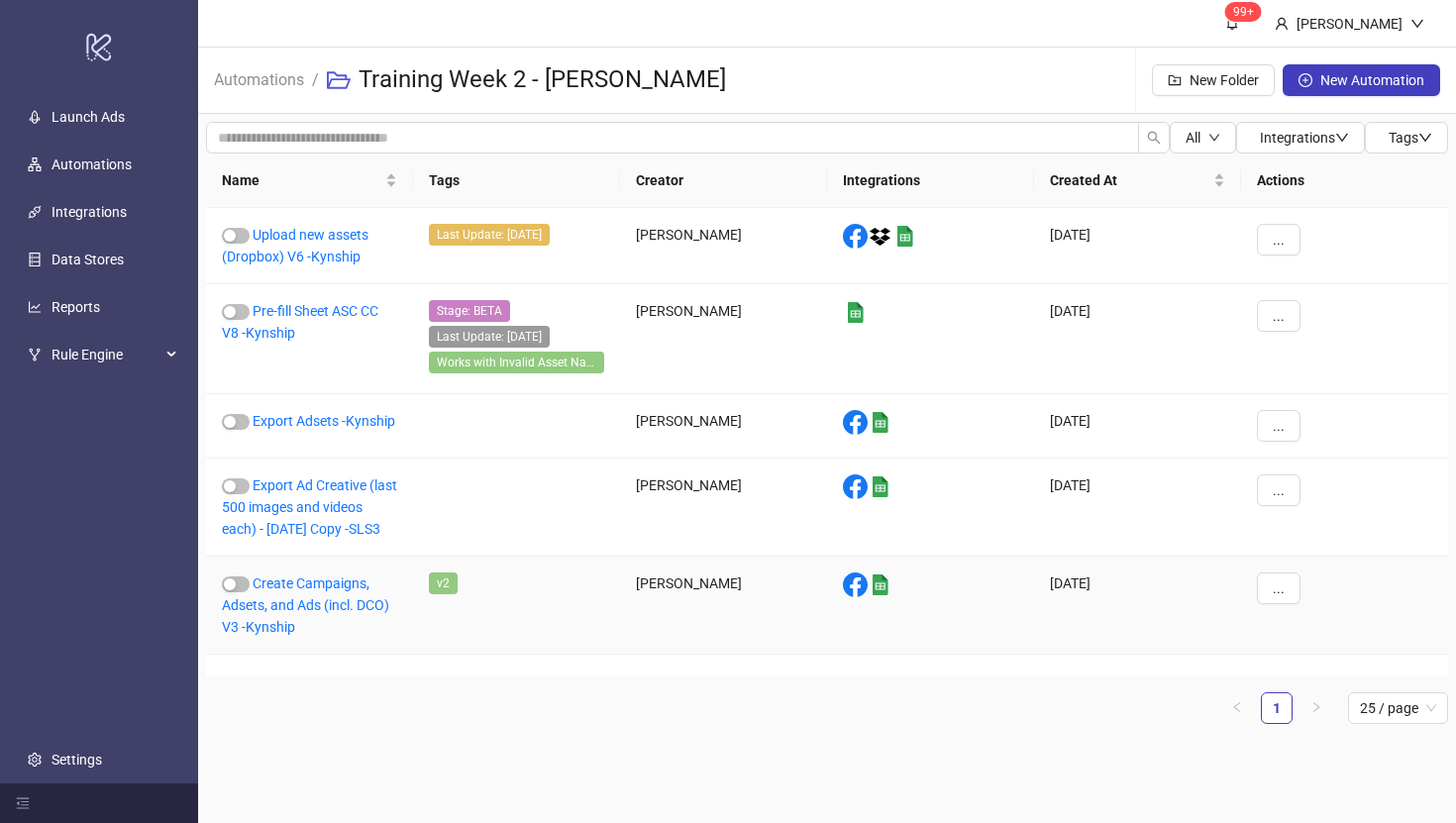 click on "Create Campaigns, Adsets, and Ads (incl. DCO) V3 -Kynship" at bounding box center (309, 605) 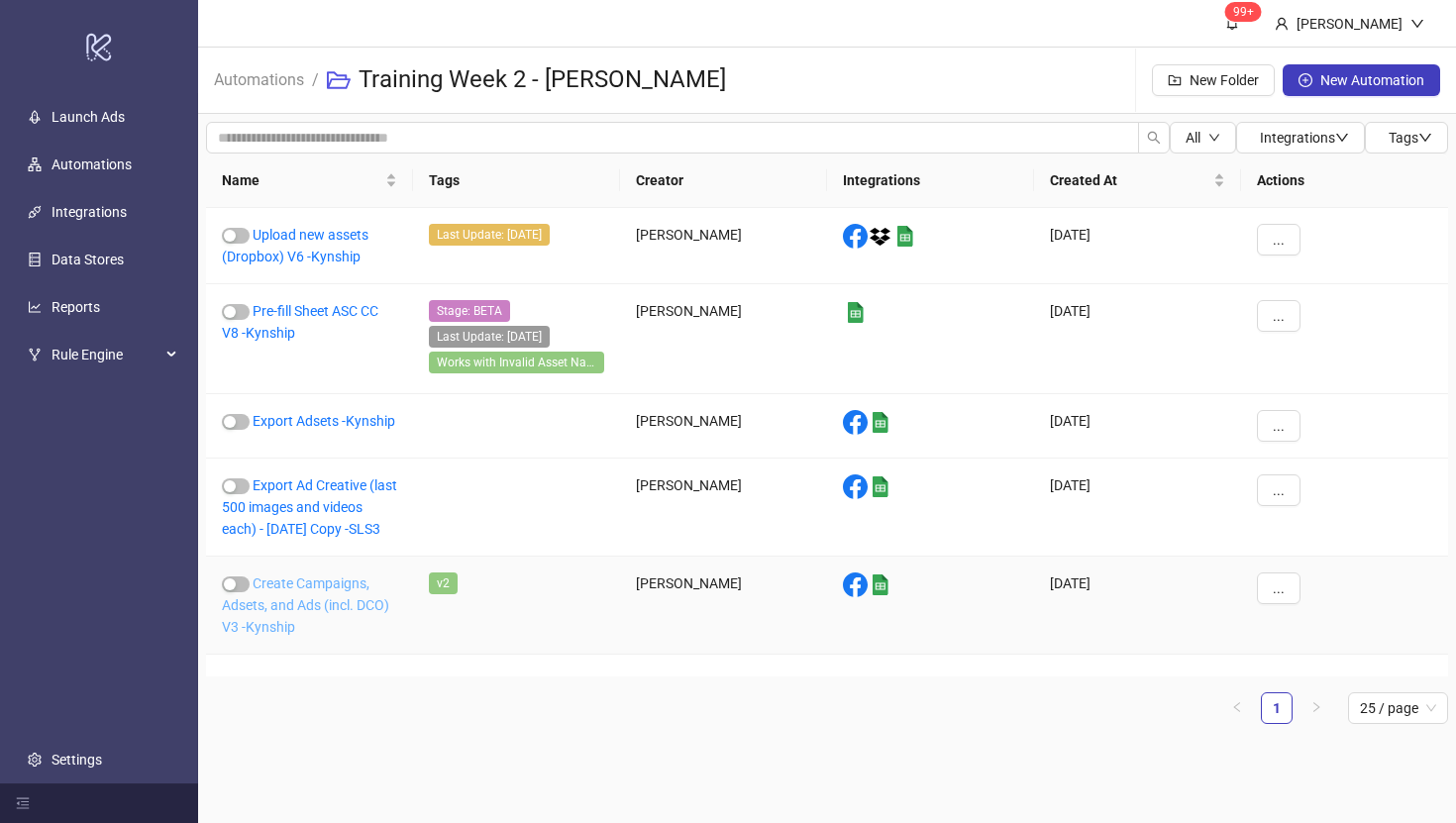 click on "Create Campaigns, Adsets, and Ads (incl. DCO) V3 -Kynship" at bounding box center (305, 605) 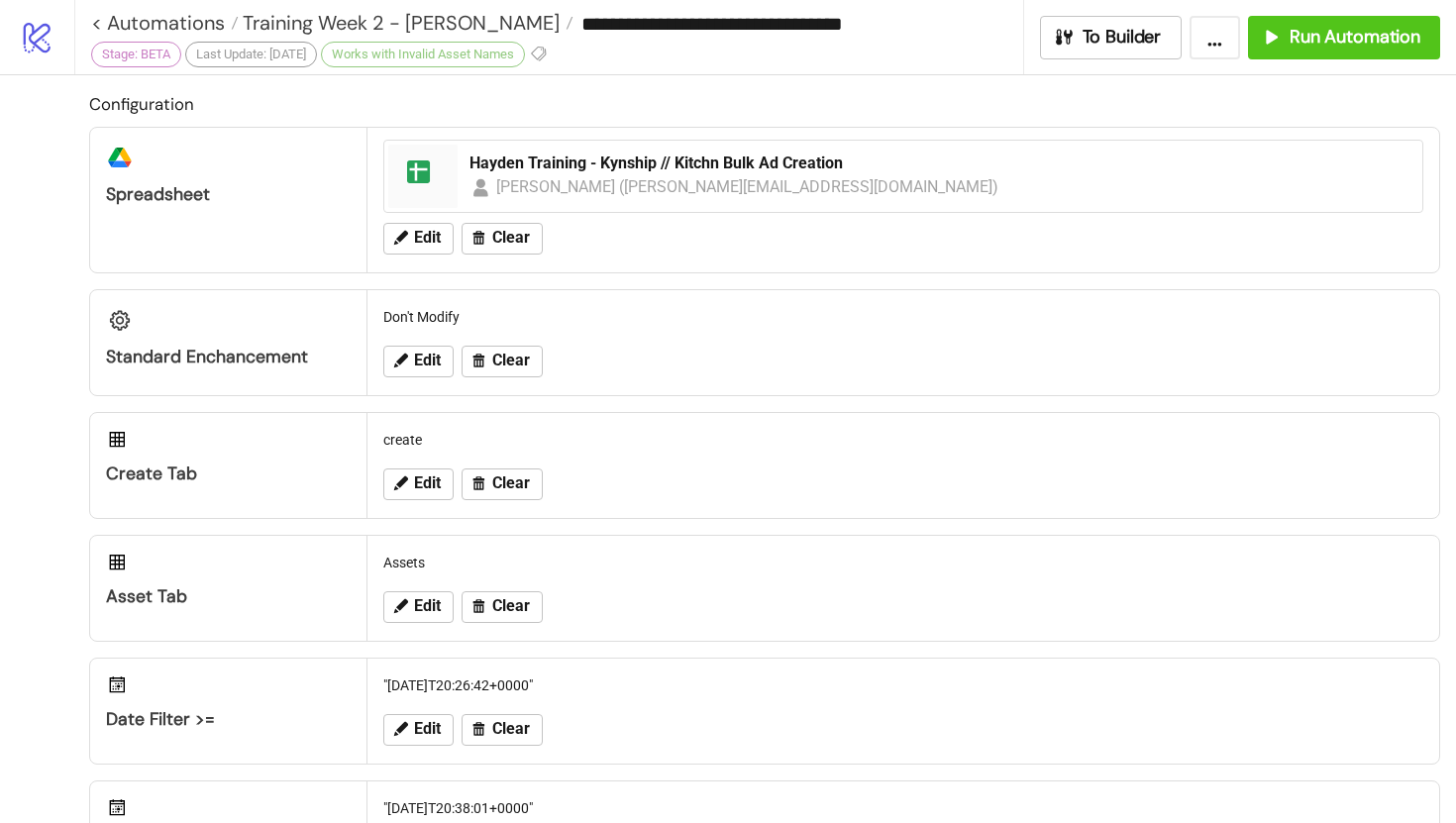 type on "**********" 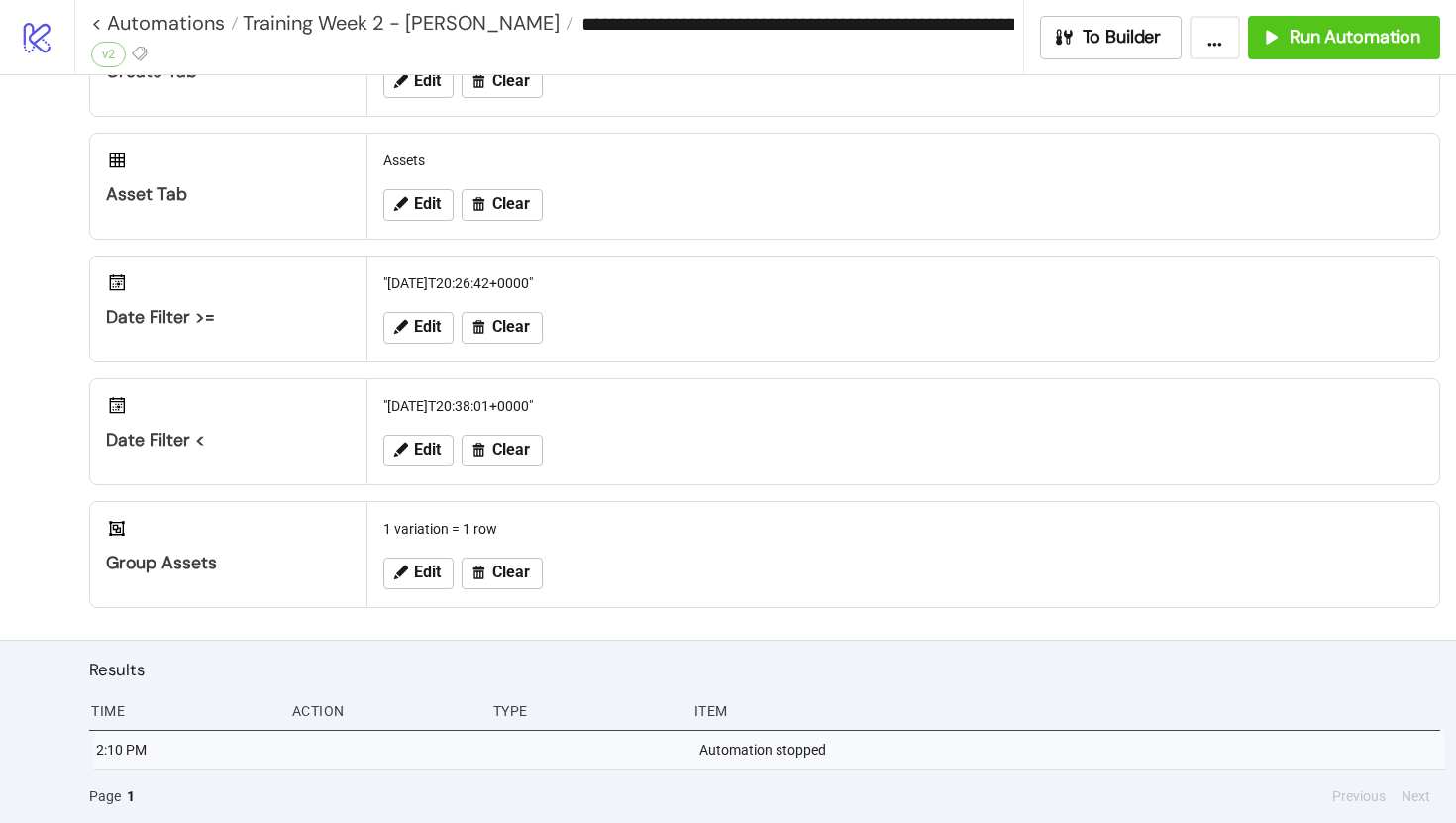 scroll, scrollTop: 0, scrollLeft: 0, axis: both 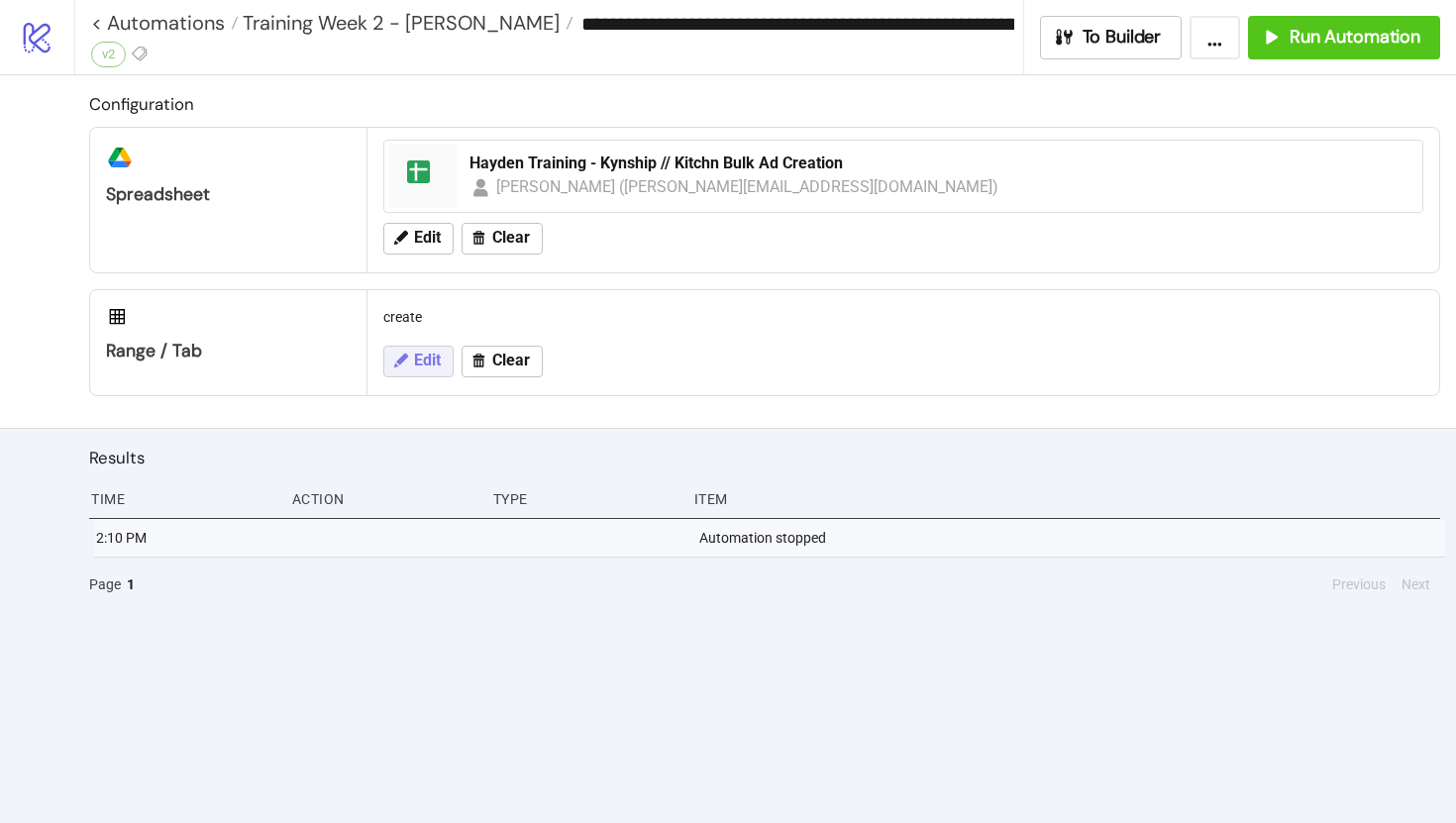 click on "Edit" at bounding box center (427, 360) 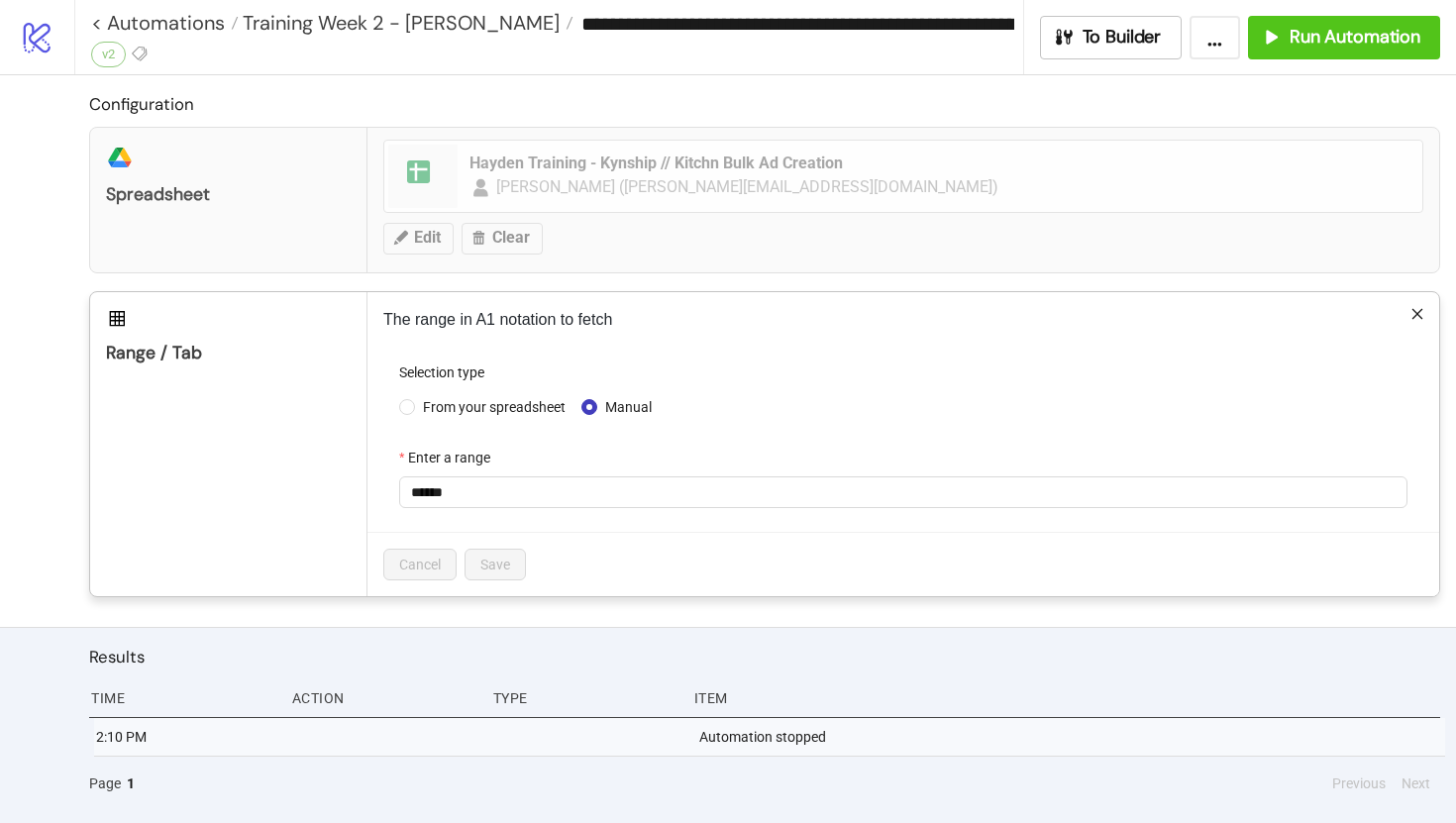 click 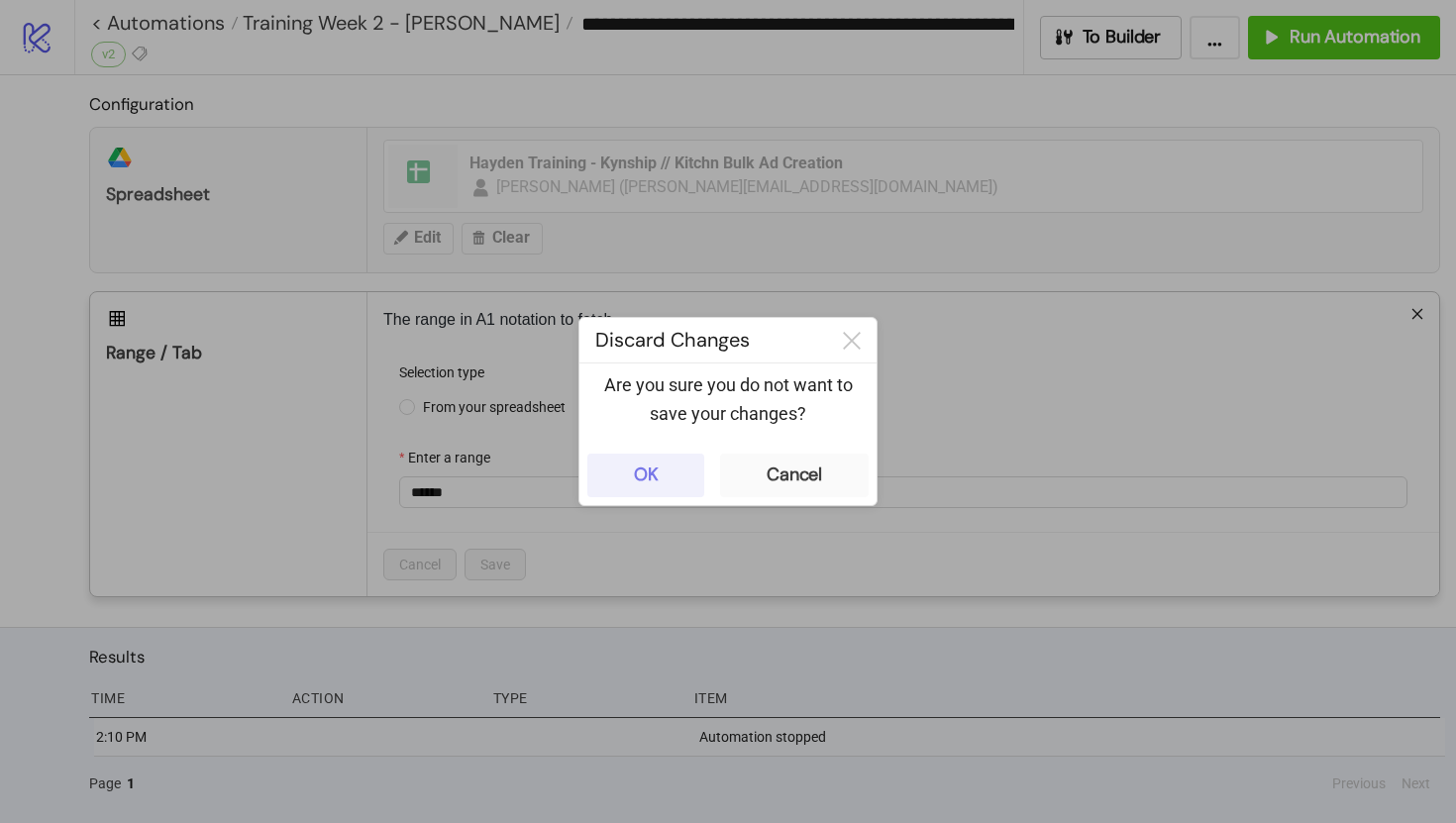 click on "OK" at bounding box center [646, 474] 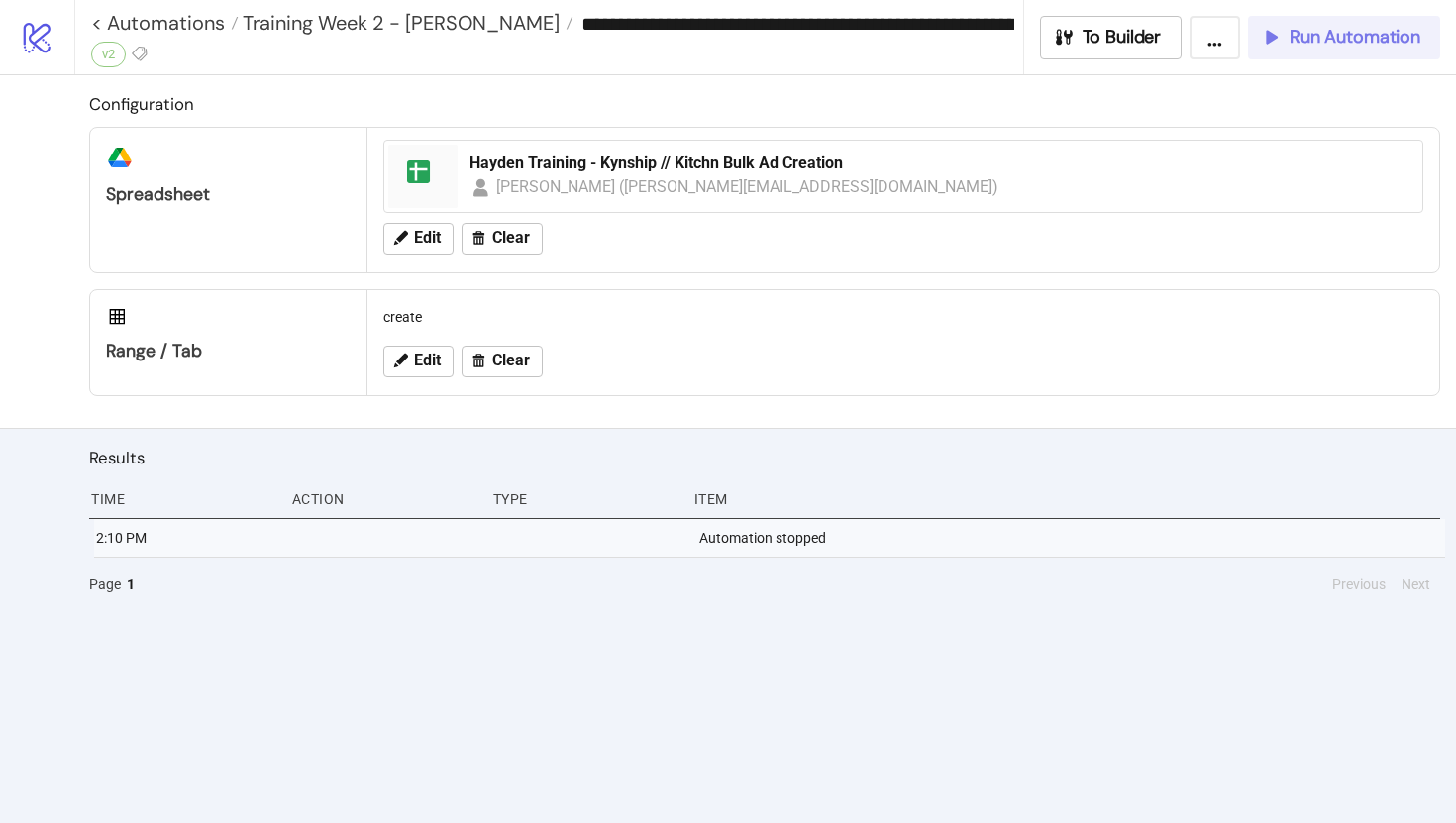 click on "Run Automation" at bounding box center [1355, 37] 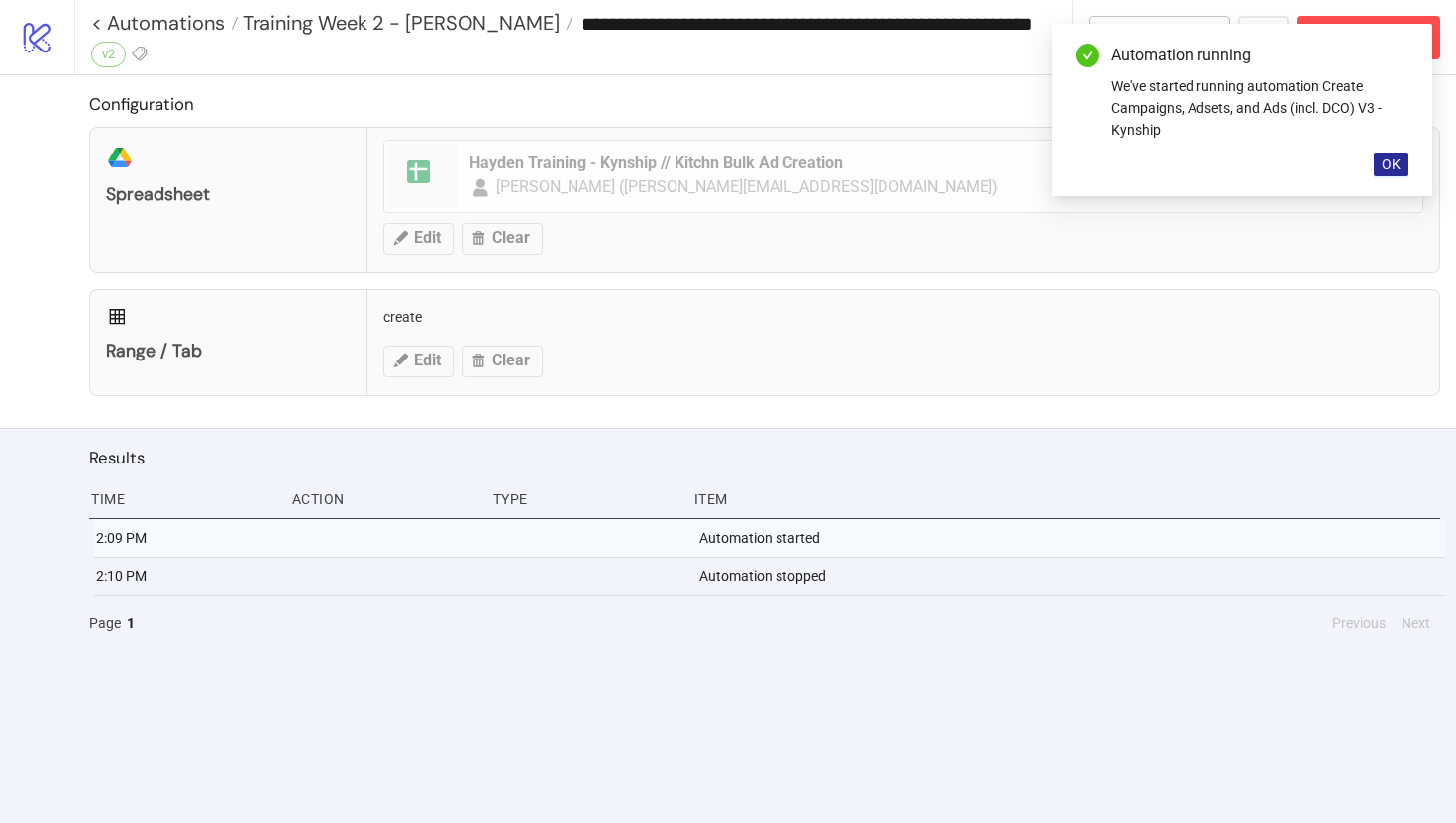 click on "OK" at bounding box center (1391, 164) 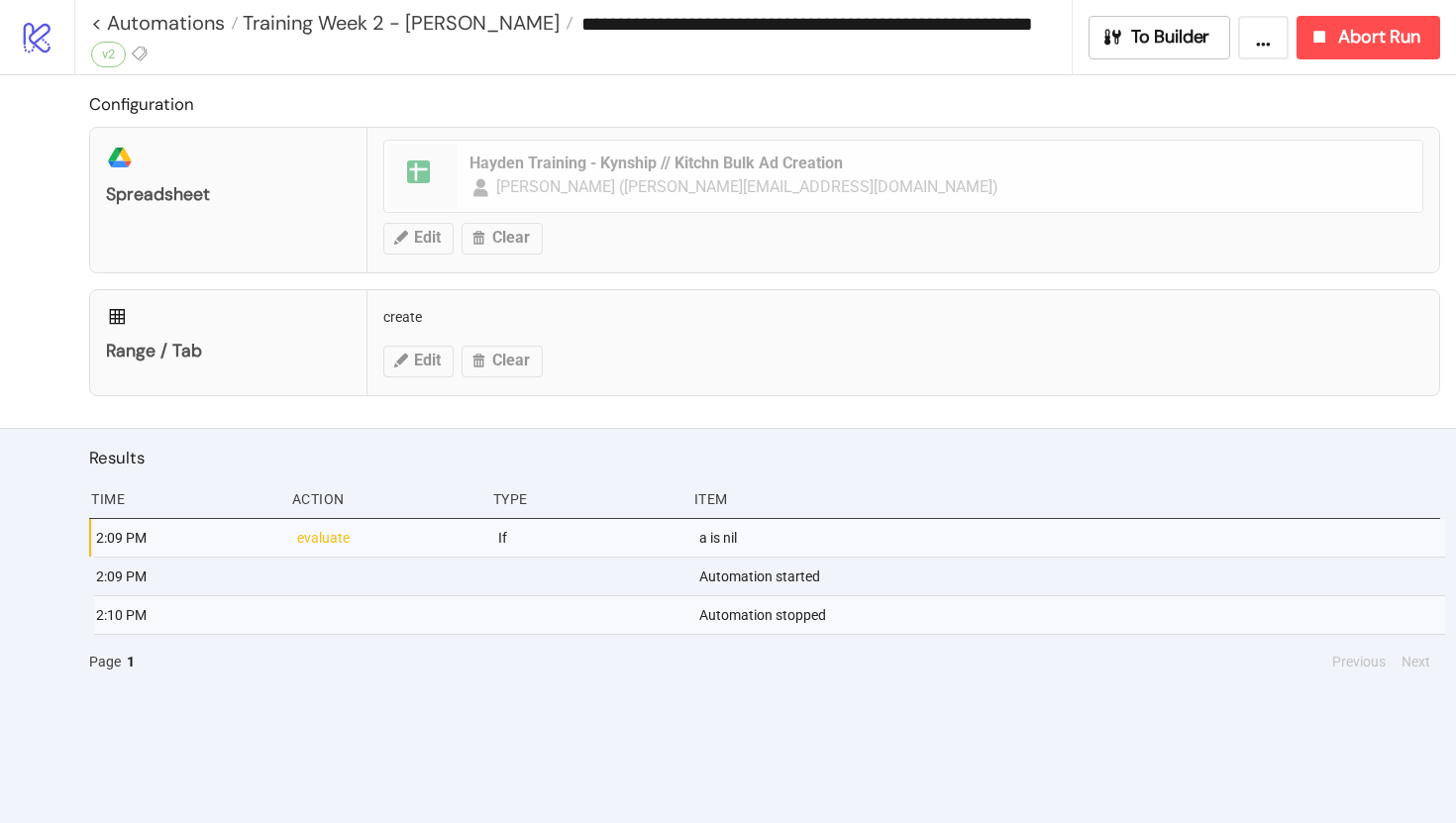 click on "a is nil" at bounding box center (1071, 538) 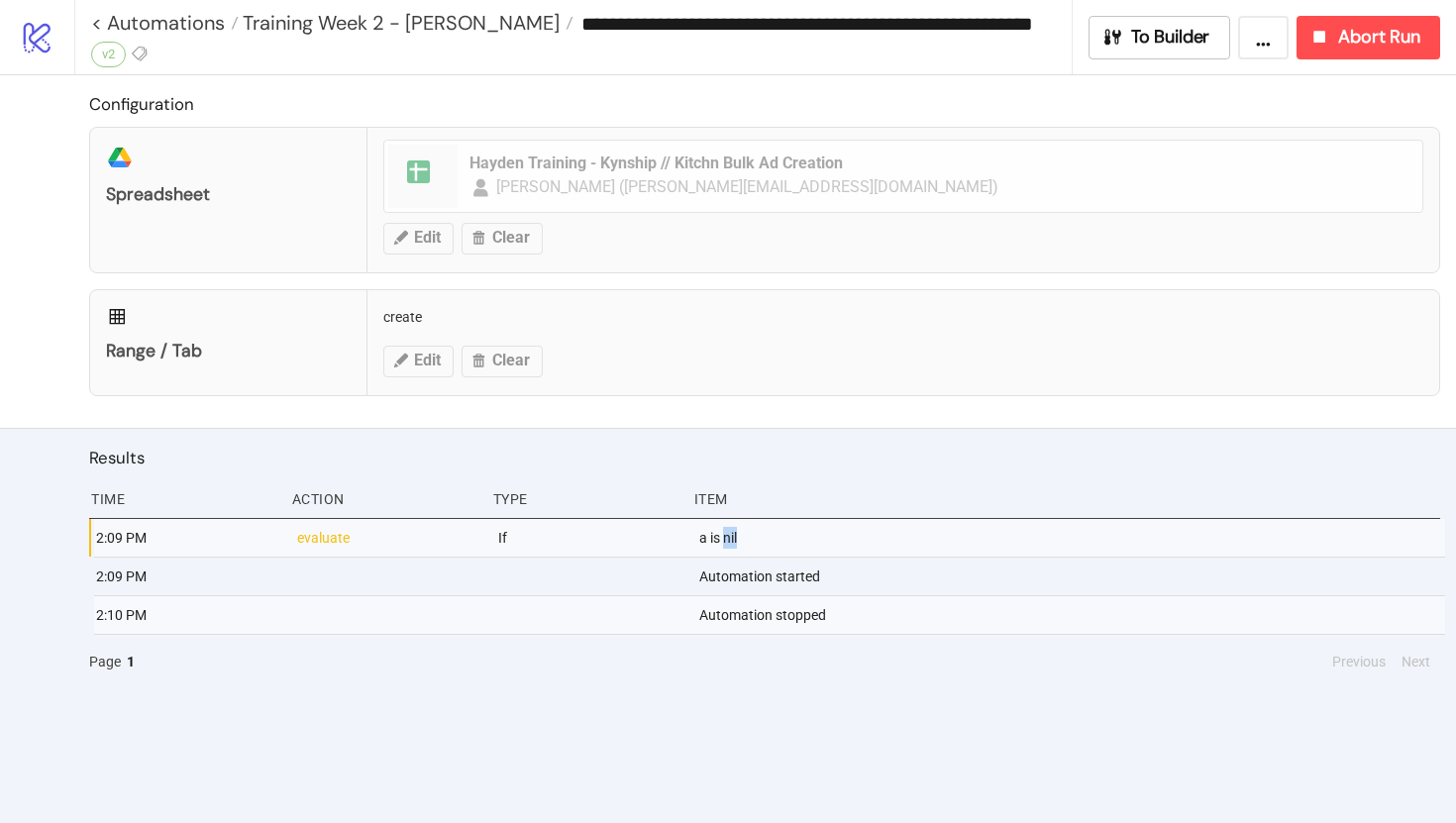 click on "a is nil" at bounding box center [1071, 538] 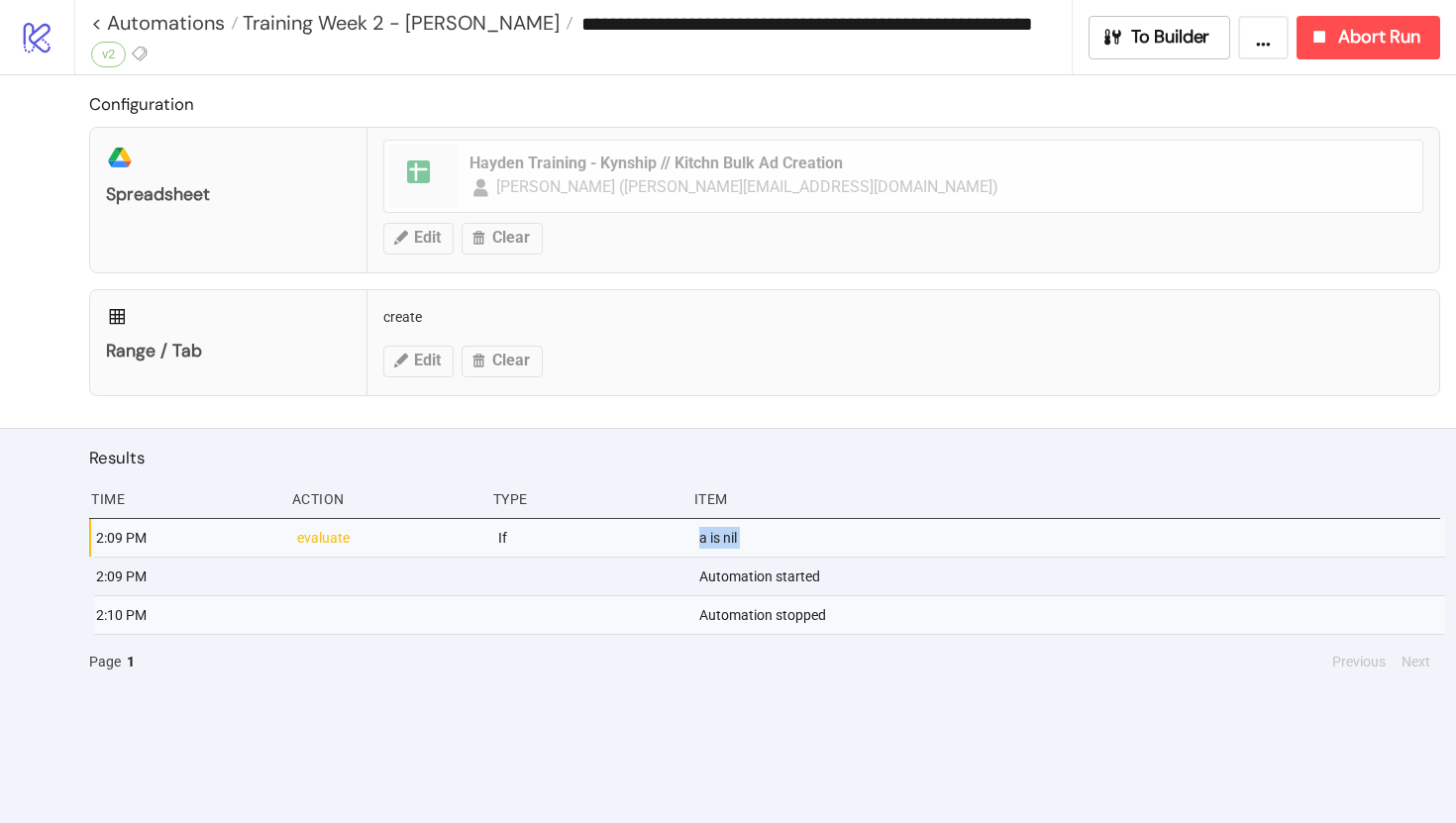 click on "a is nil" at bounding box center (1071, 538) 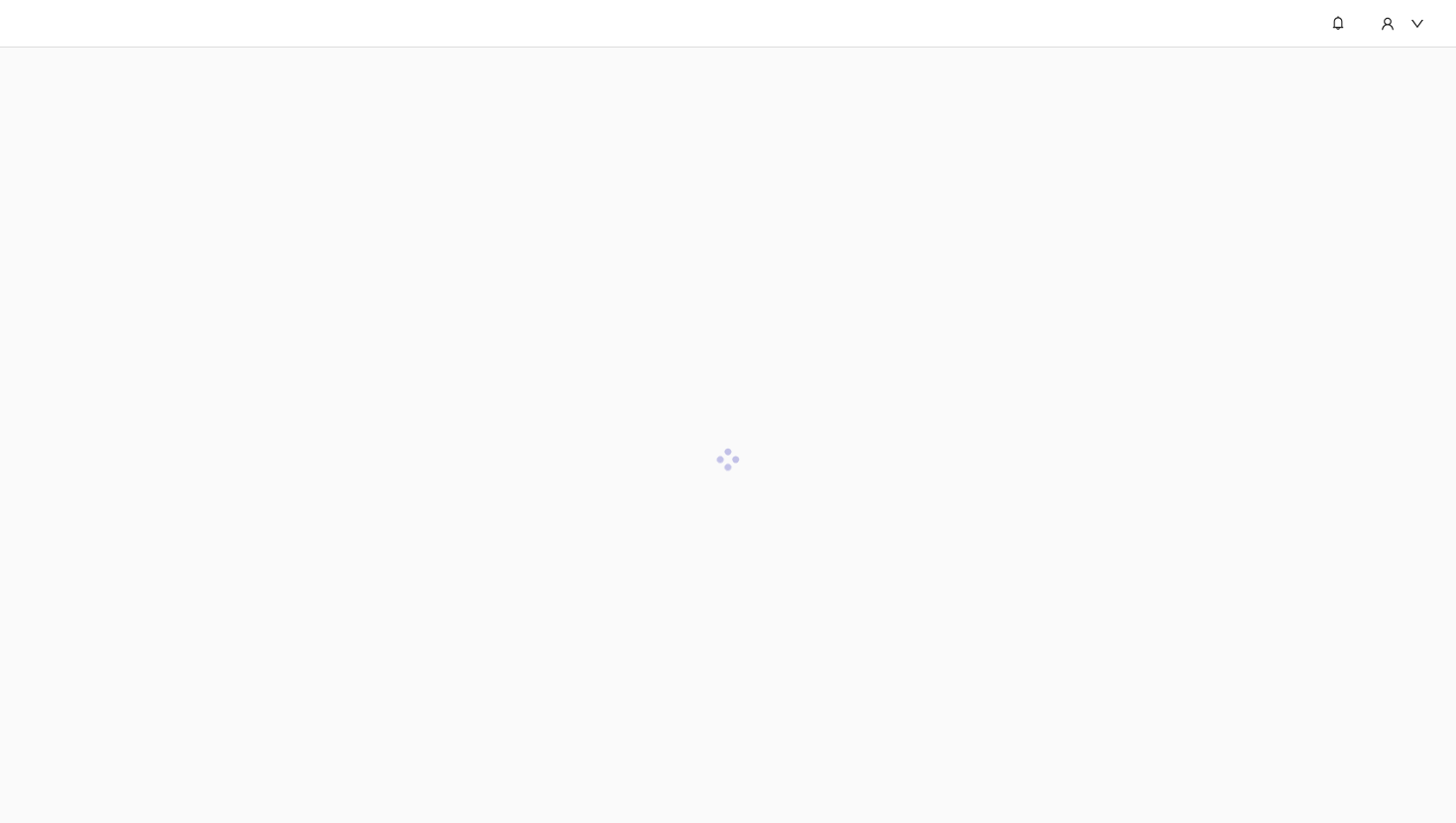 scroll, scrollTop: 0, scrollLeft: 0, axis: both 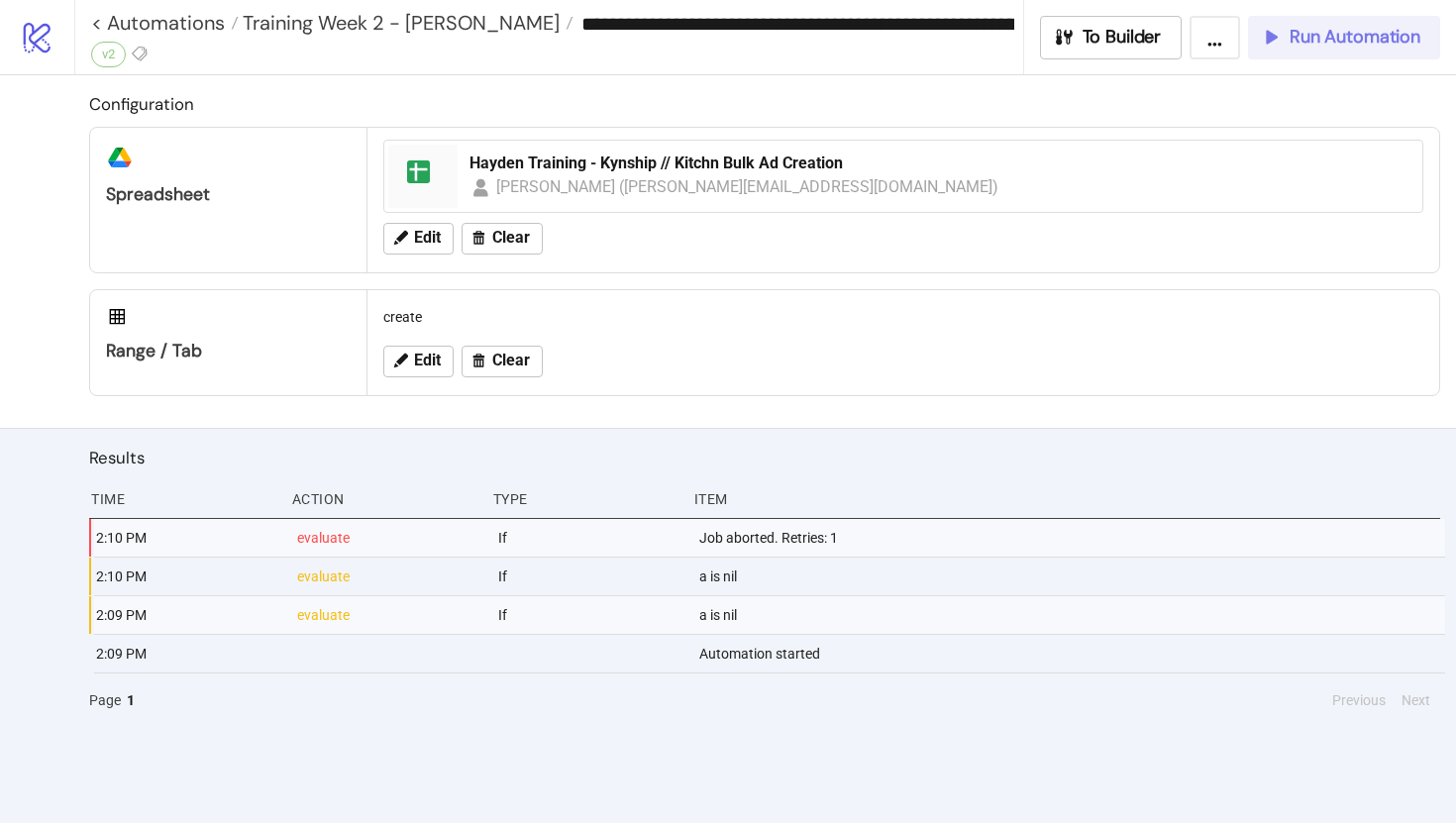 click on "Run Automation" at bounding box center (1355, 37) 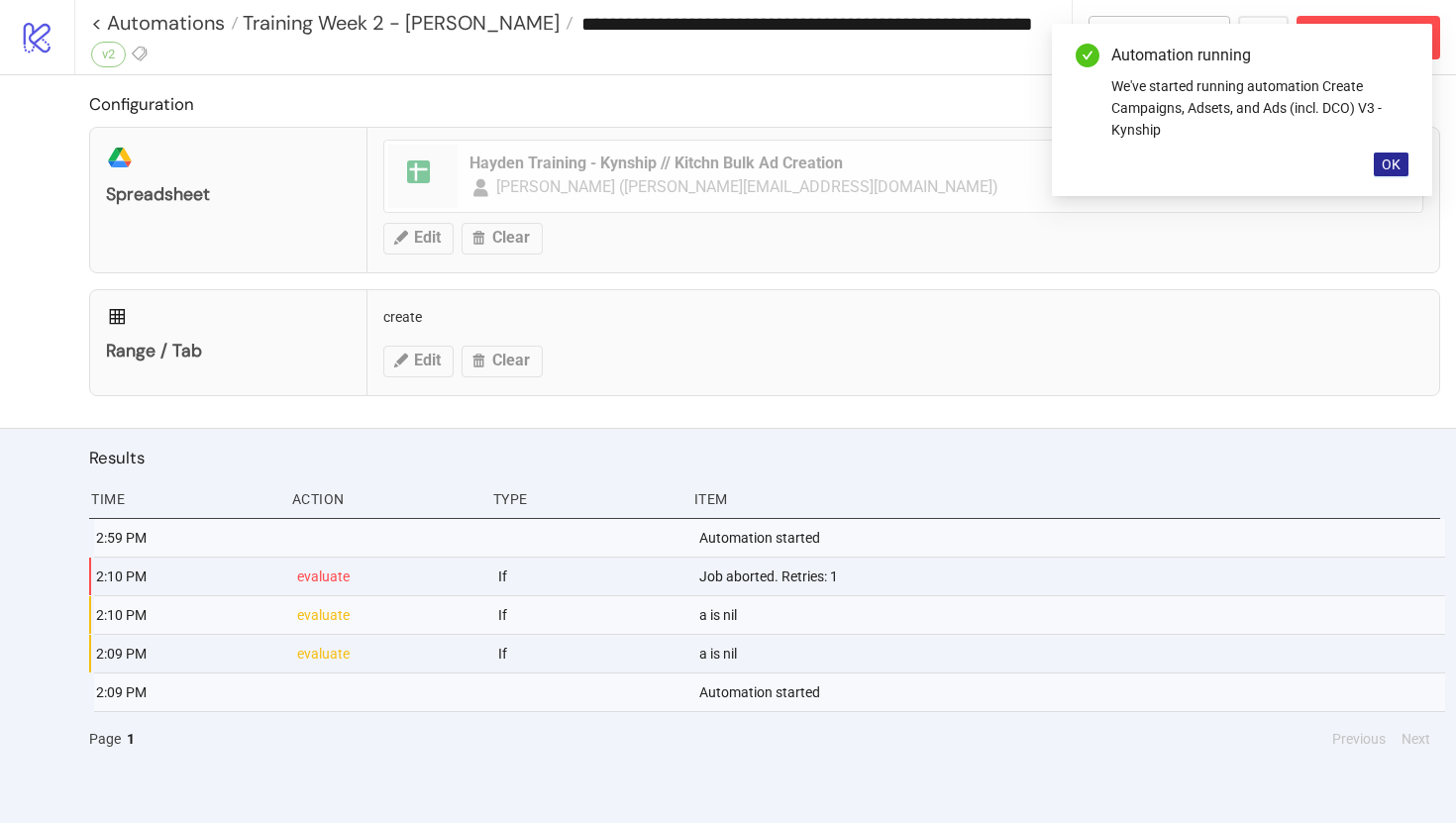click on "OK" at bounding box center (1391, 164) 